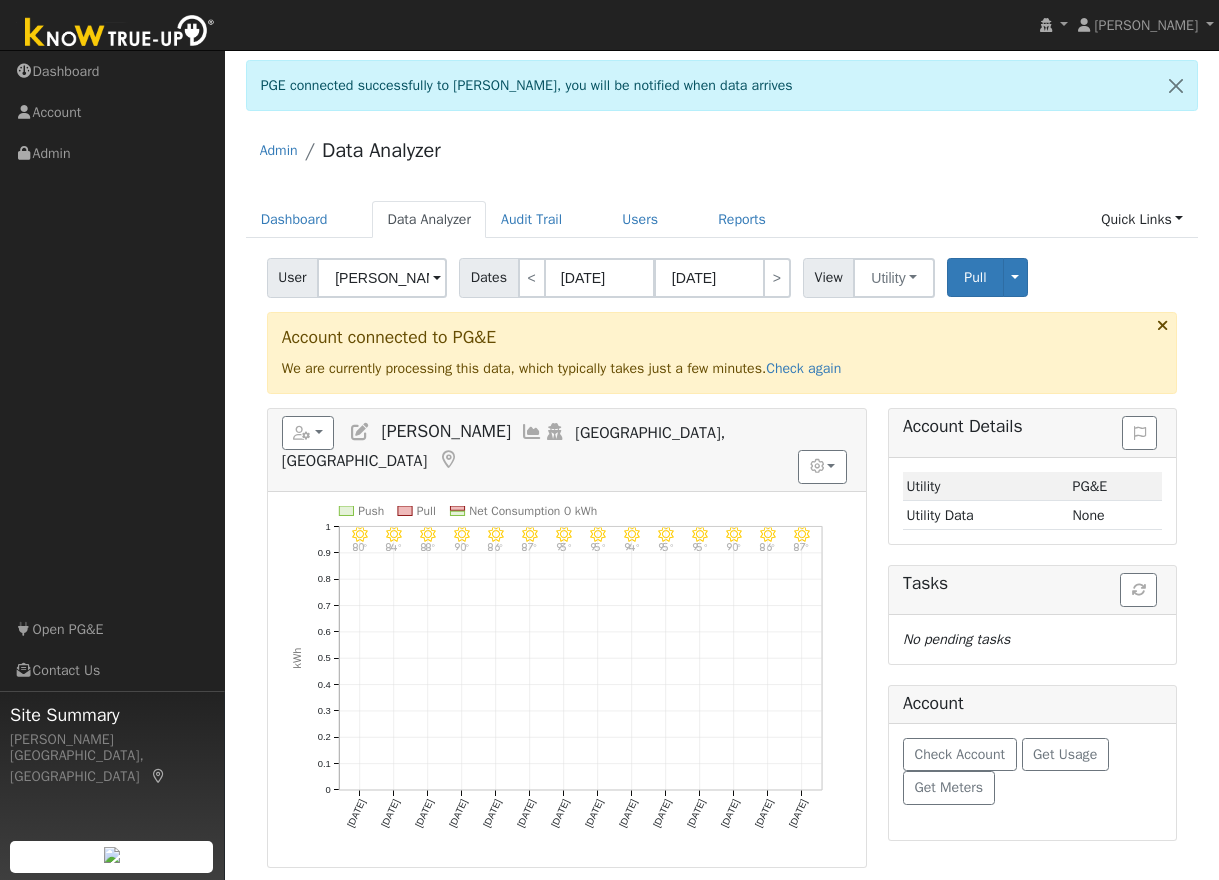 scroll, scrollTop: 0, scrollLeft: 0, axis: both 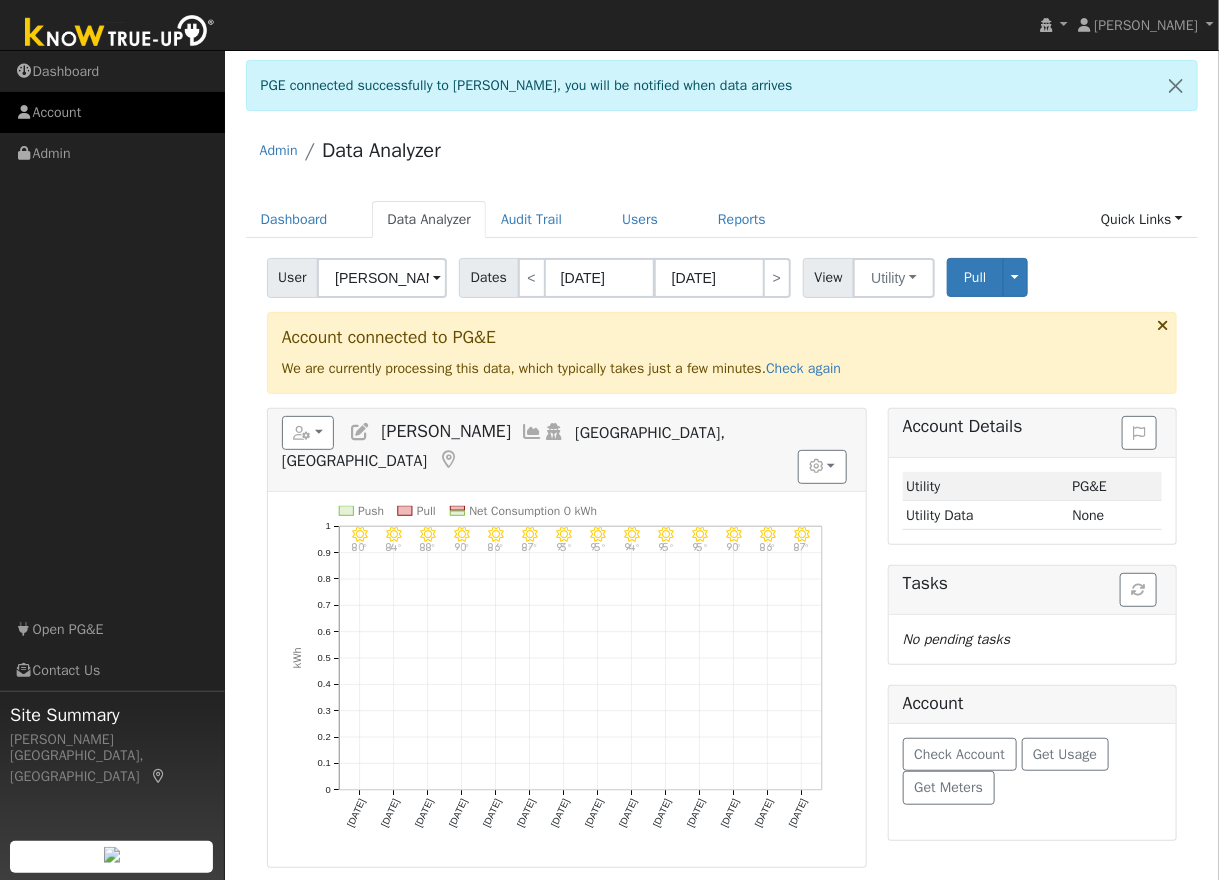 click on "Account" at bounding box center (112, 112) 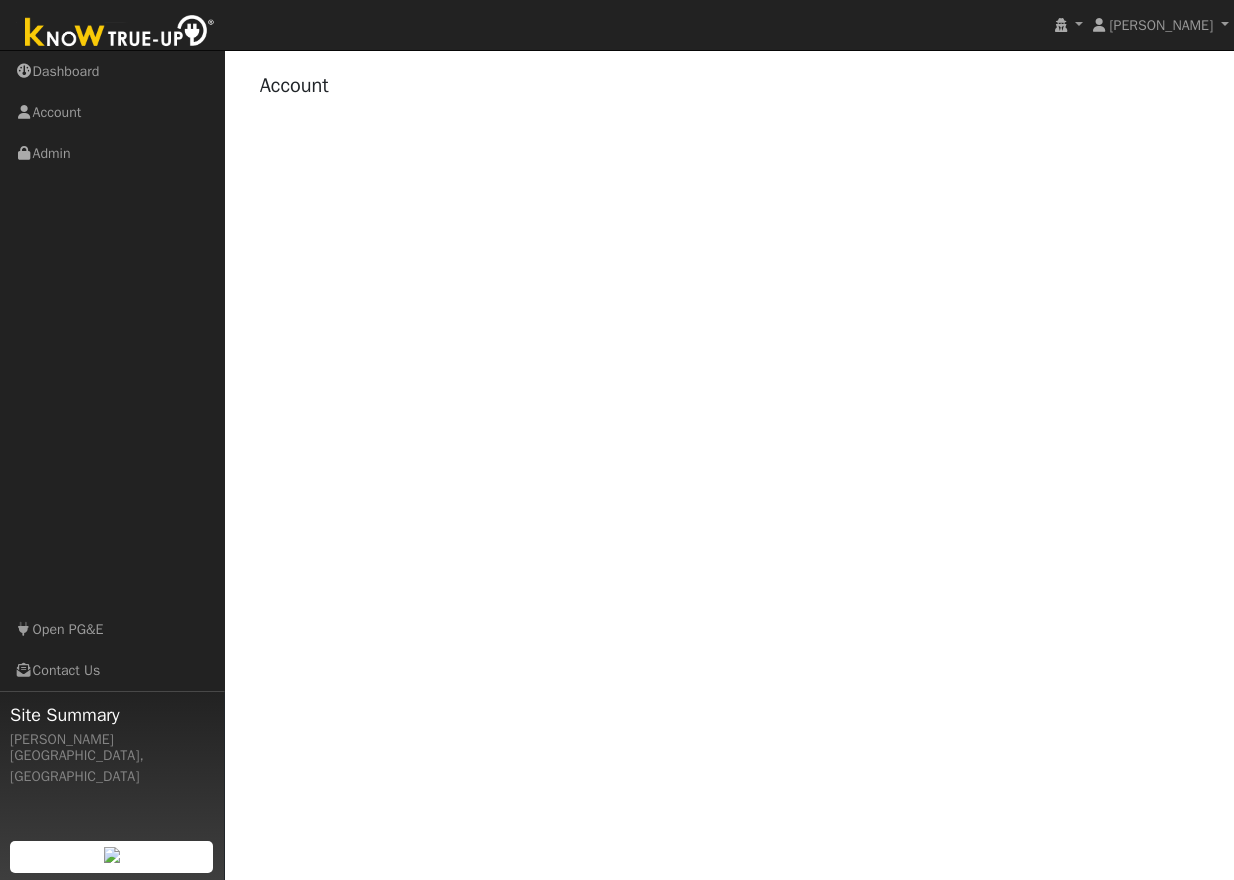 scroll, scrollTop: 0, scrollLeft: 0, axis: both 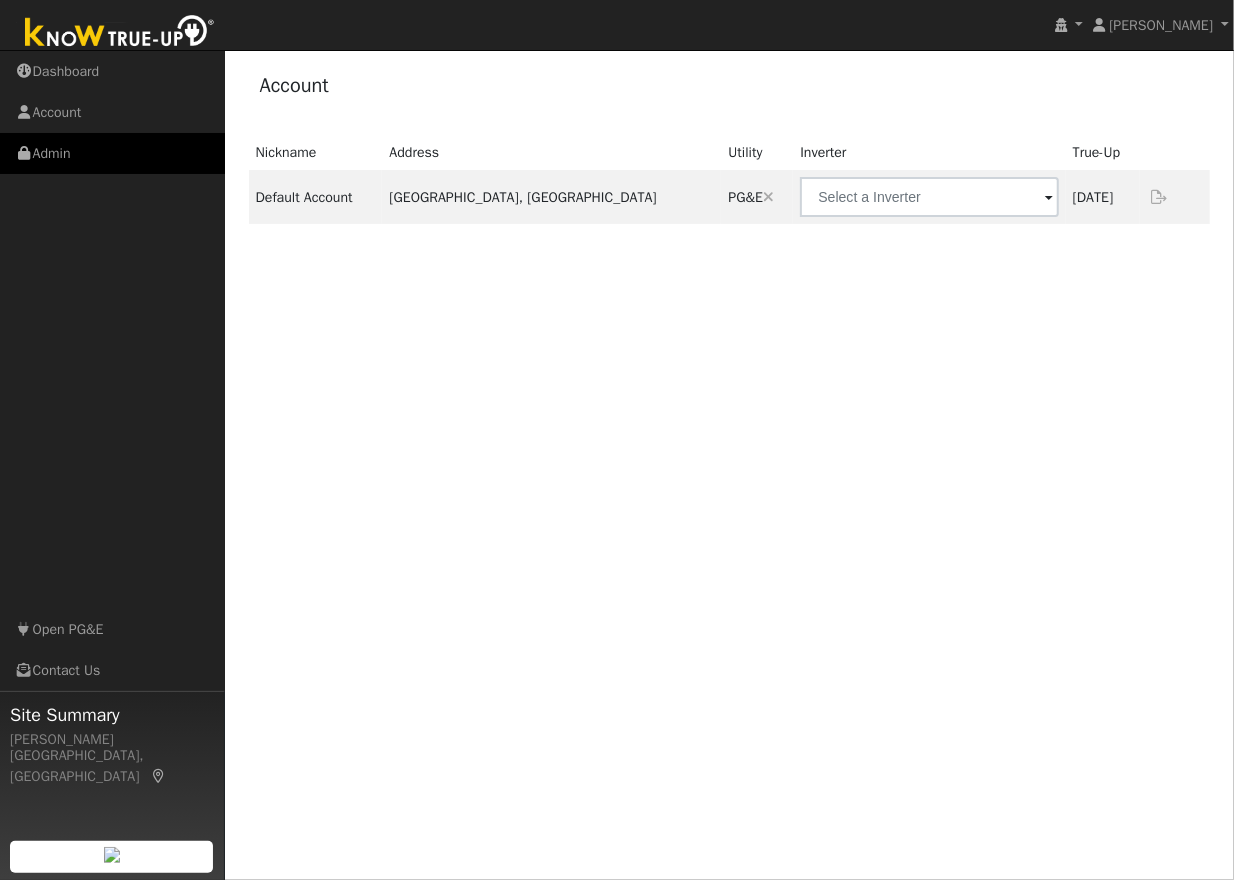 click on "Admin" at bounding box center [112, 153] 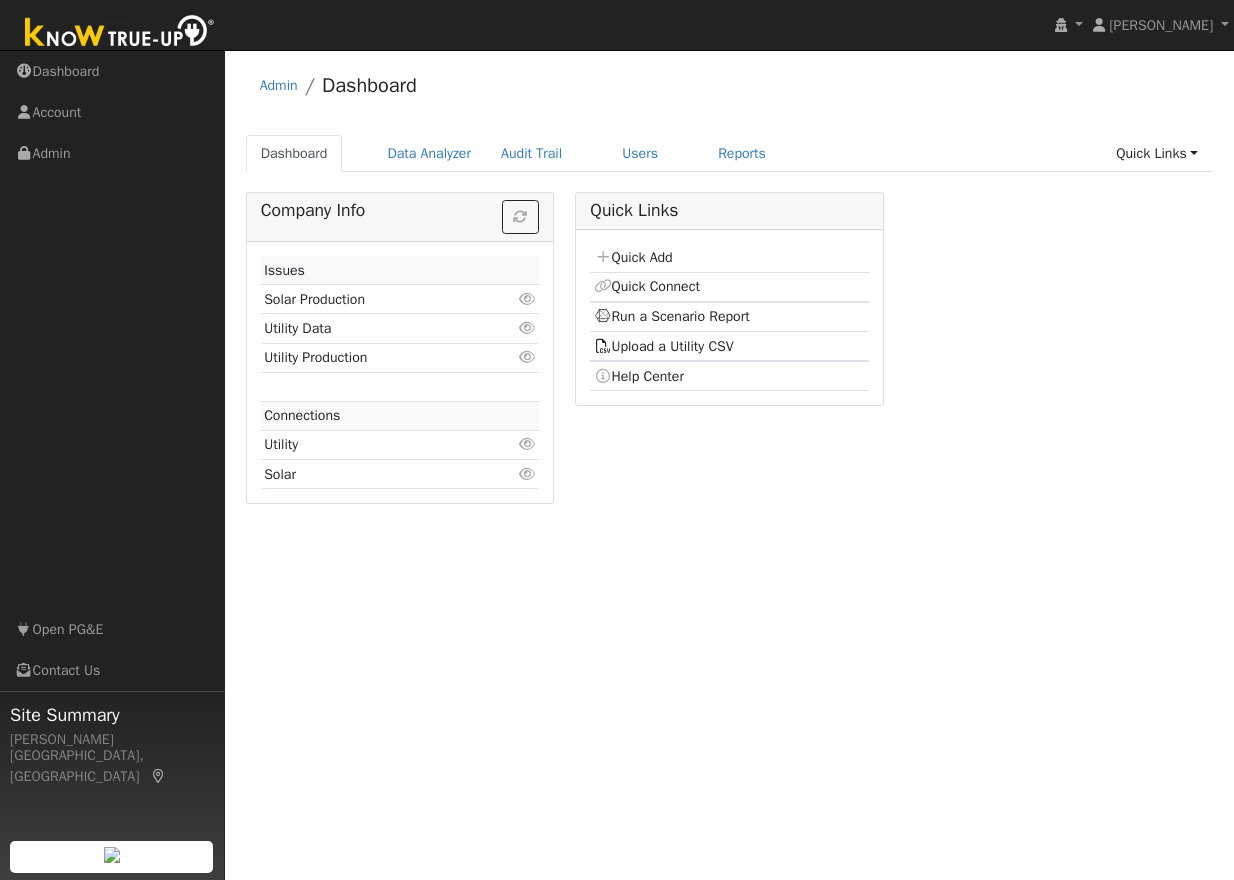 scroll, scrollTop: 0, scrollLeft: 0, axis: both 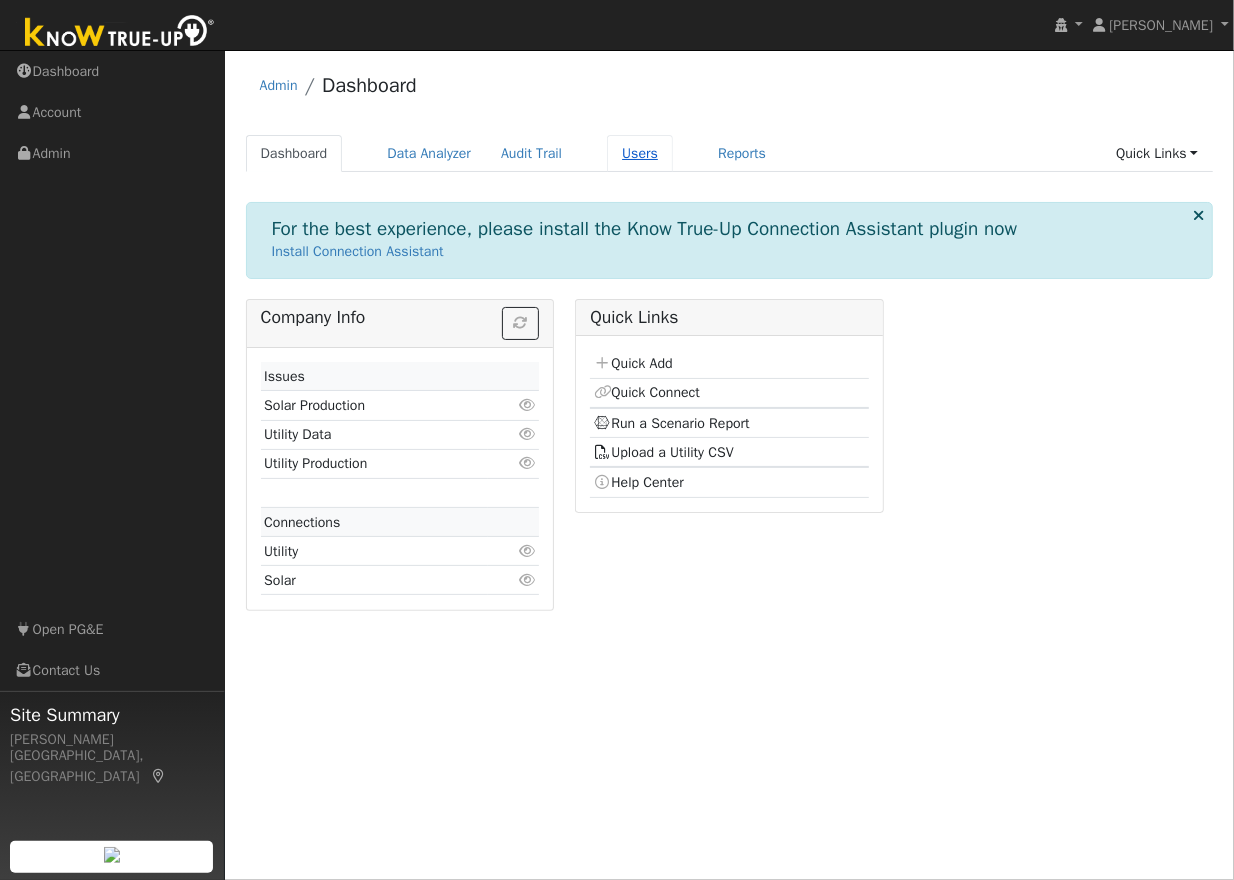 click on "Users" at bounding box center [640, 153] 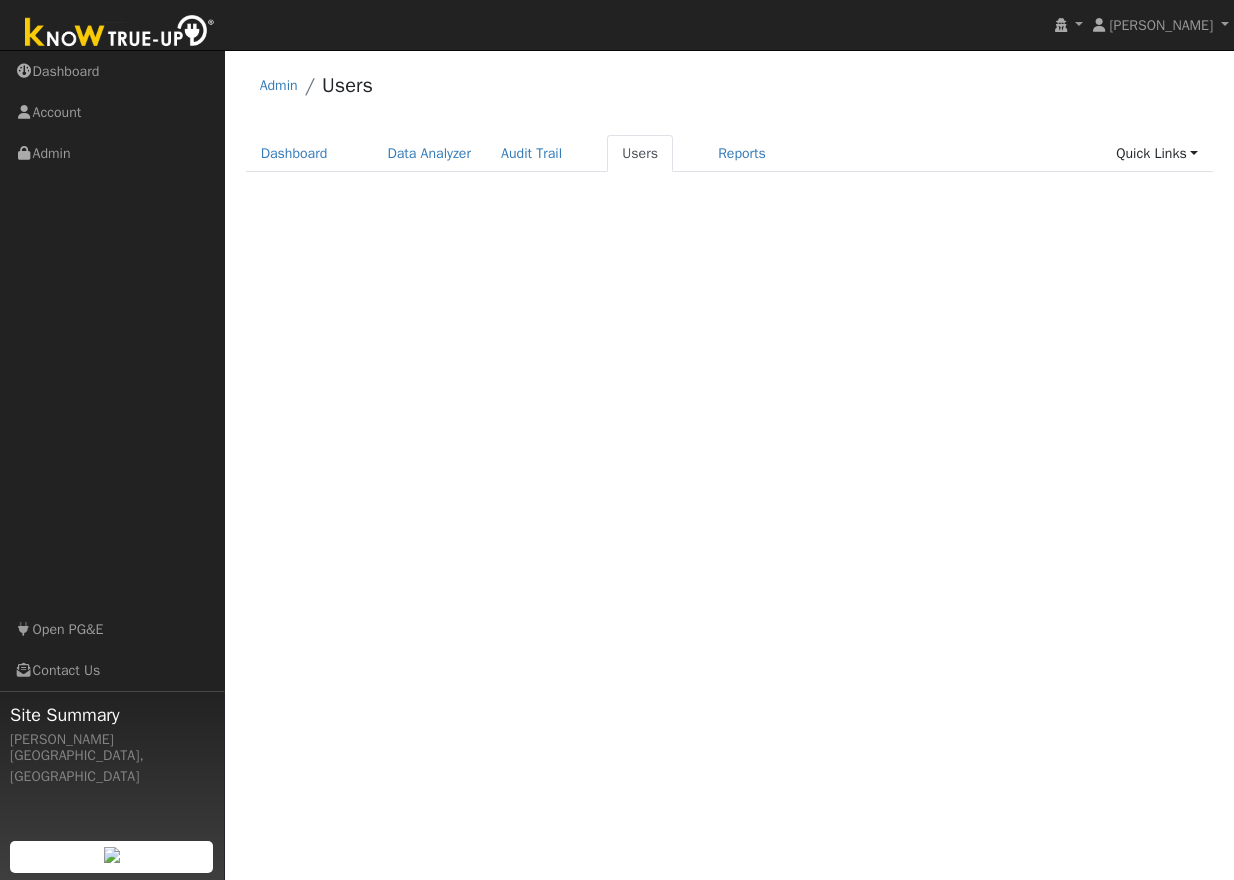 scroll, scrollTop: 0, scrollLeft: 0, axis: both 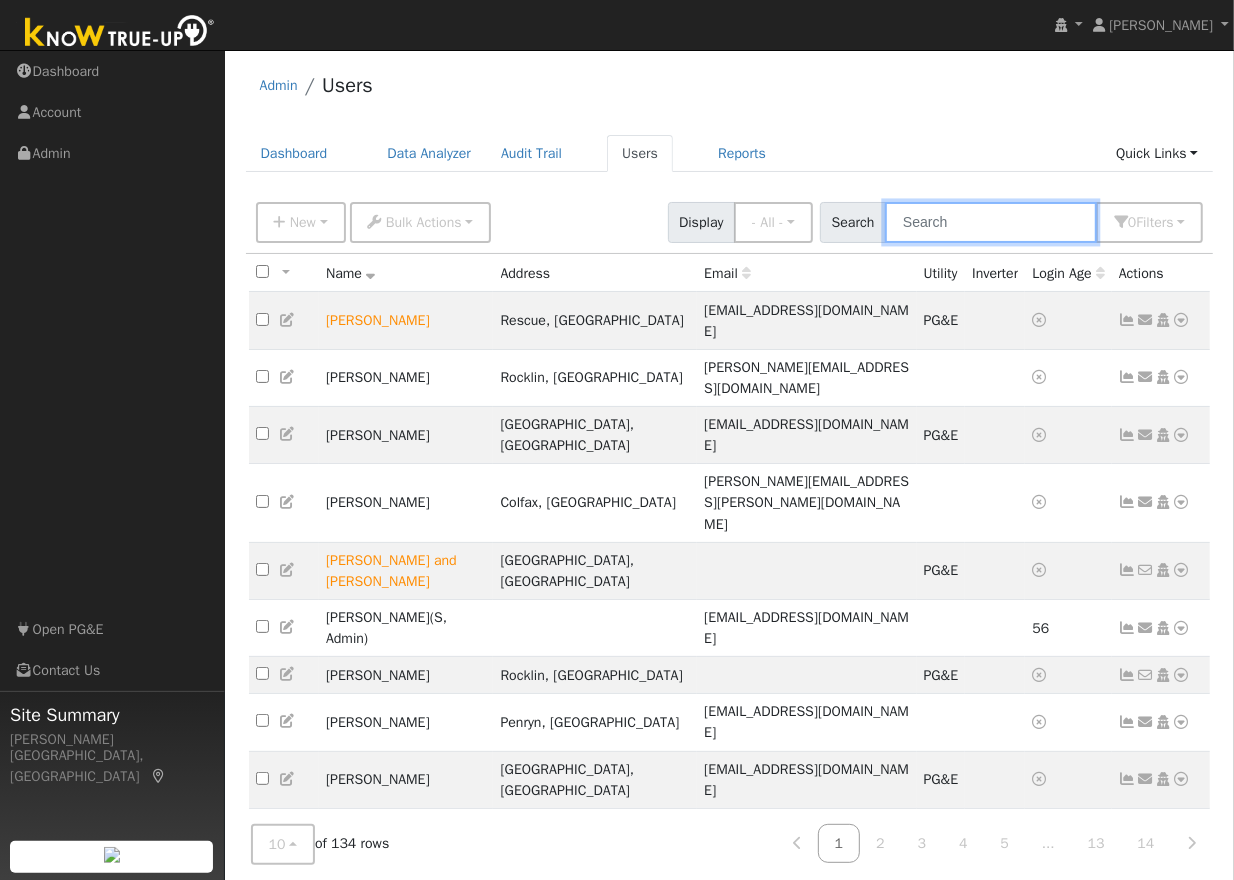 click at bounding box center [991, 222] 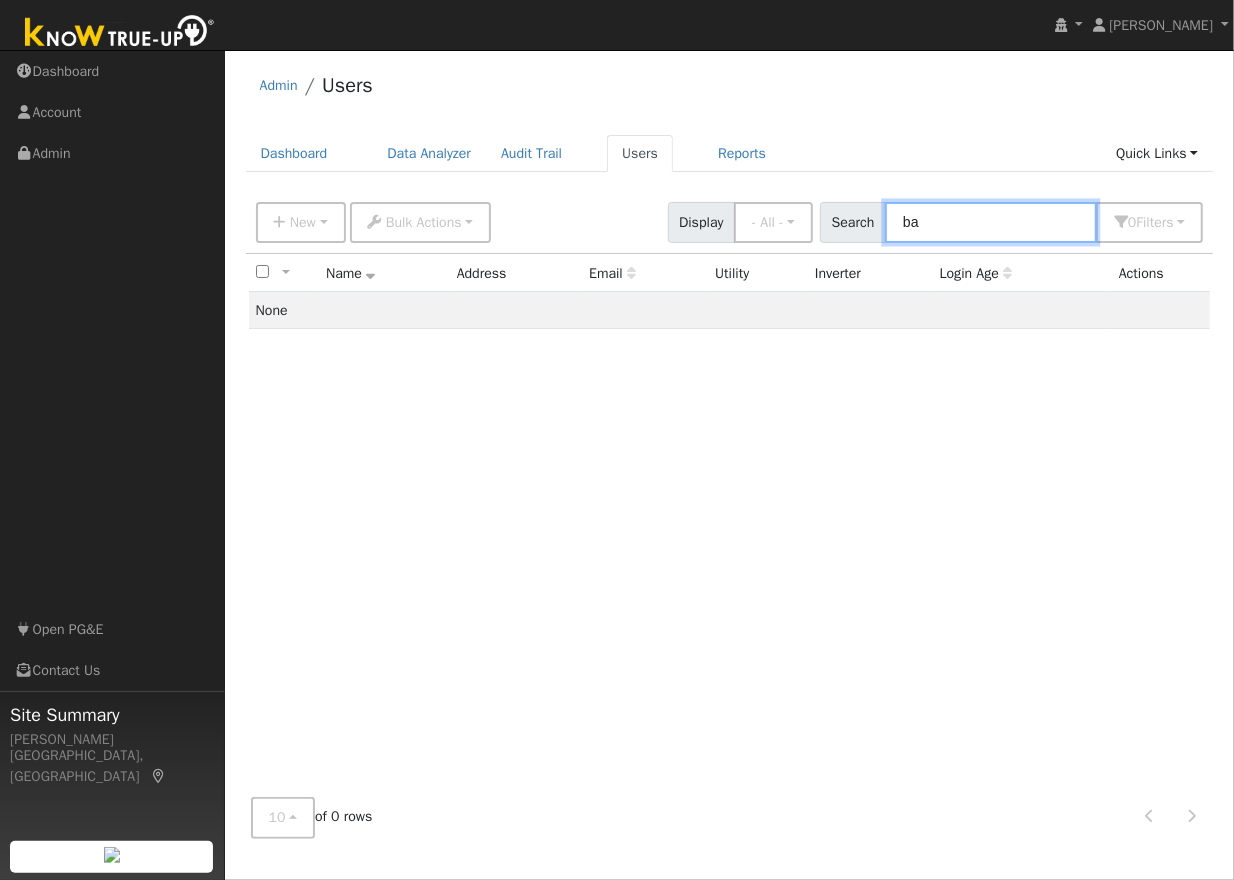 type on "b" 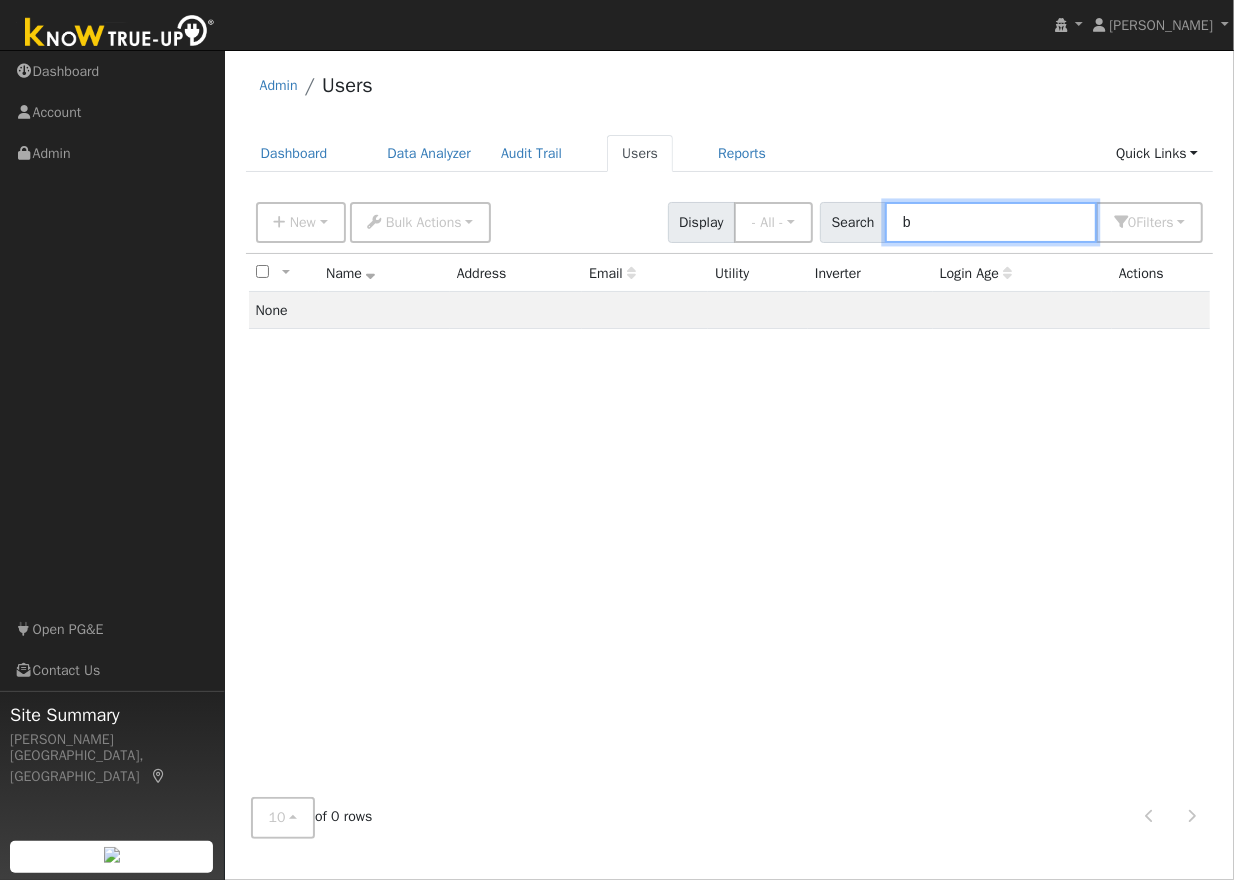 type 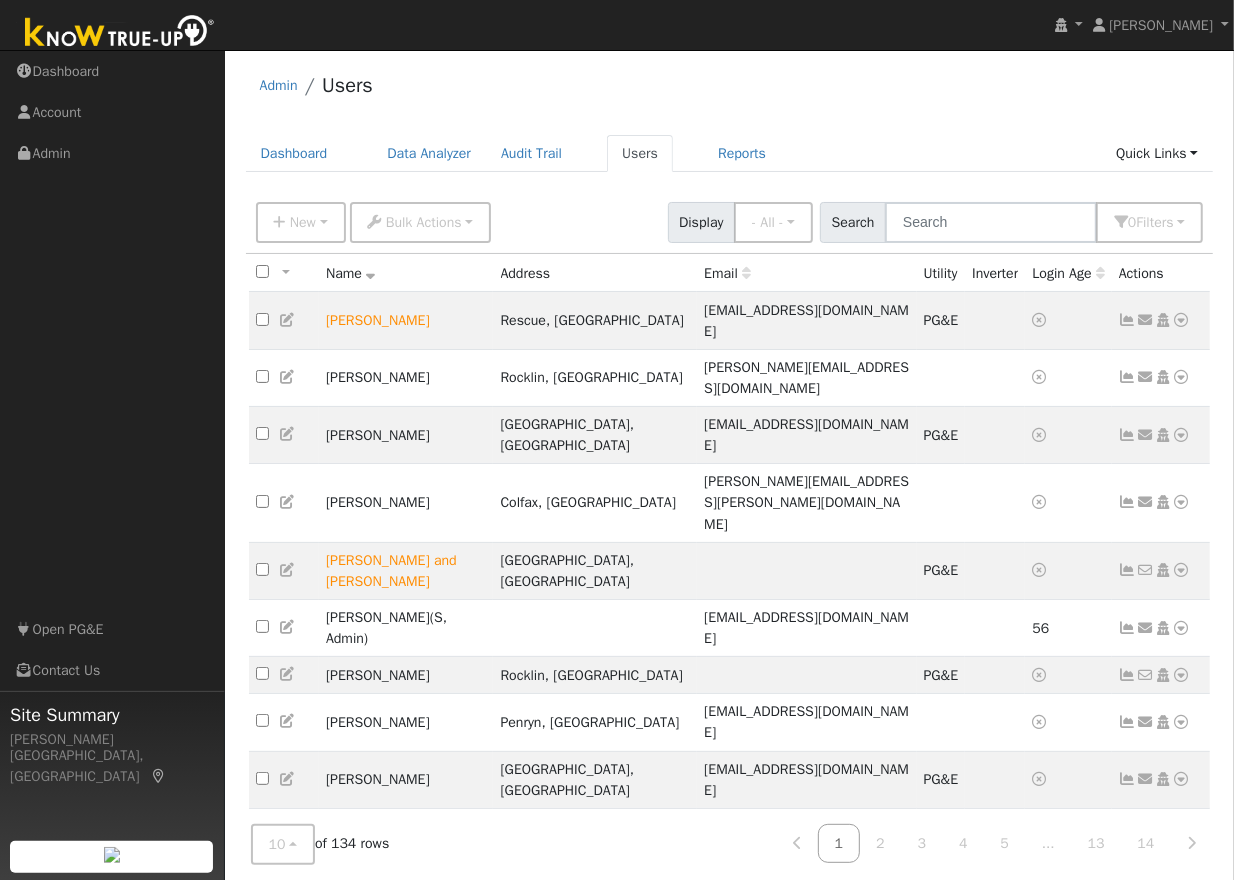 click on "Admin
Users" at bounding box center (730, 90) 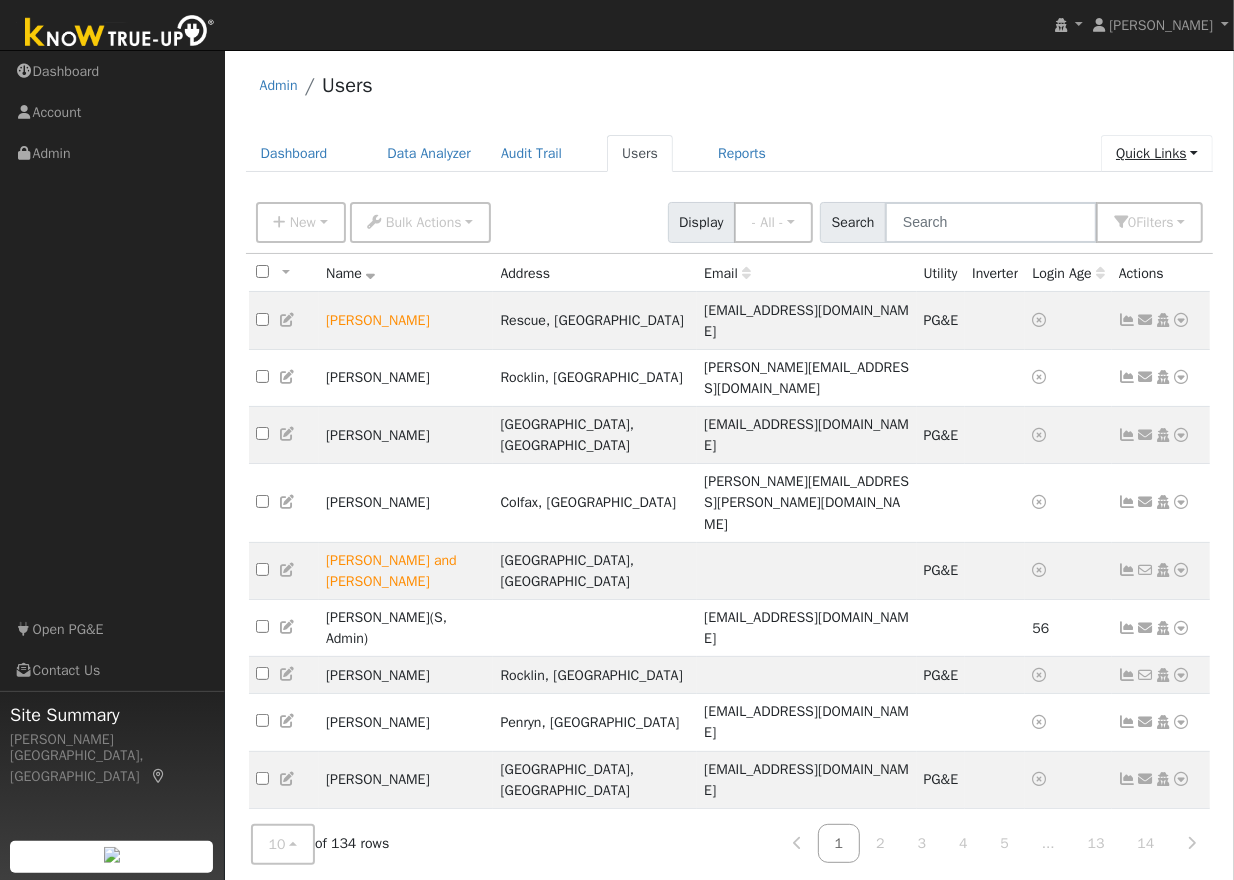 click on "Quick Links" at bounding box center (1157, 153) 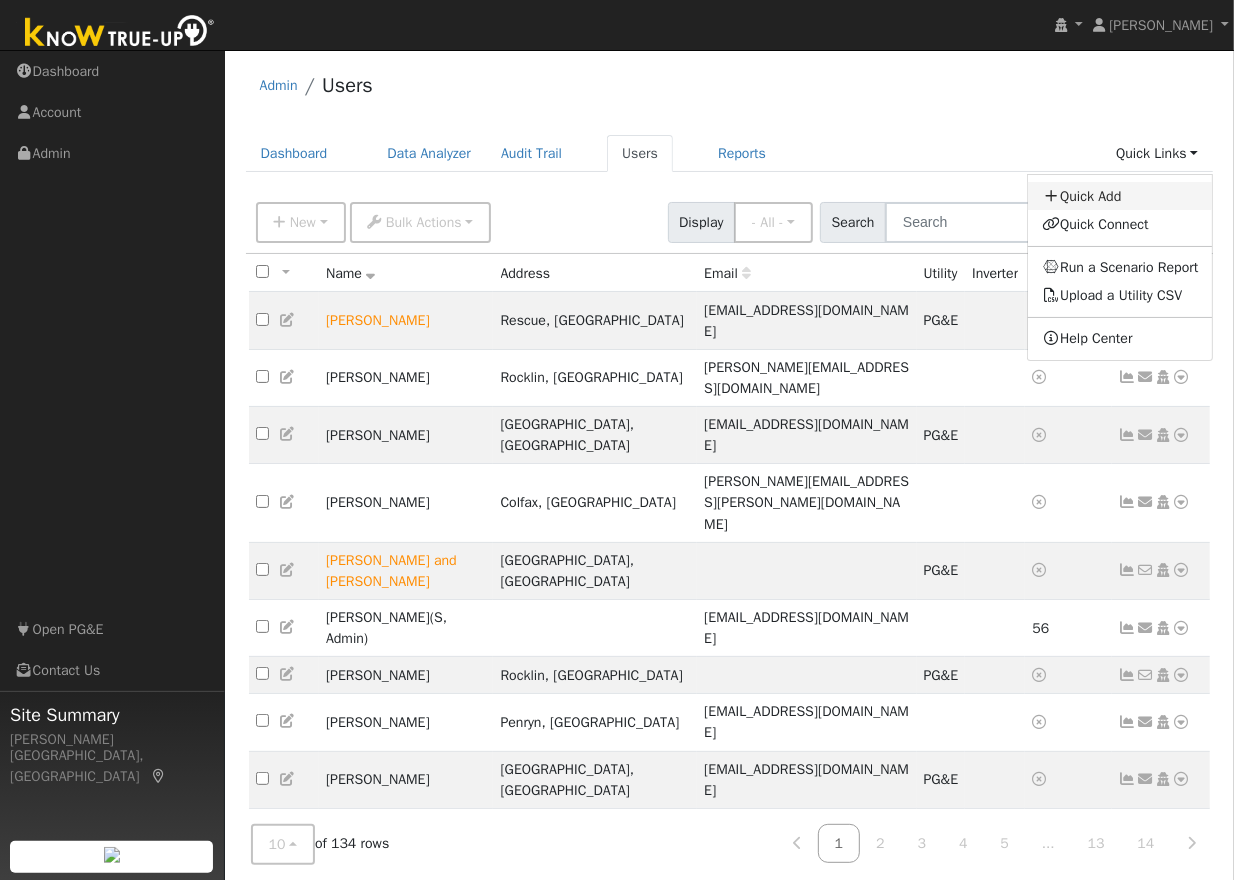 click on "Quick Add" at bounding box center (1120, 196) 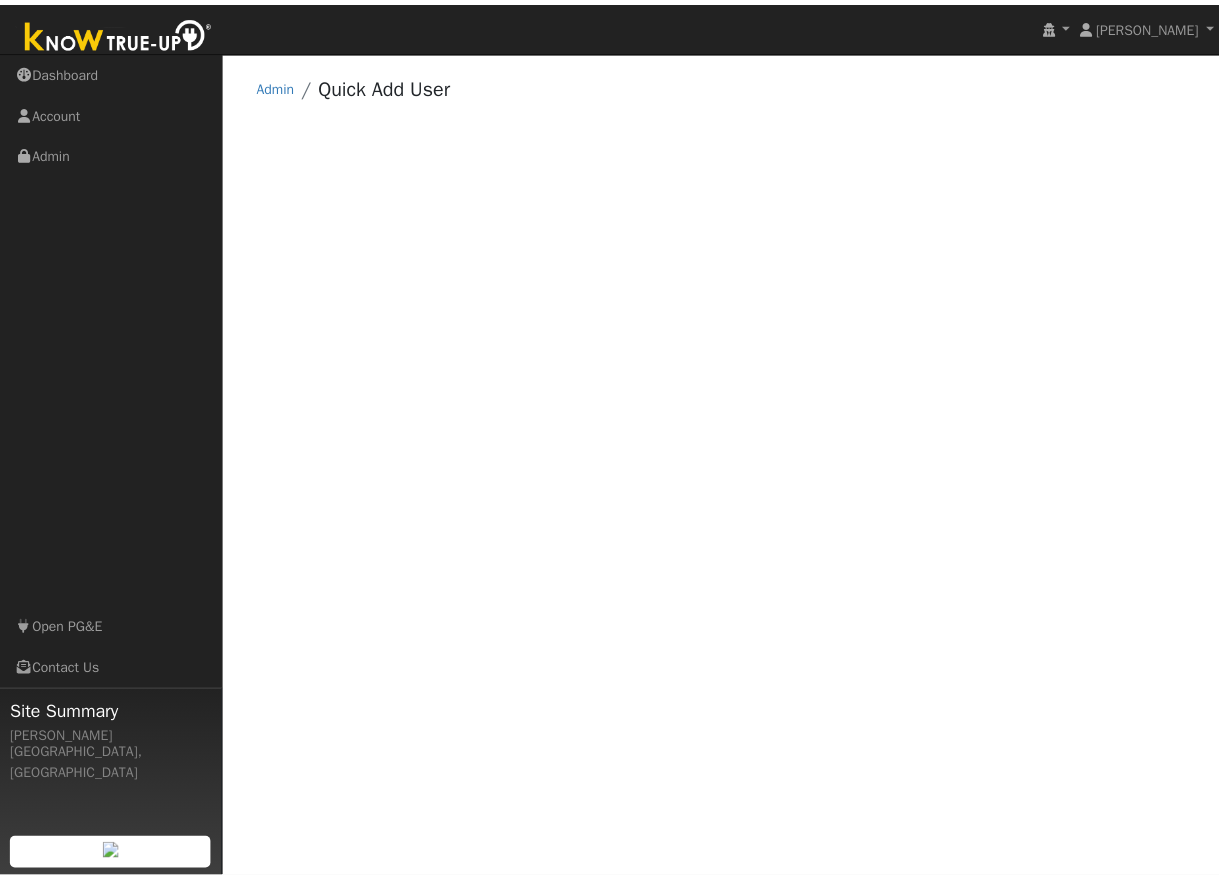 scroll, scrollTop: 0, scrollLeft: 0, axis: both 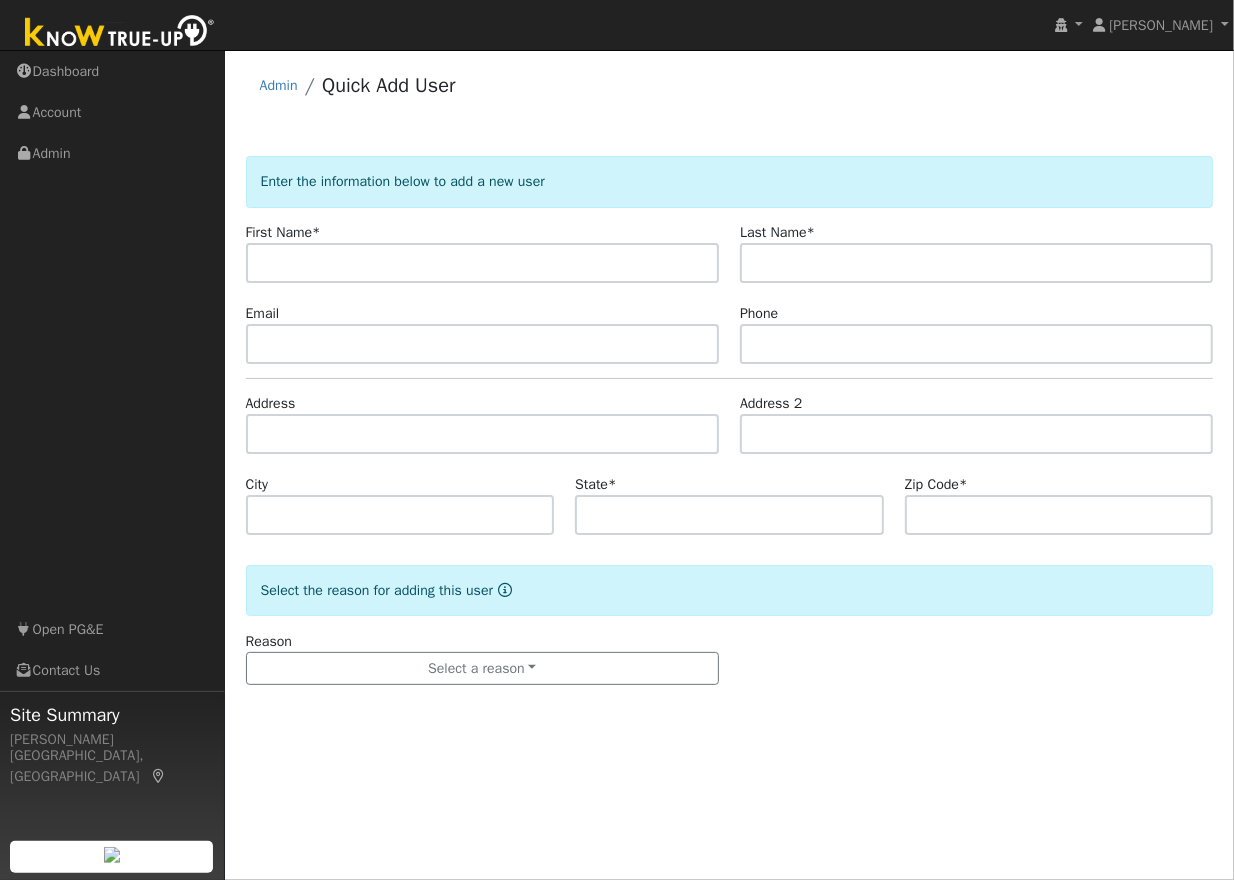 click at bounding box center (482, 263) 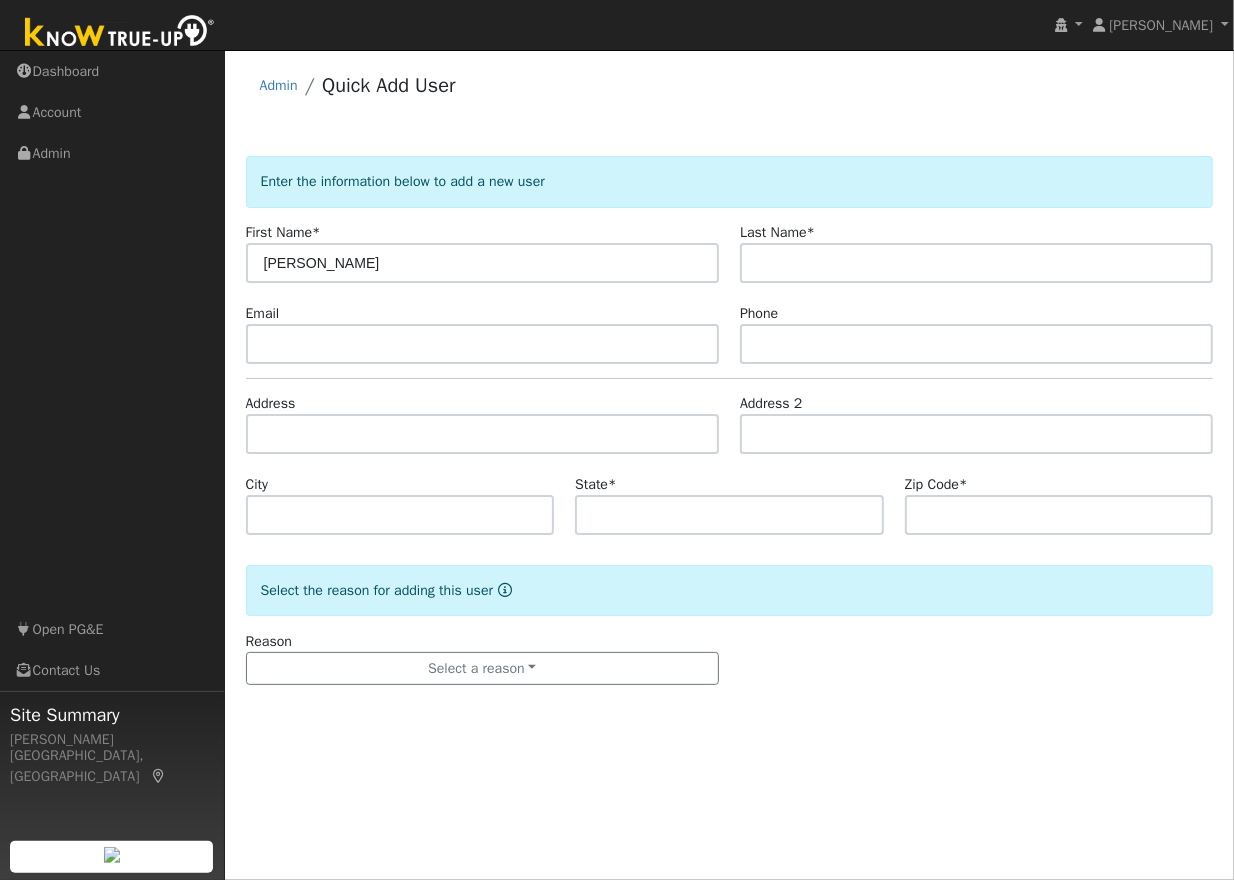 type on "[PERSON_NAME]" 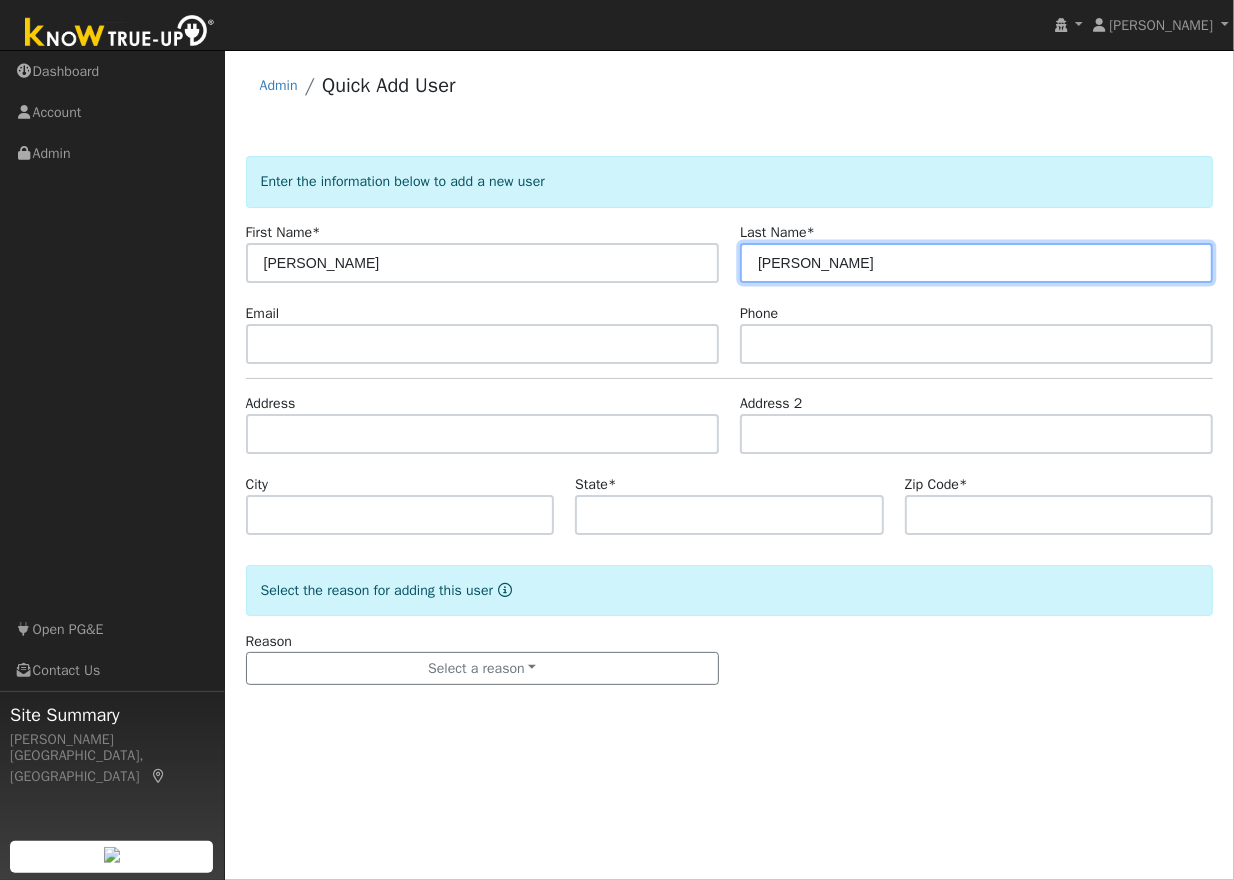 type on "[PERSON_NAME]" 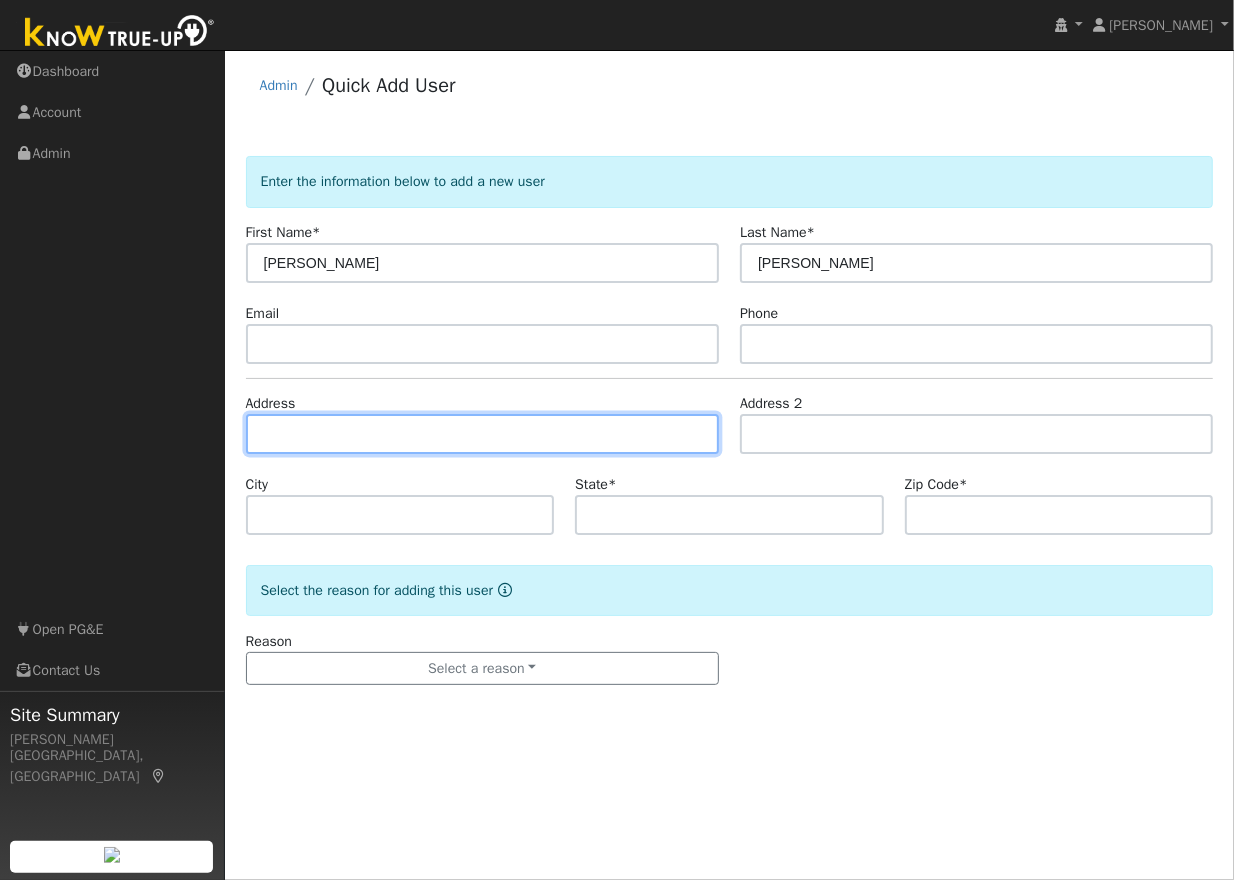 click at bounding box center (482, 434) 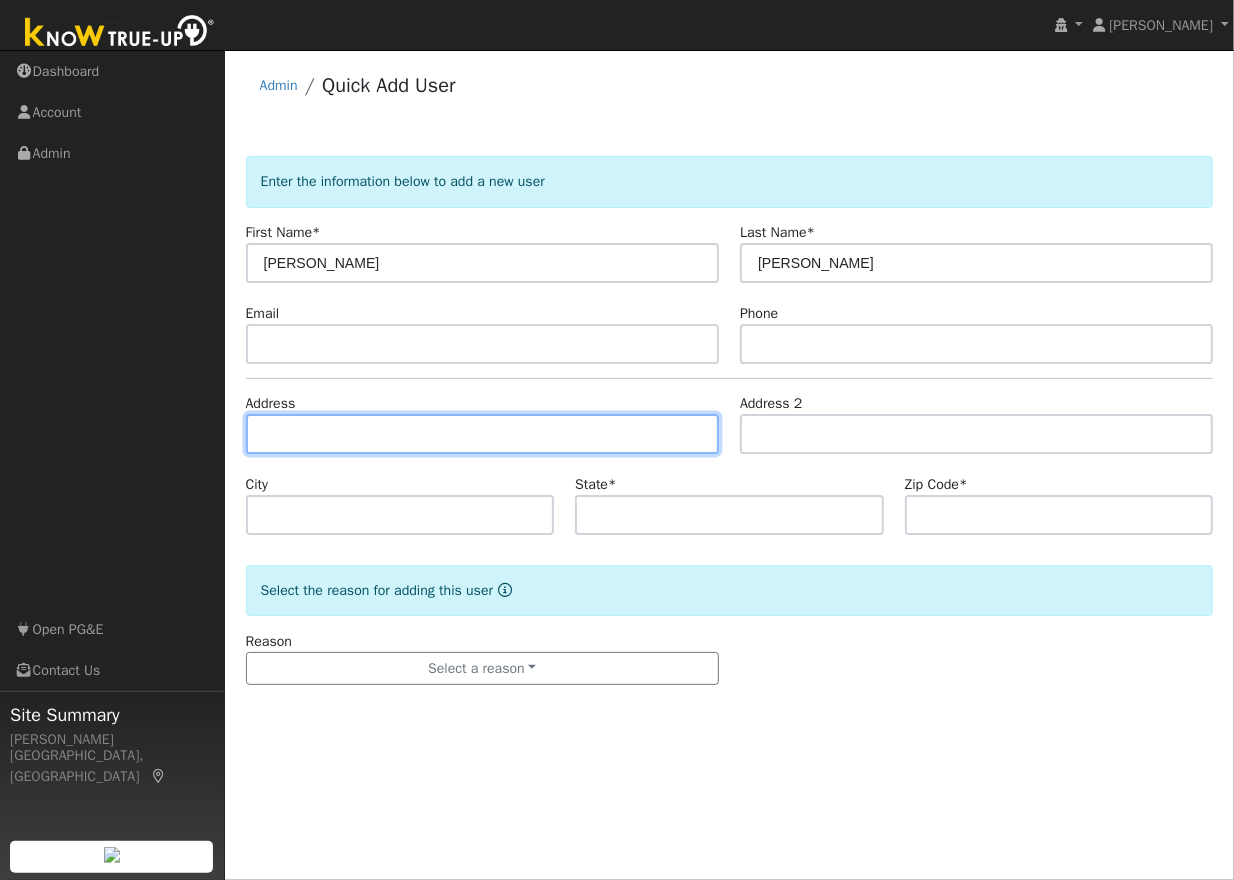 click at bounding box center (482, 434) 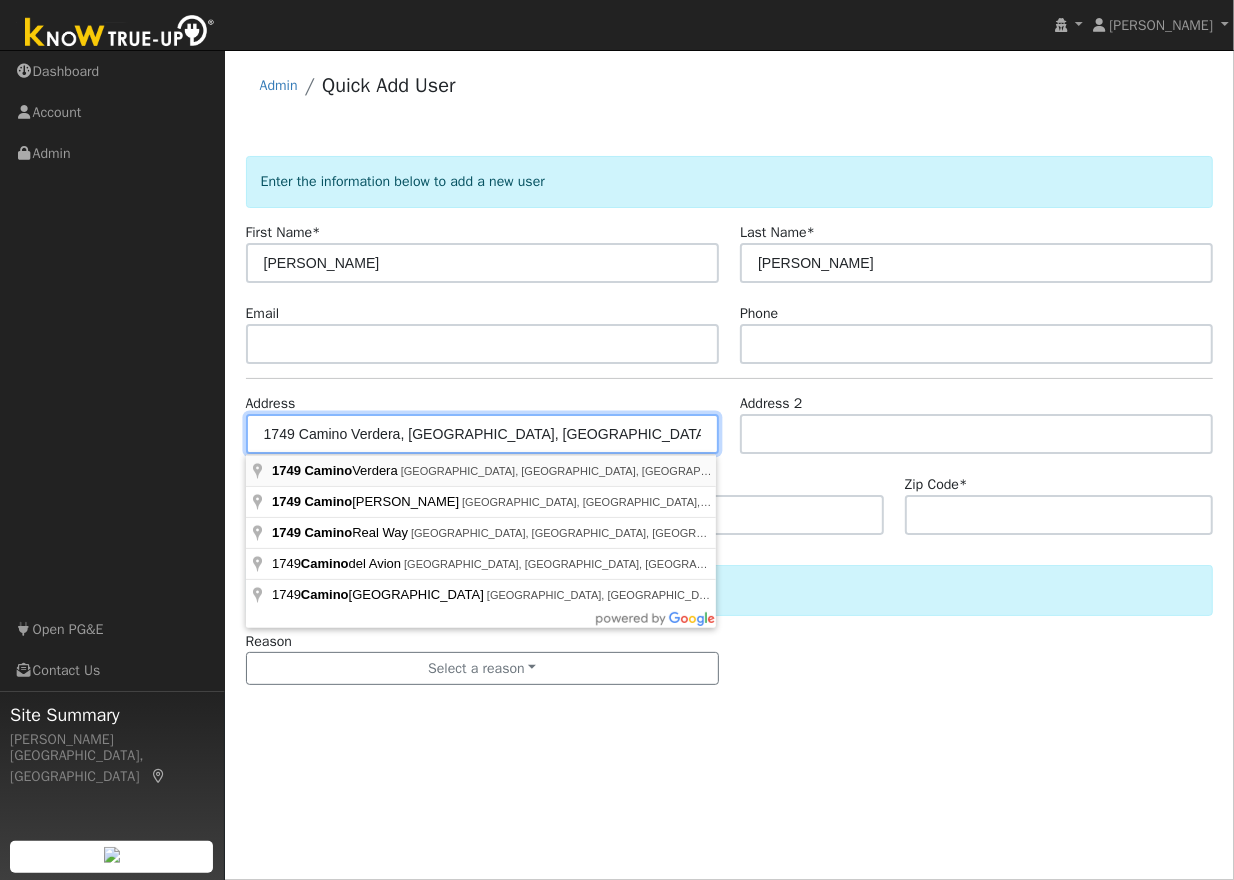 type on "1749 Camino Verdera" 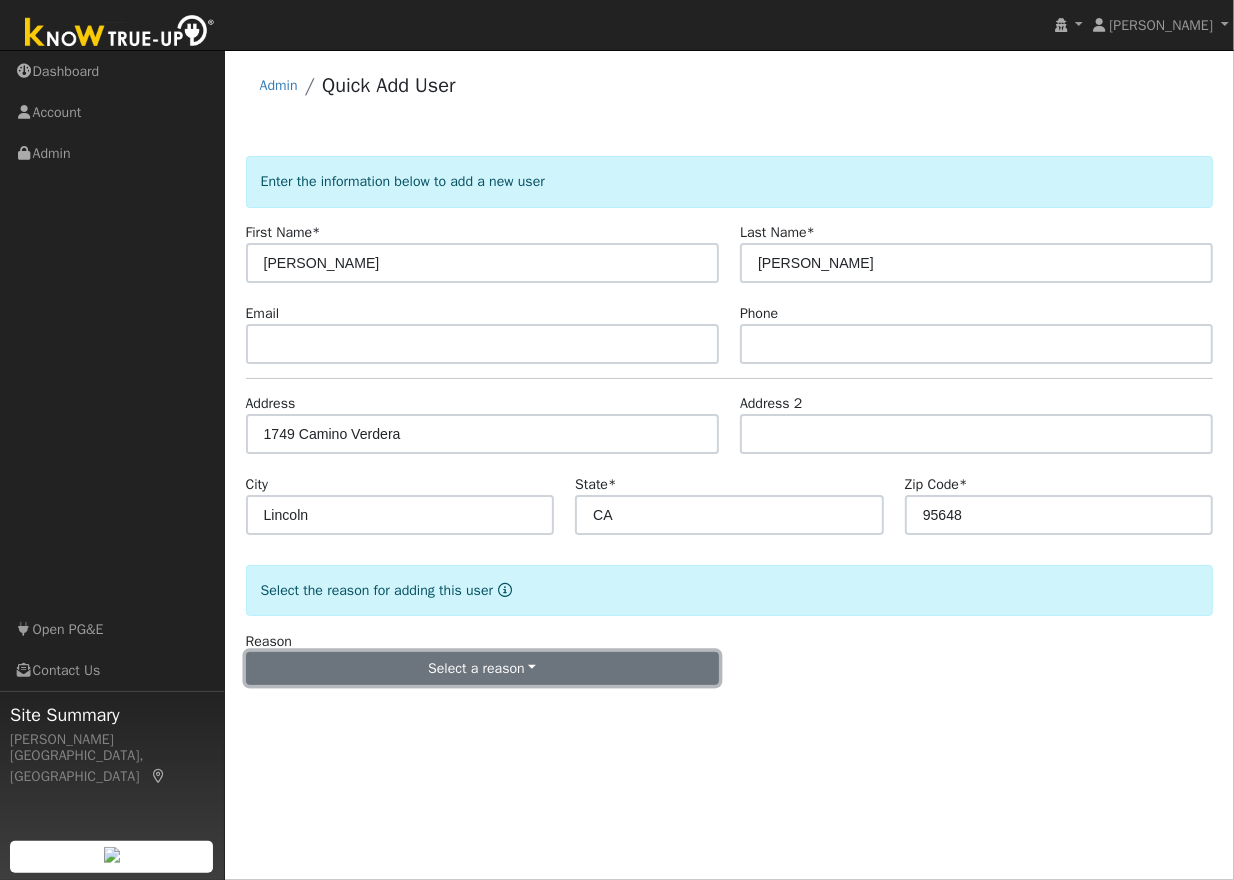 click on "Select a reason" at bounding box center (482, 669) 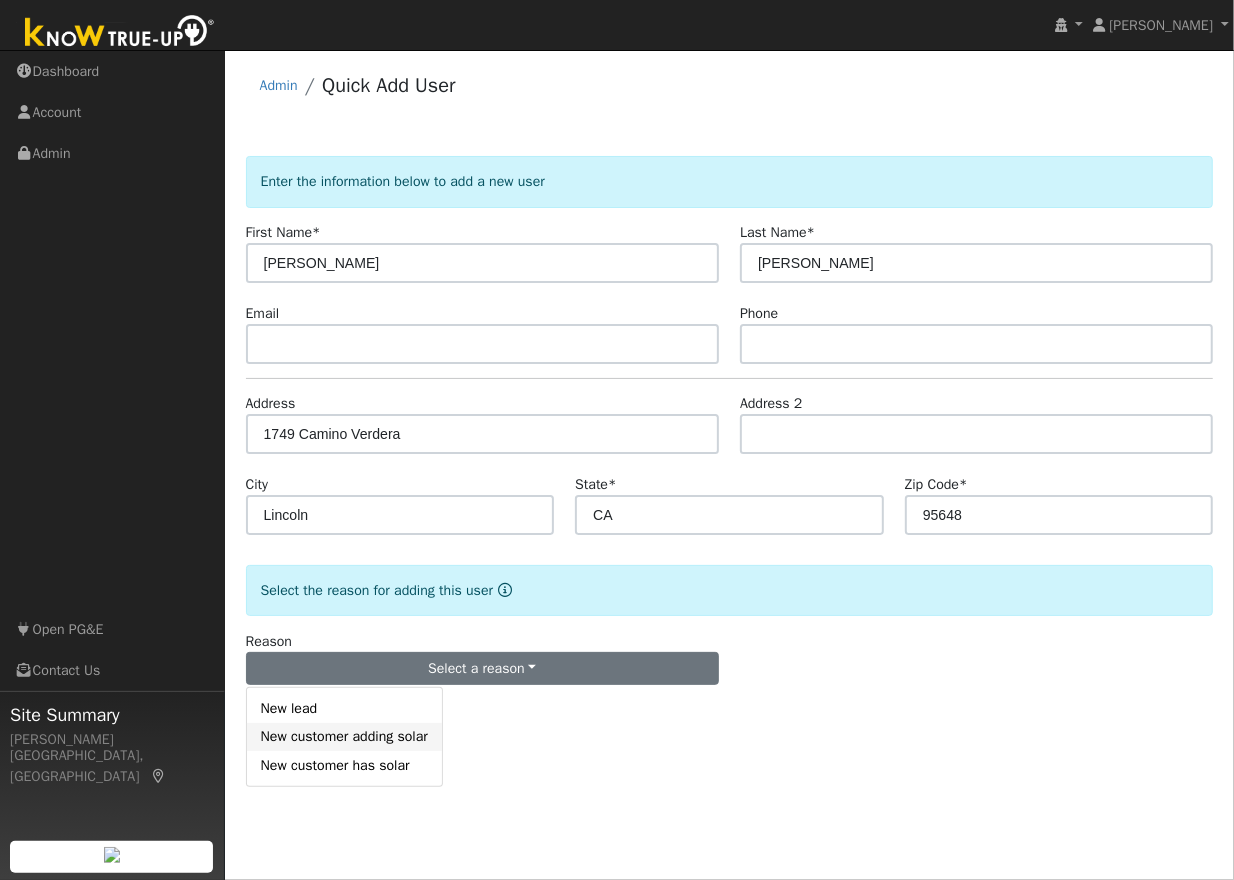 click on "New customer adding solar" at bounding box center (344, 737) 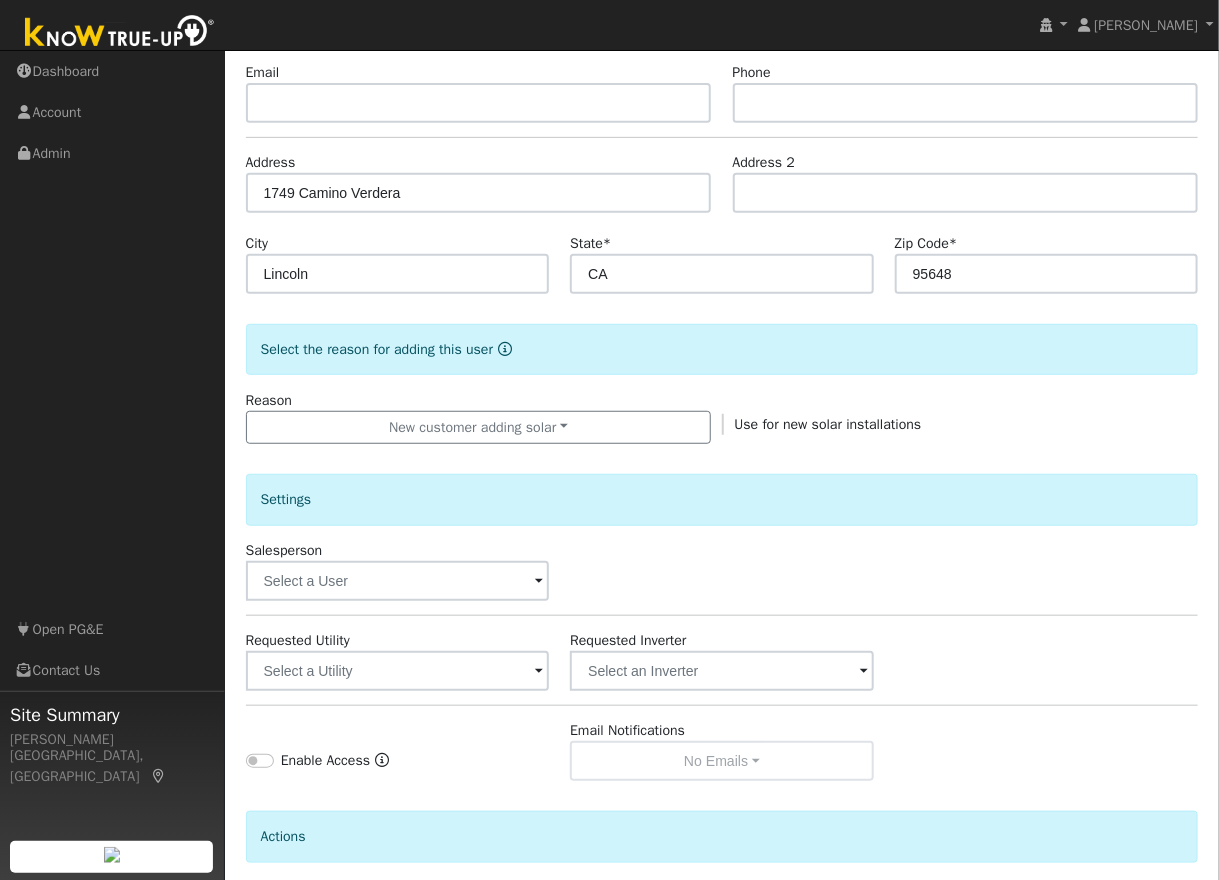 scroll, scrollTop: 399, scrollLeft: 0, axis: vertical 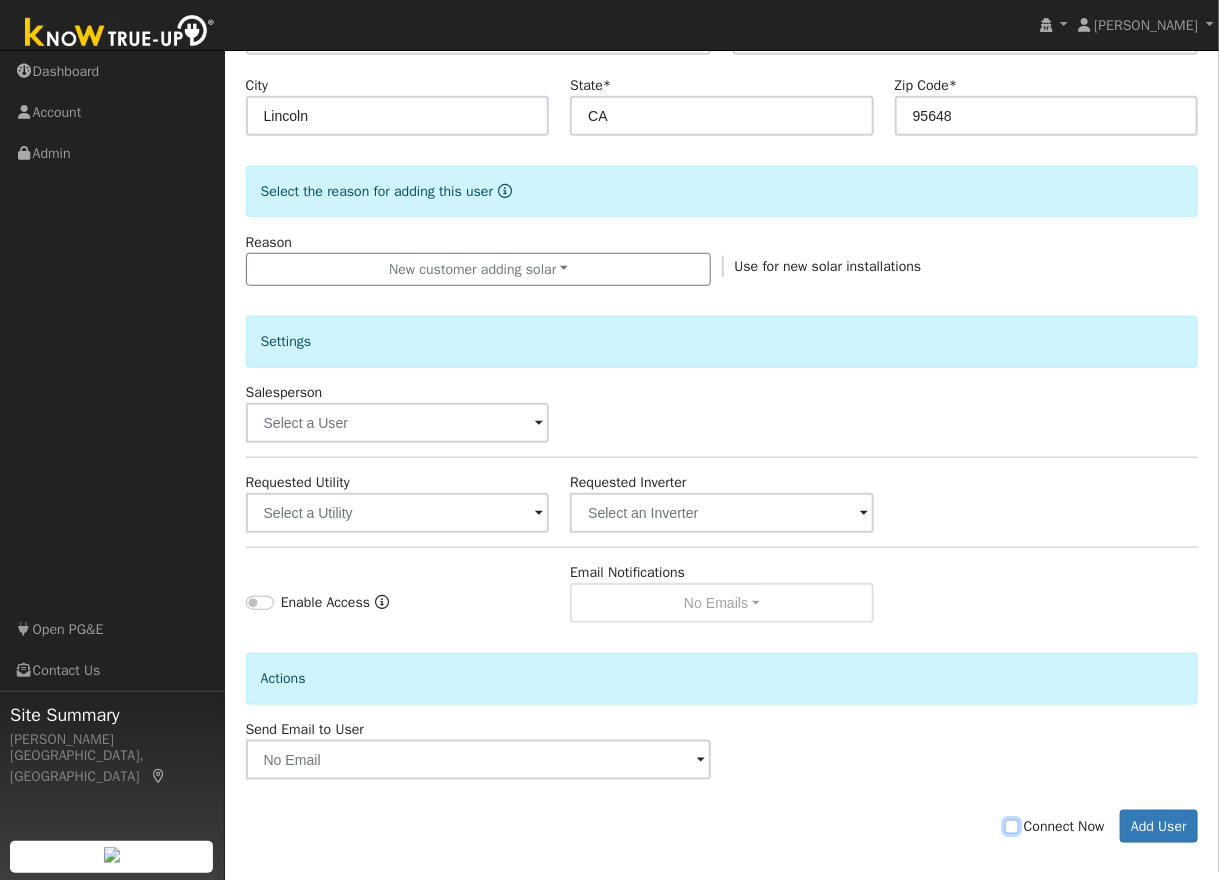 click on "Connect Now" at bounding box center (1012, 827) 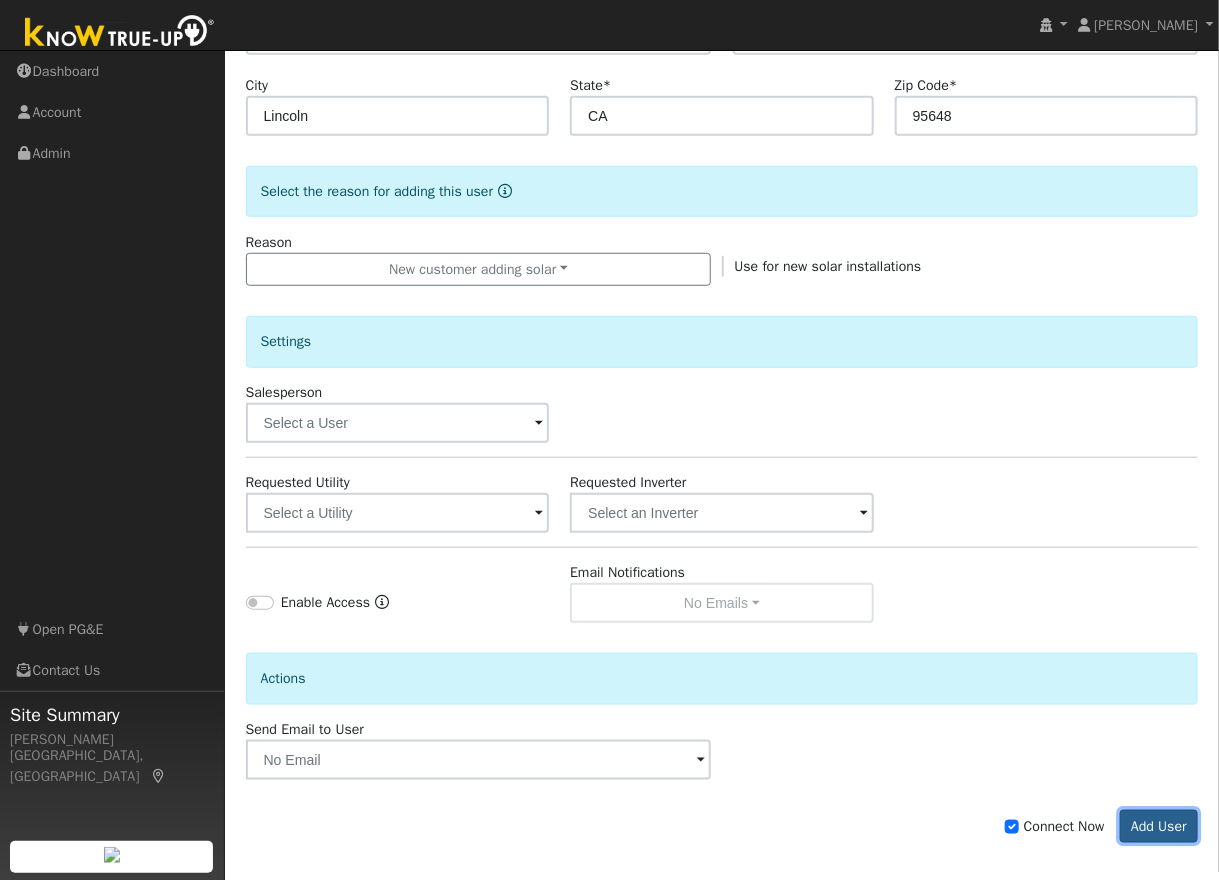 click on "Add User" at bounding box center (1159, 827) 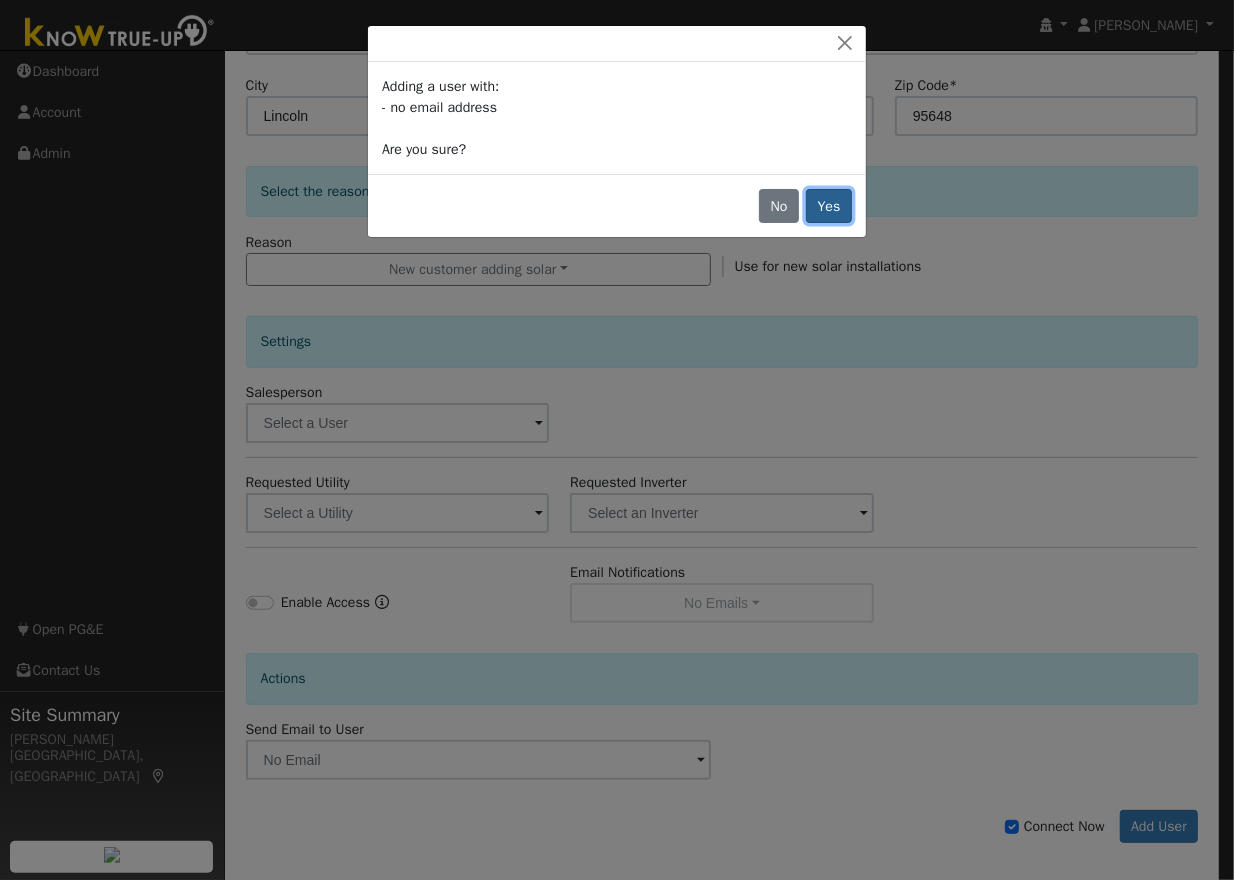 click on "Yes" at bounding box center (829, 206) 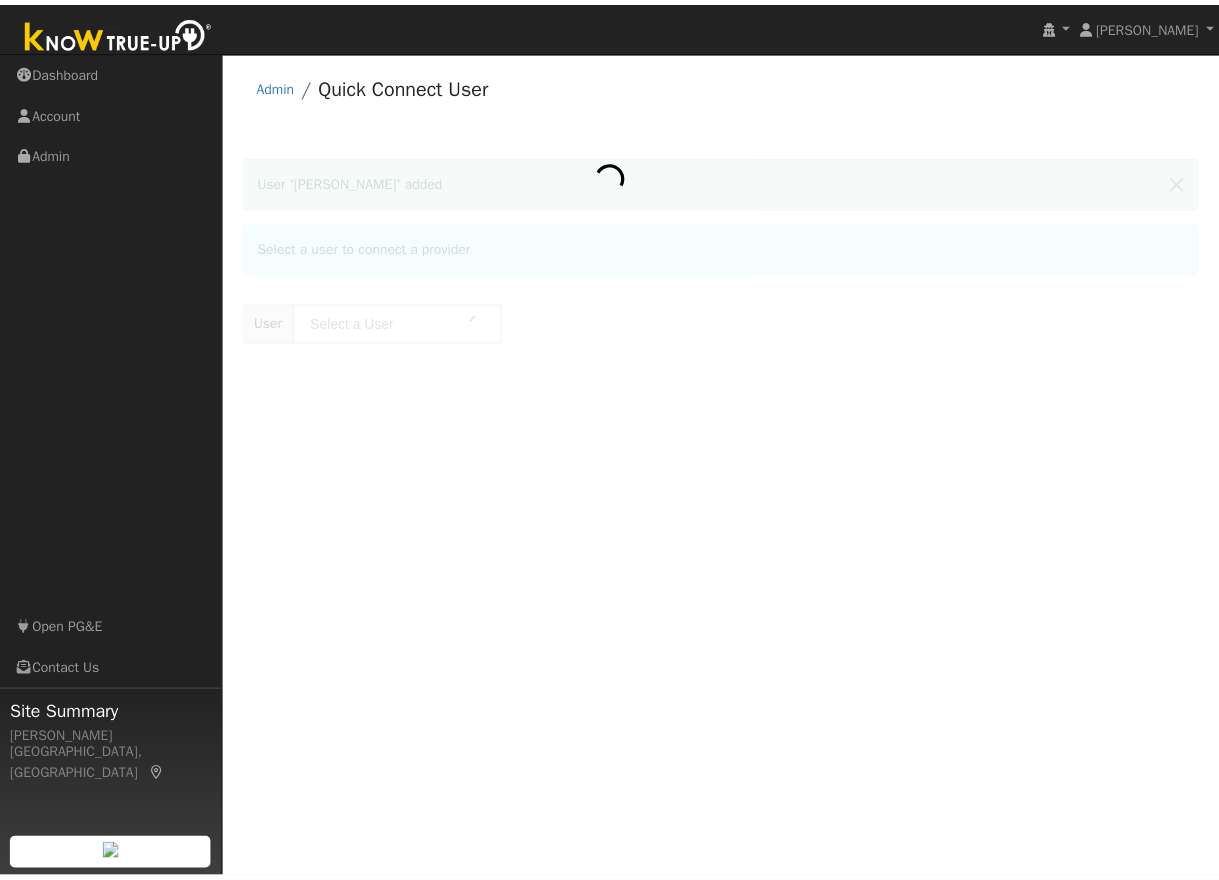 scroll, scrollTop: 0, scrollLeft: 0, axis: both 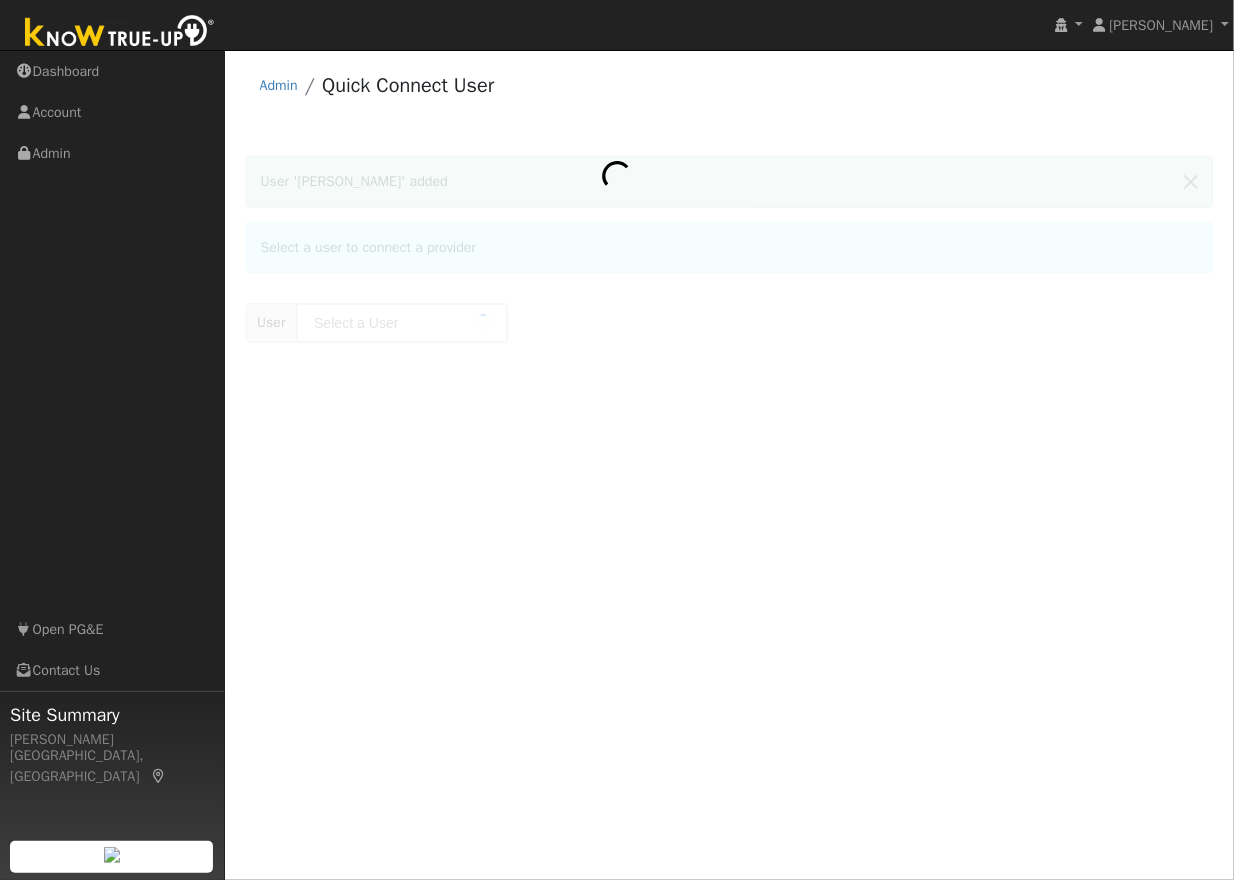 type on "[PERSON_NAME]" 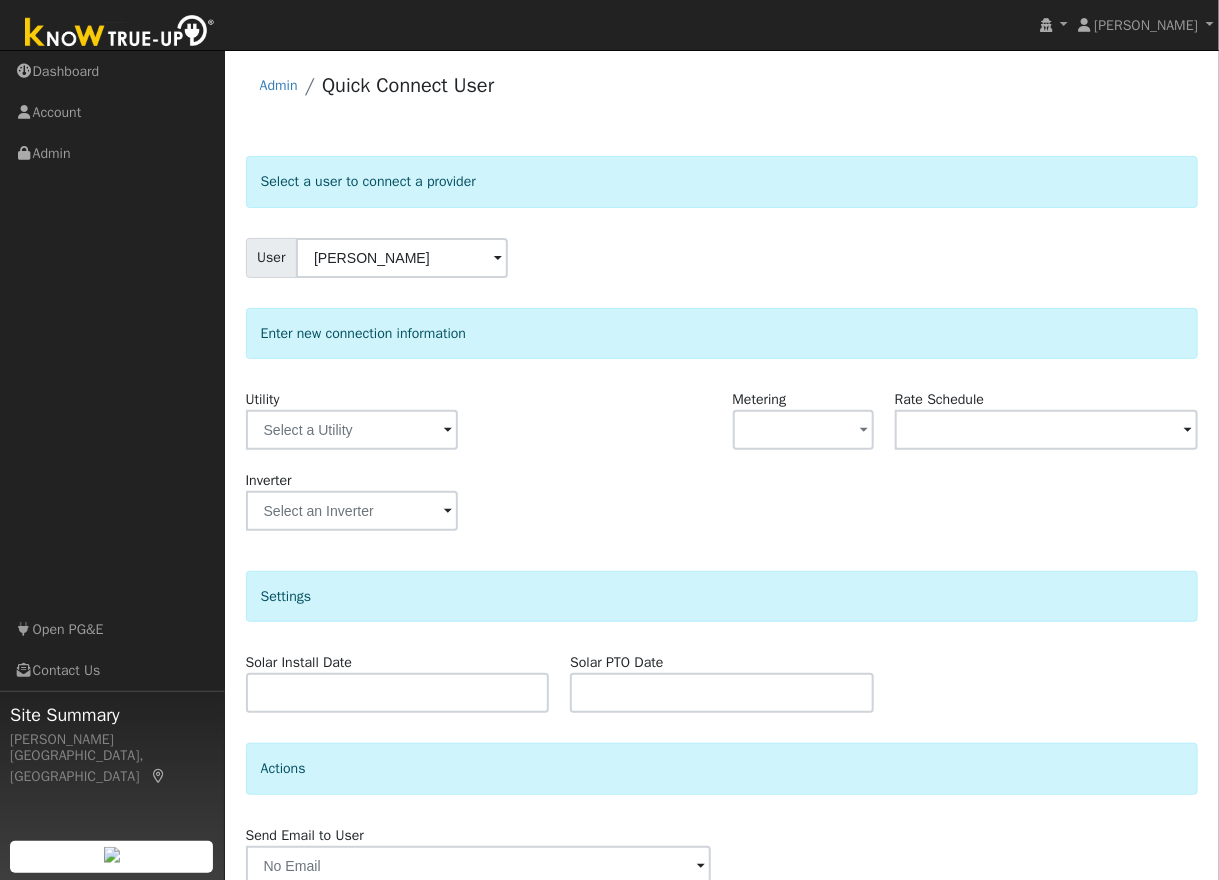 click at bounding box center (448, 431) 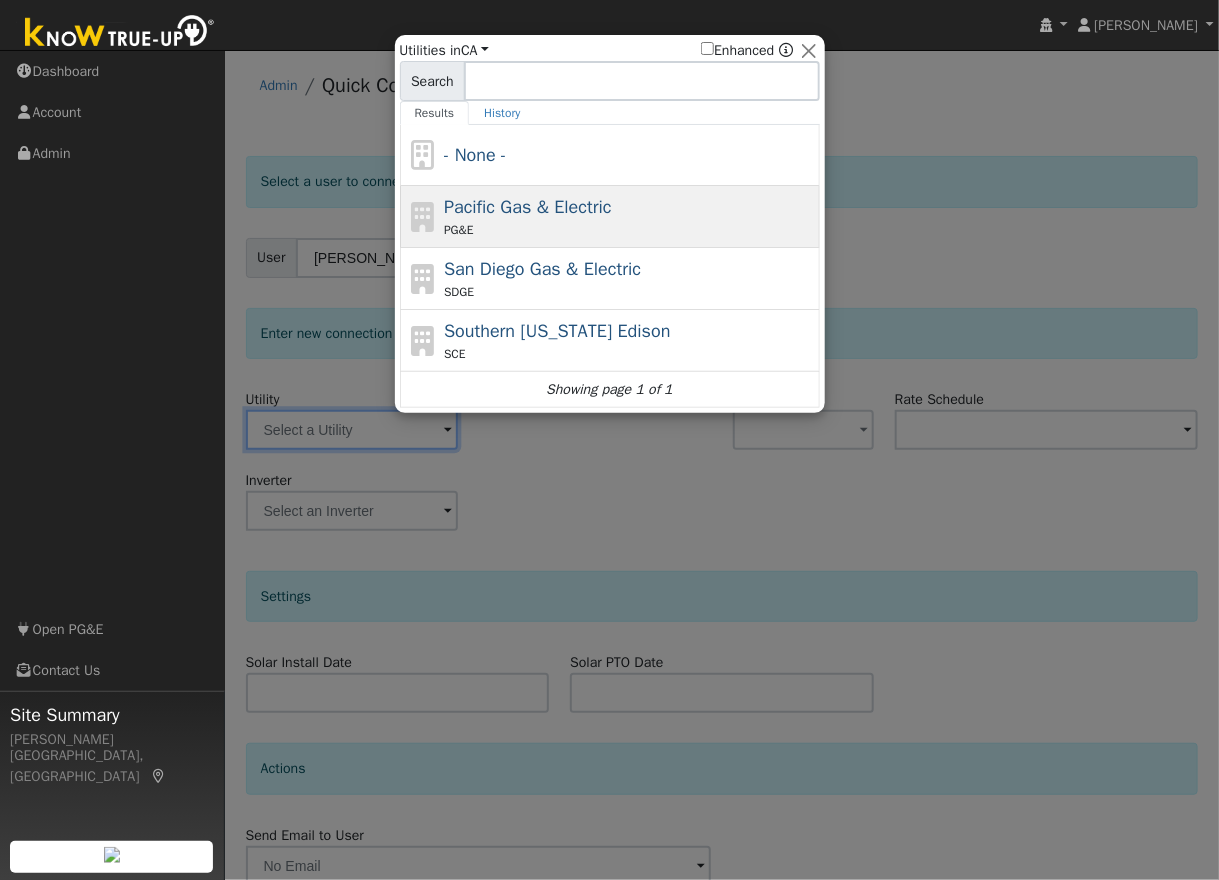 click on "PG&E" at bounding box center [629, 230] 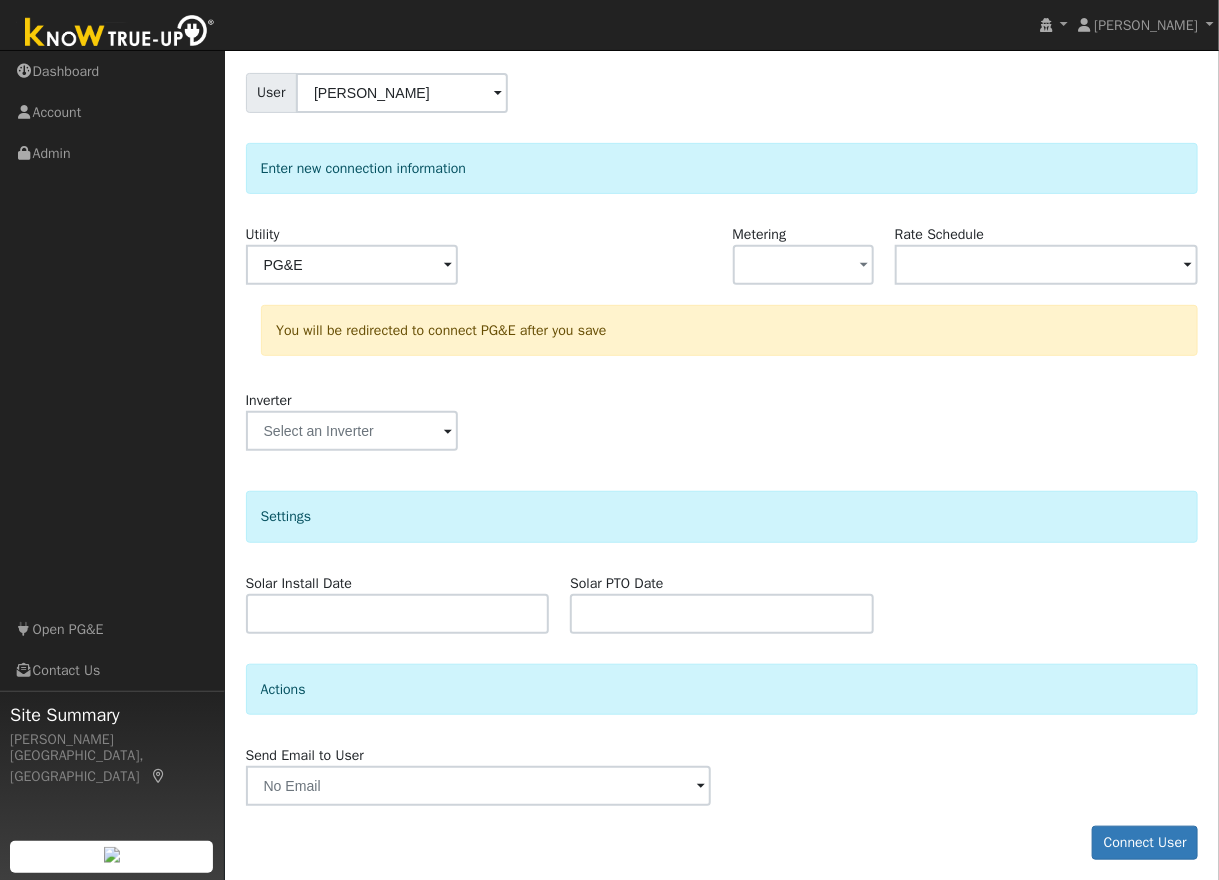 scroll, scrollTop: 174, scrollLeft: 0, axis: vertical 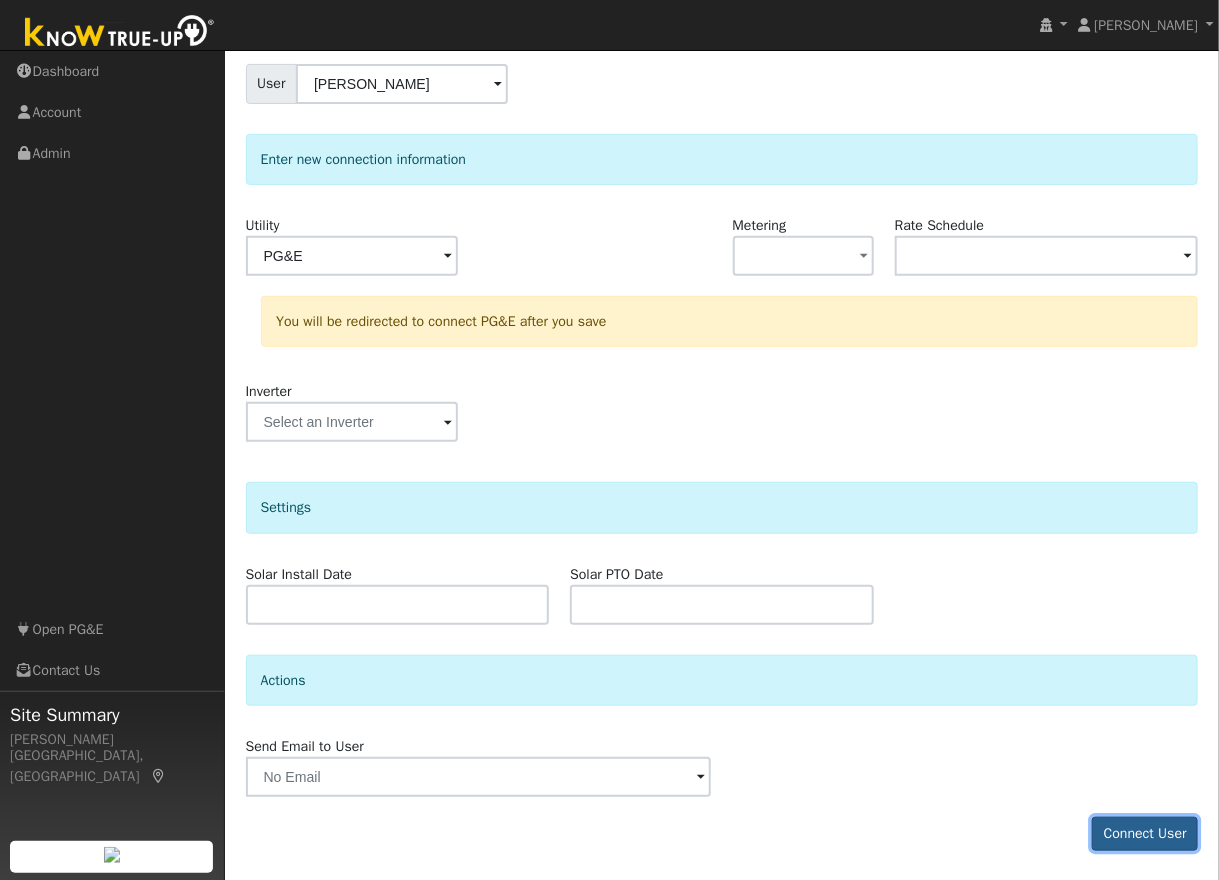 click on "Connect User" at bounding box center [1145, 834] 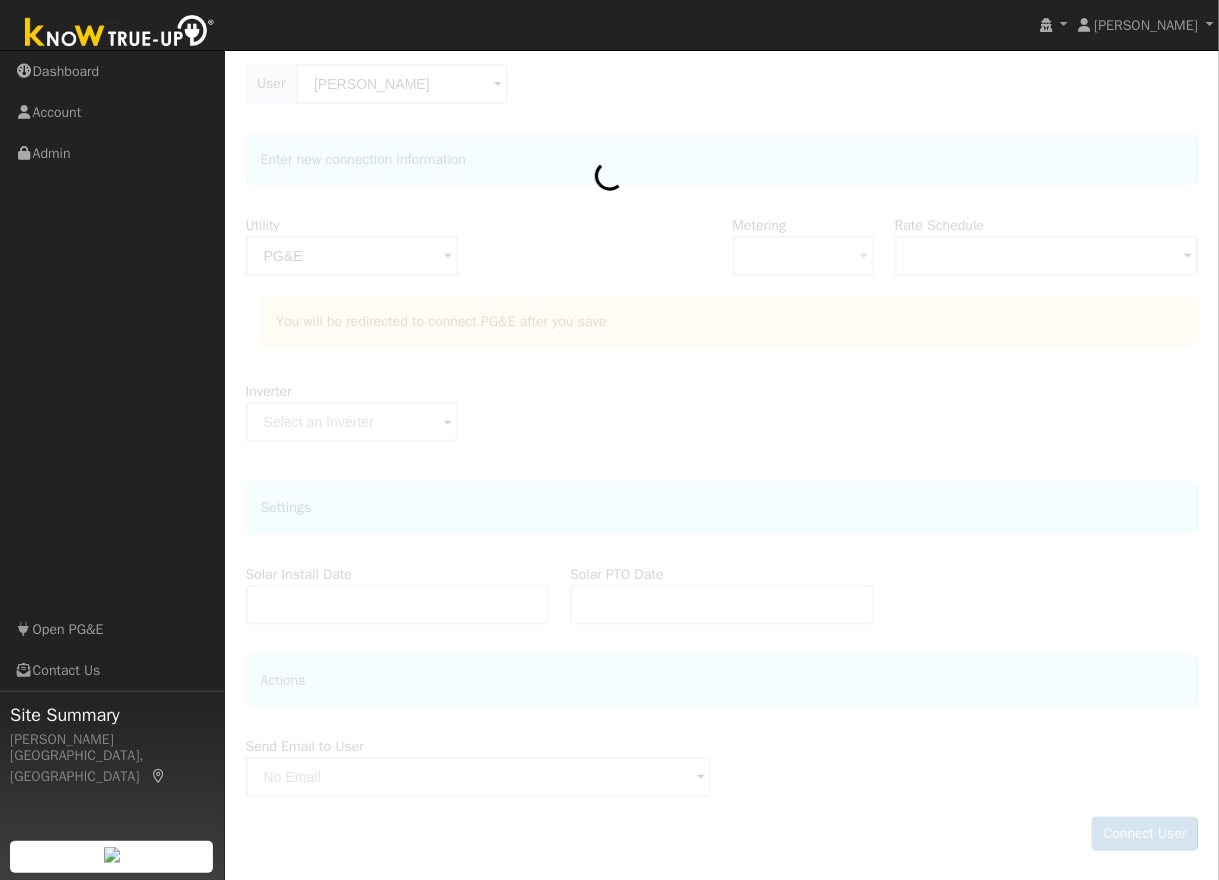 click on "Navigation
Dashboard
Account
Admin
Links
Open PG&E
Contact Us" at bounding box center (112, 491) 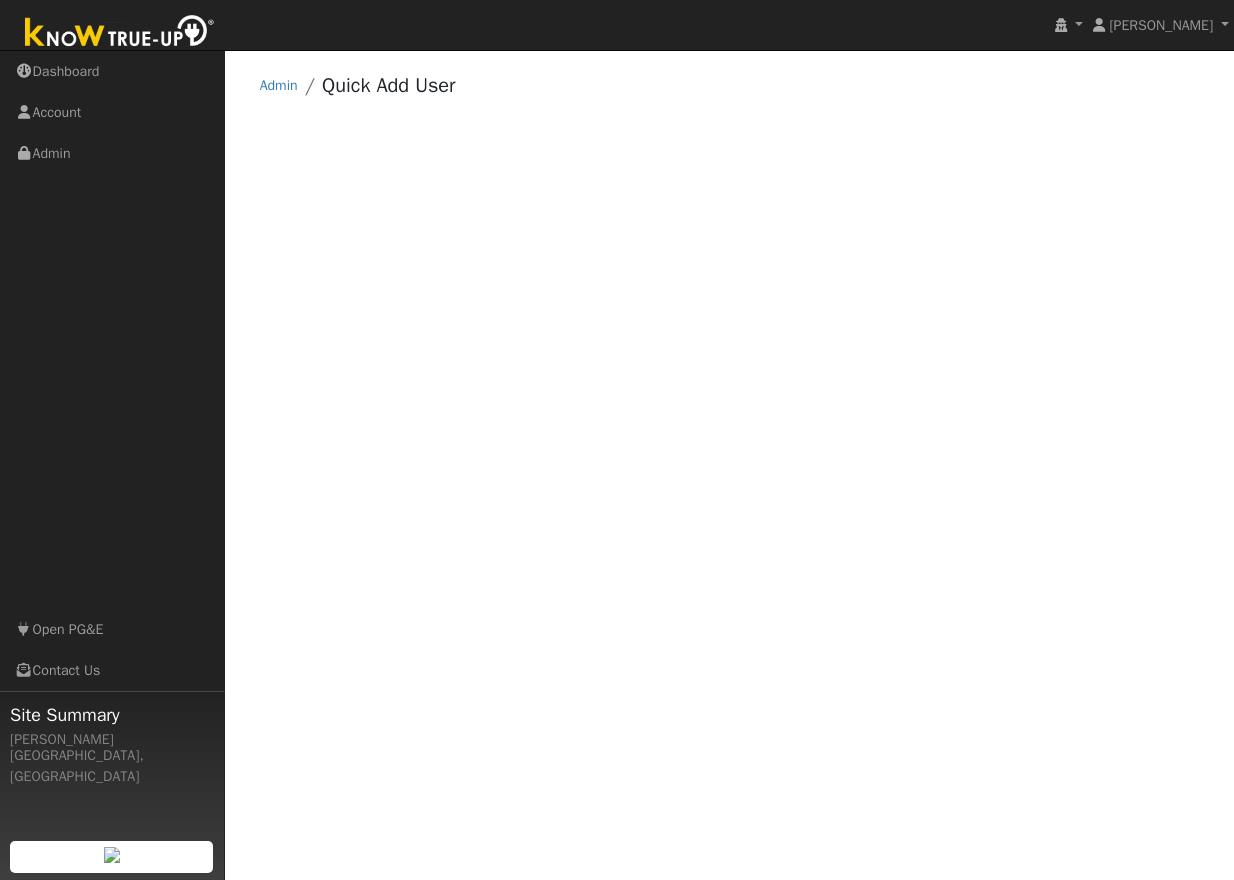scroll, scrollTop: 0, scrollLeft: 0, axis: both 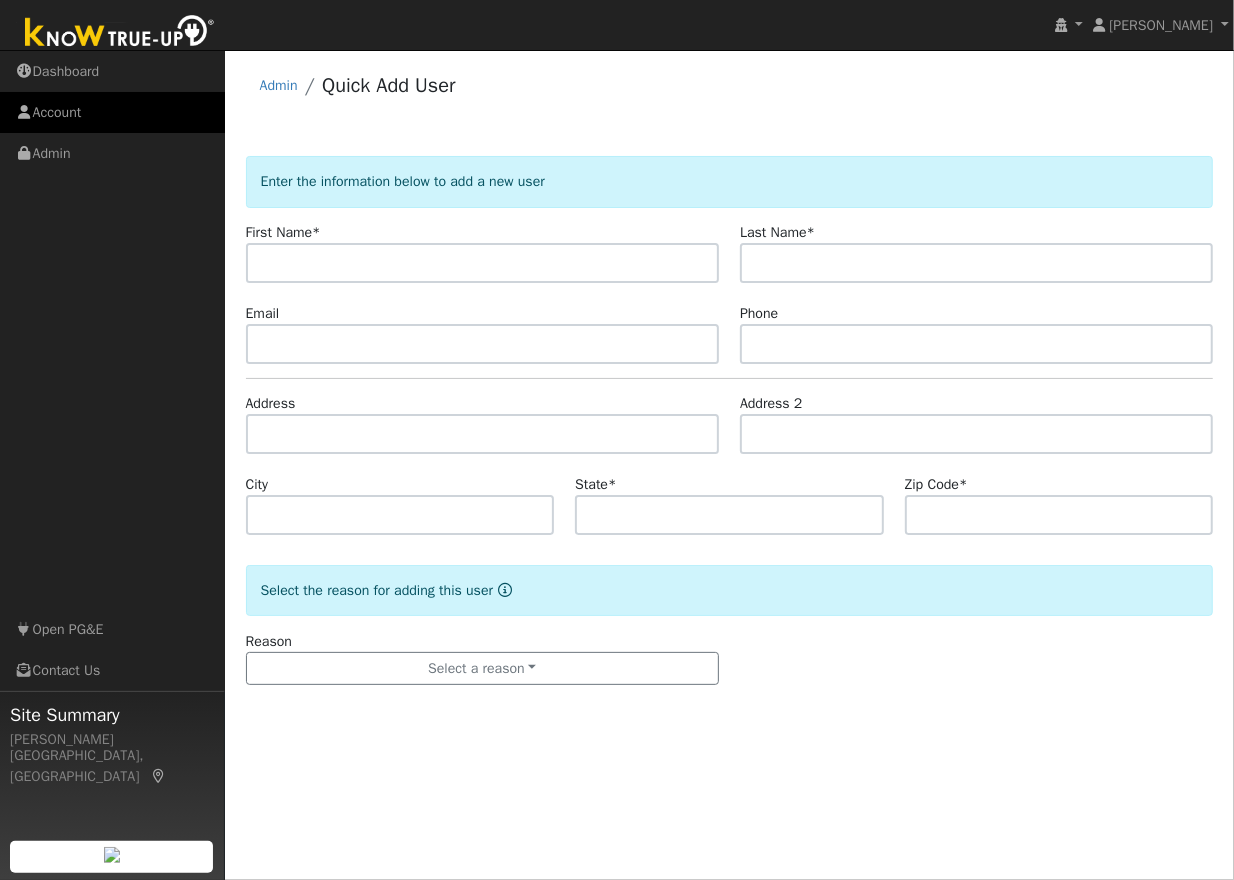 click on "Account" at bounding box center [112, 112] 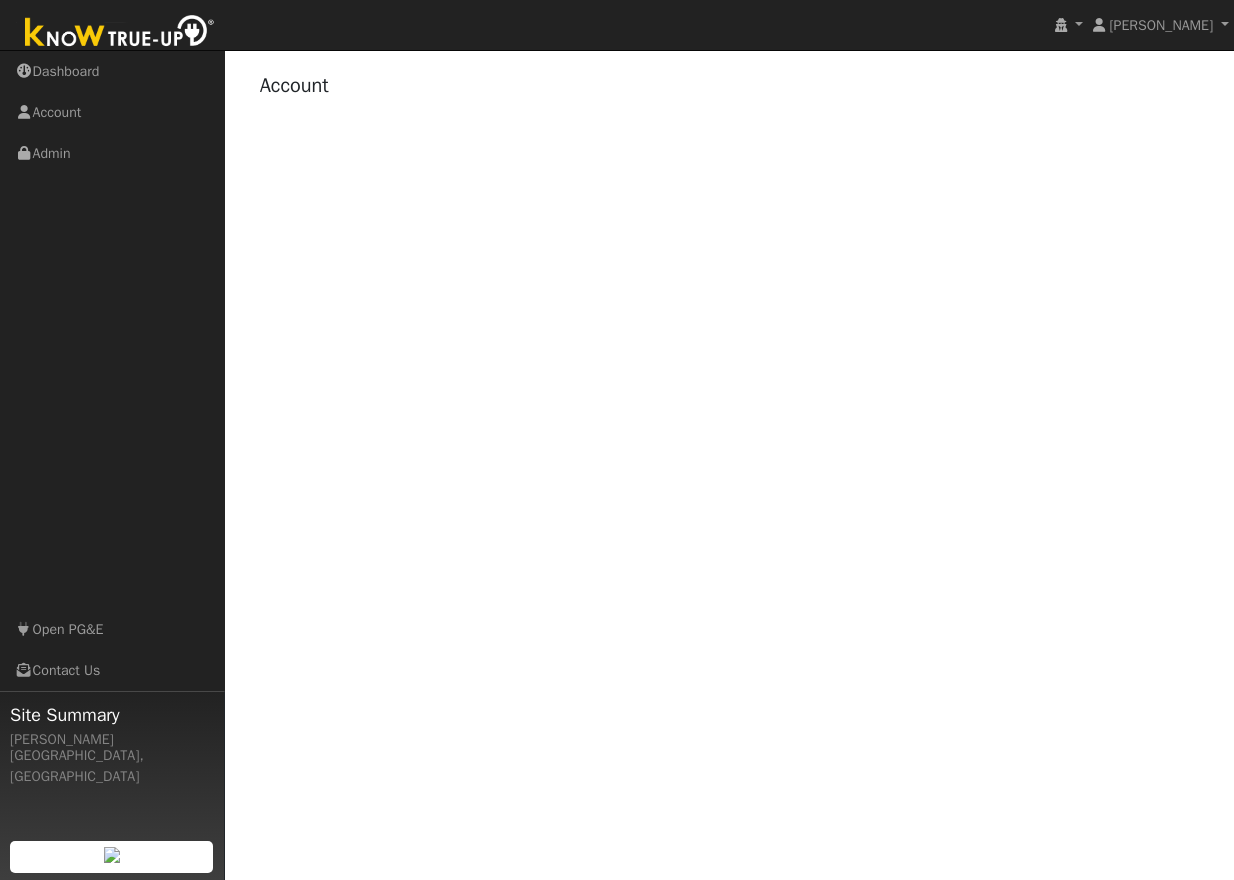 scroll, scrollTop: 0, scrollLeft: 0, axis: both 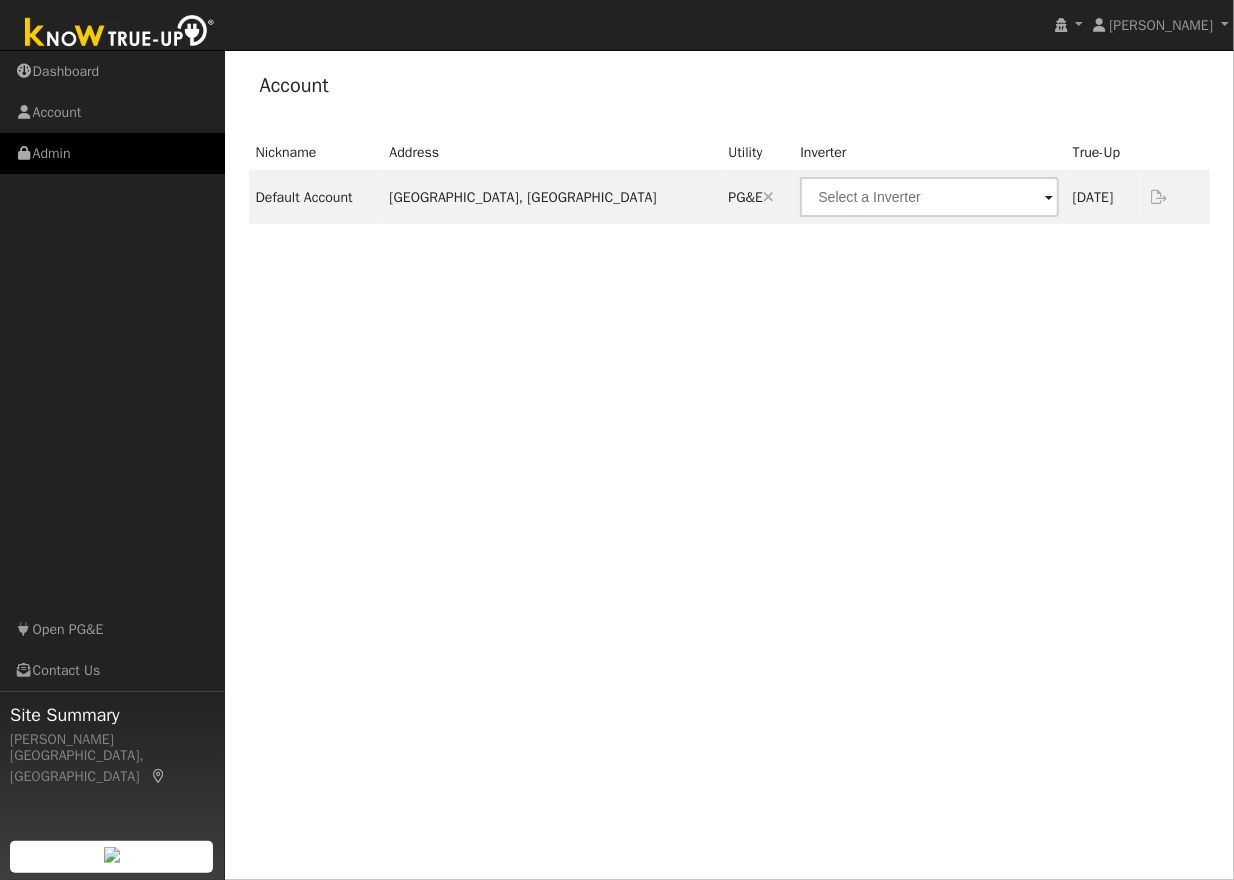 click on "Admin" at bounding box center [112, 153] 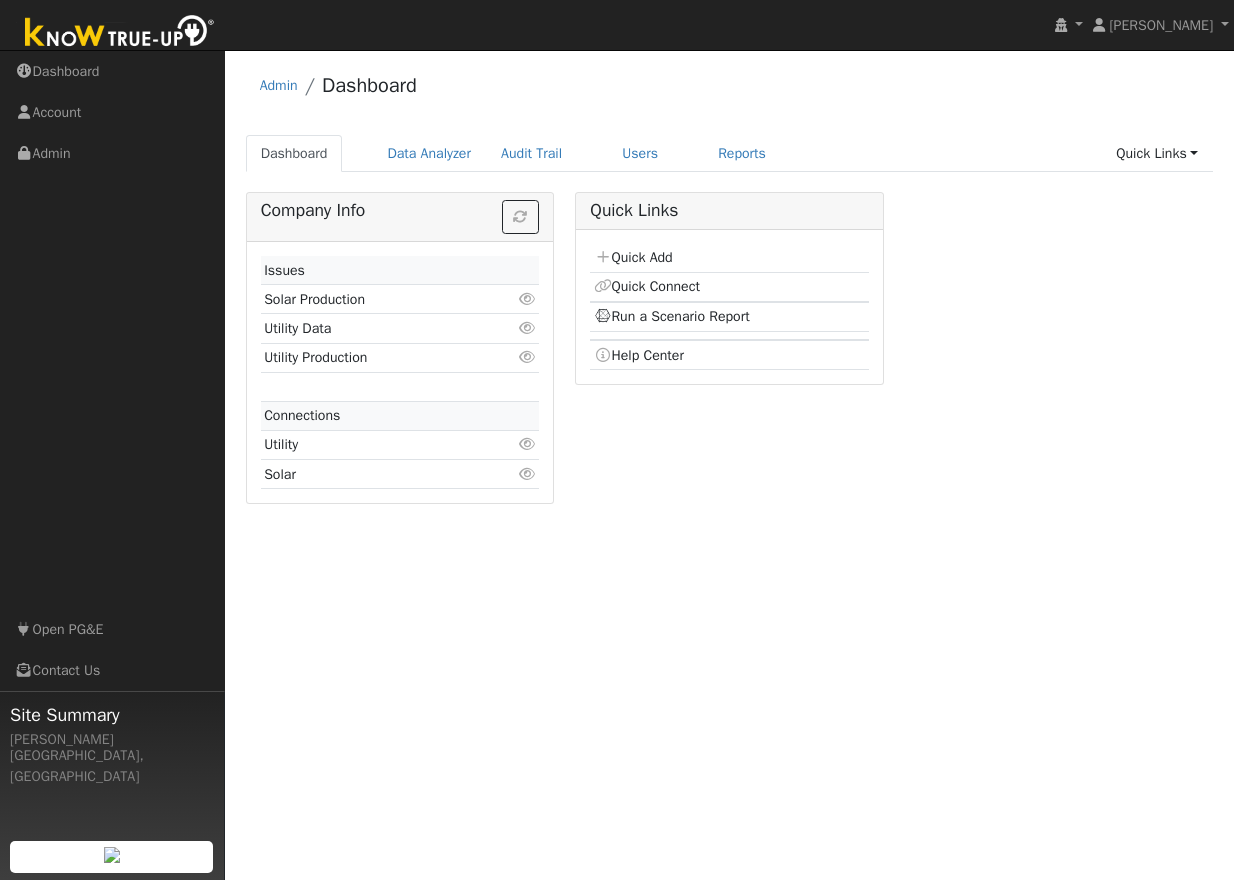scroll, scrollTop: 0, scrollLeft: 0, axis: both 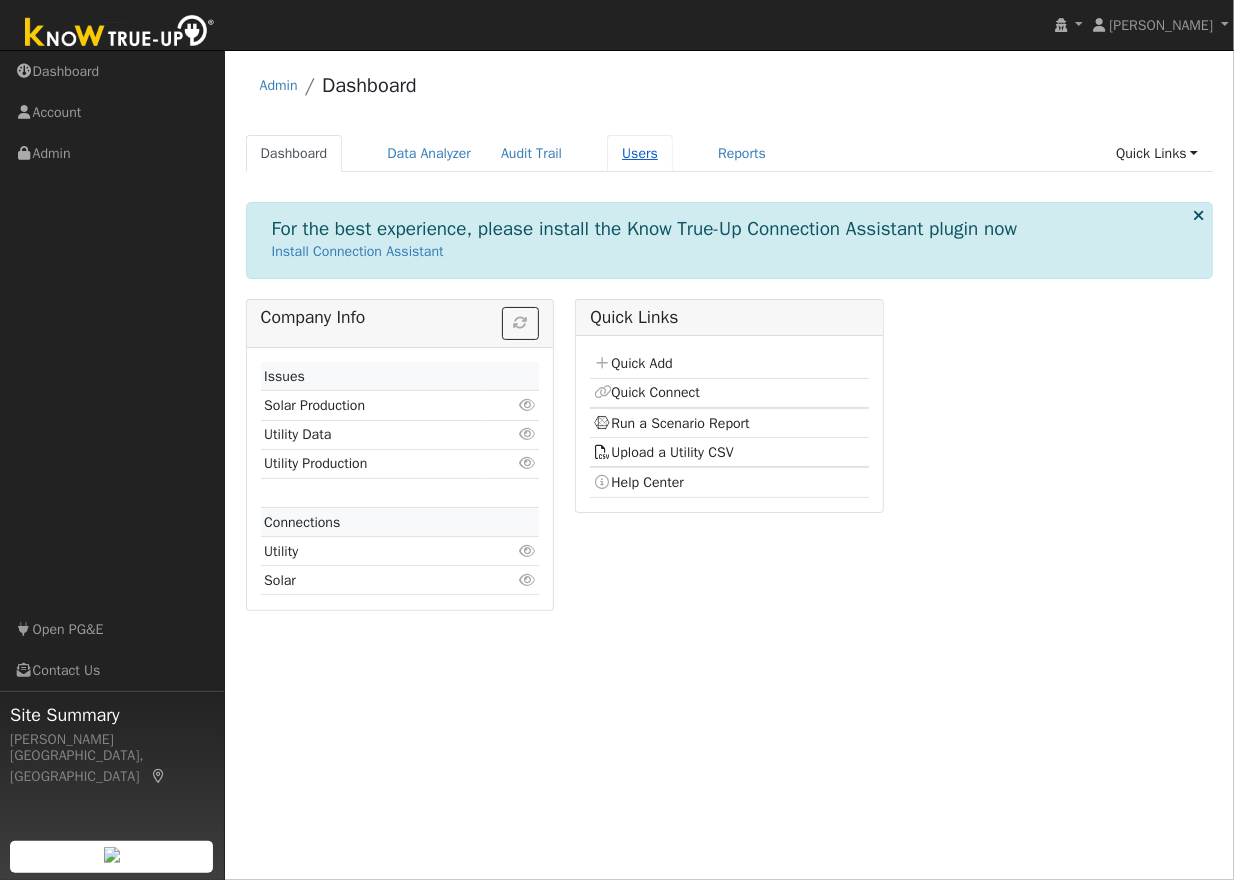 click on "Users" at bounding box center (640, 153) 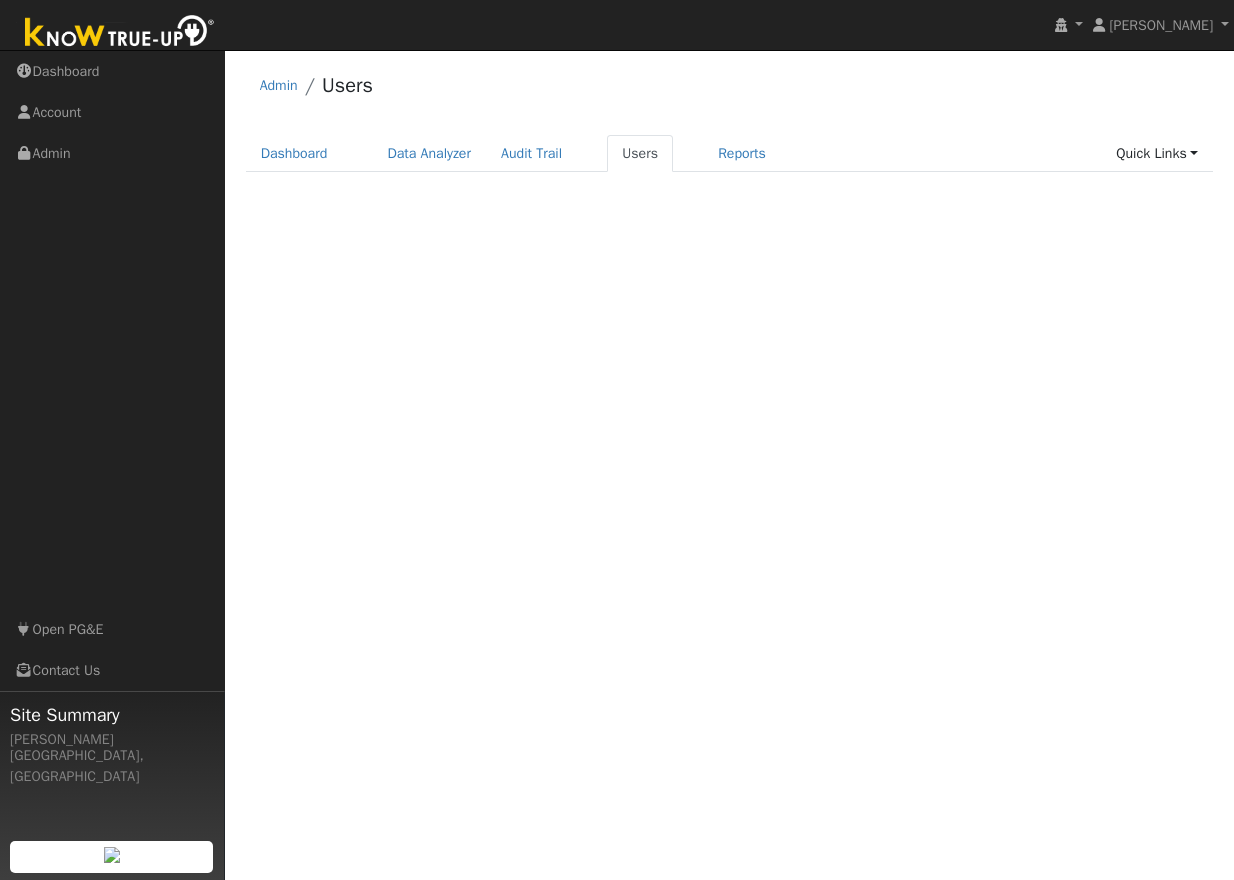 scroll, scrollTop: 0, scrollLeft: 0, axis: both 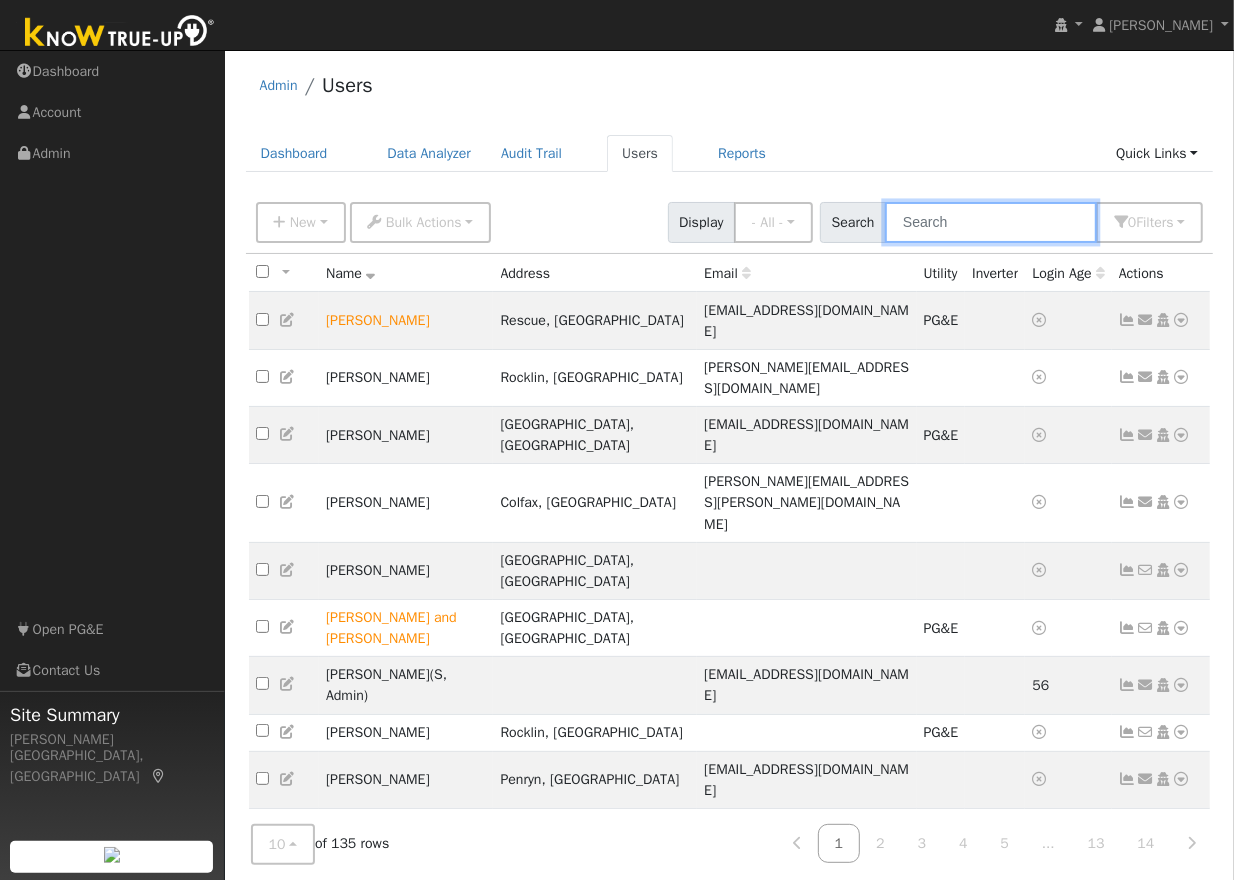 click at bounding box center [991, 222] 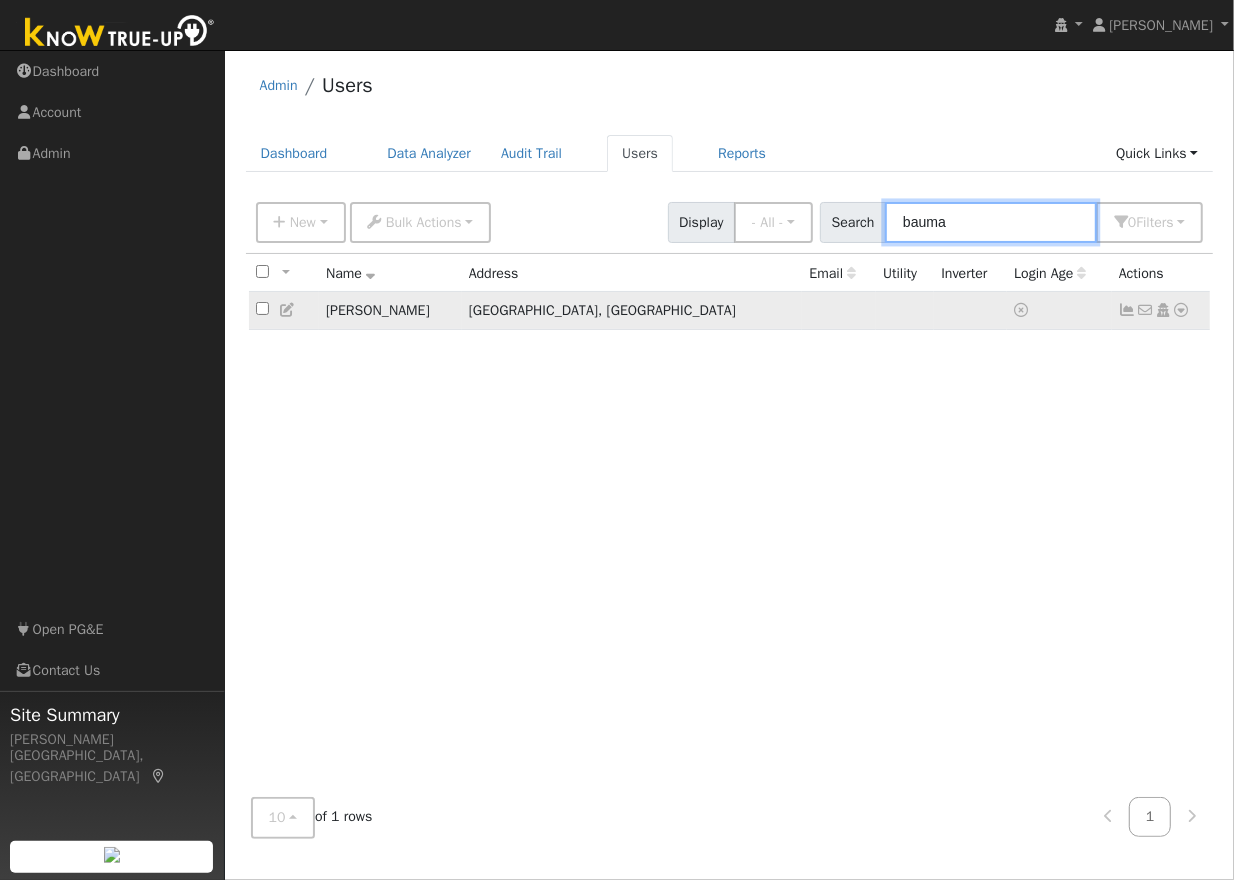 type on "bauma" 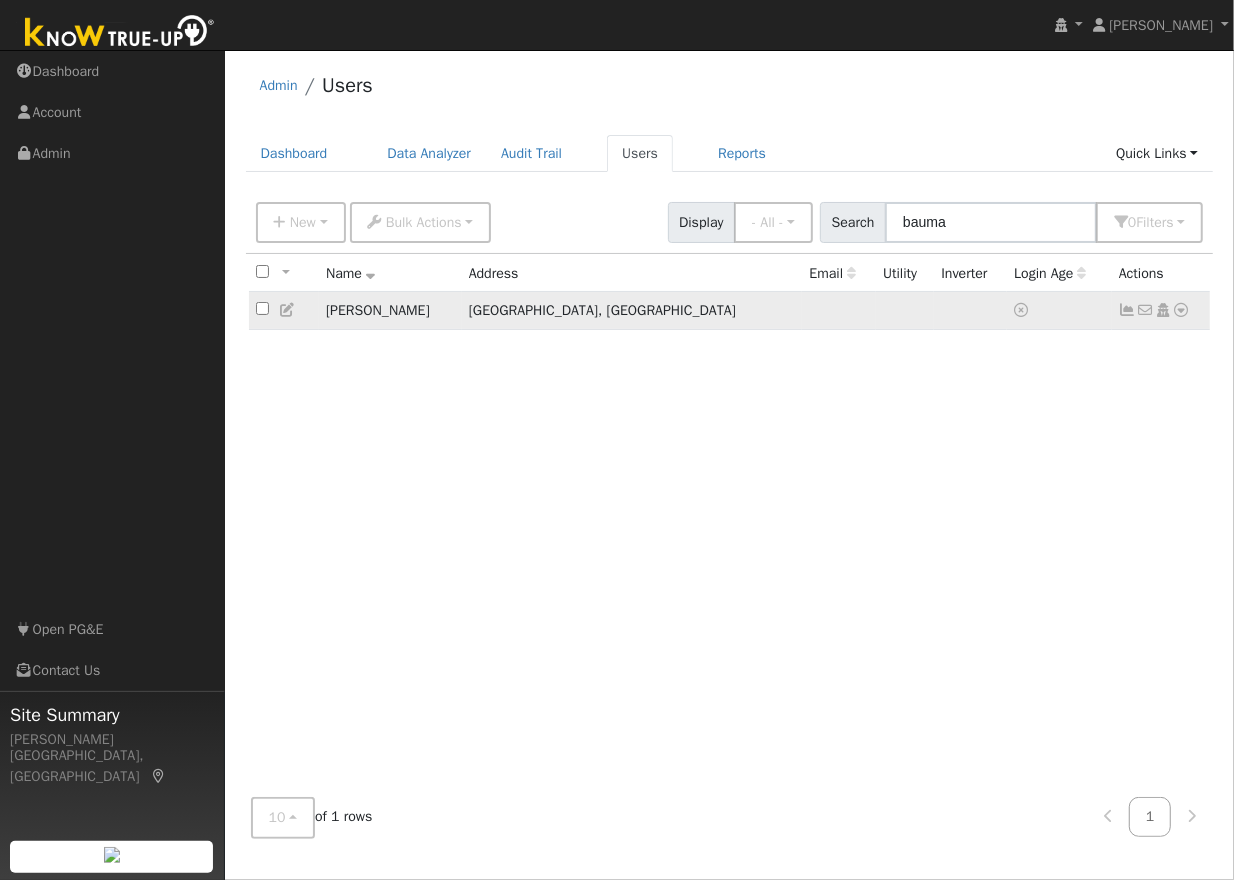click at bounding box center [839, 310] 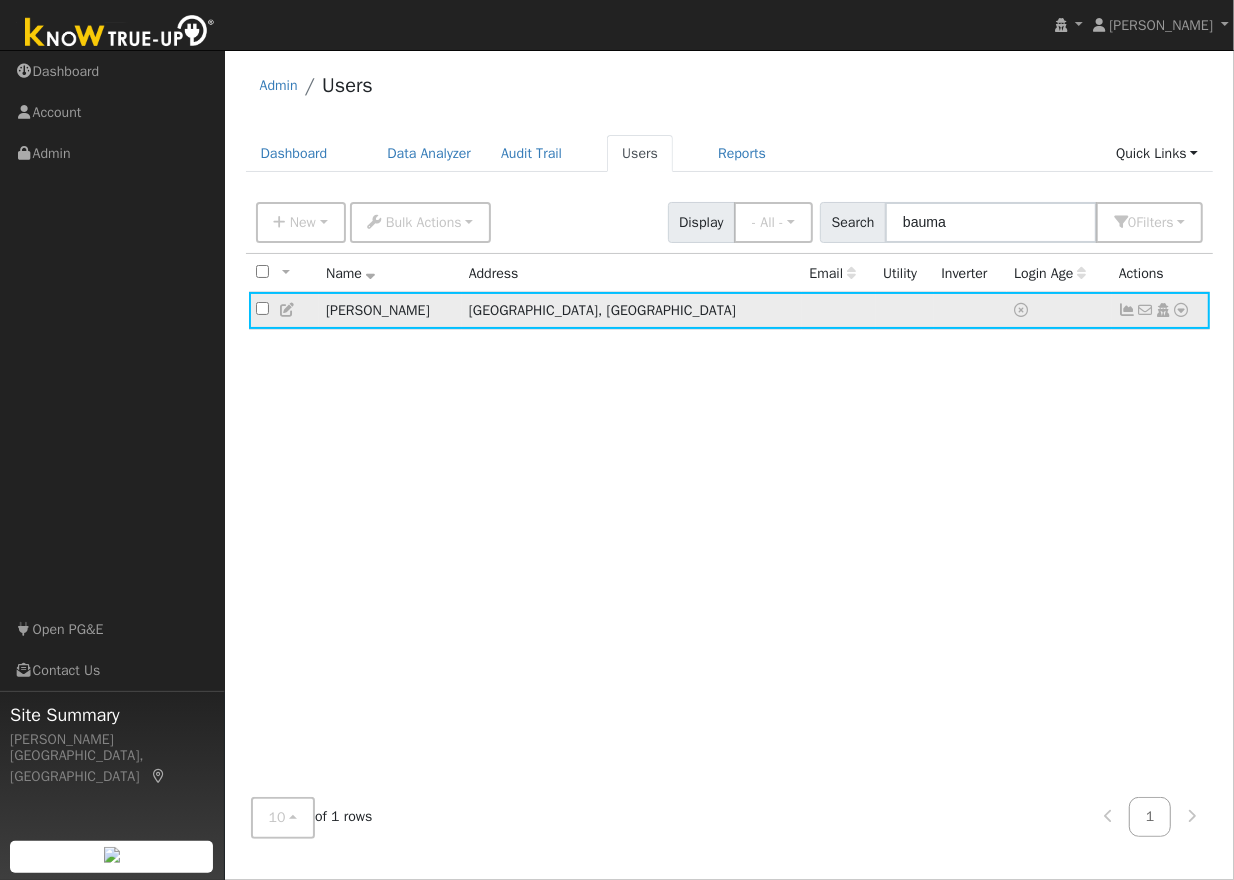 click at bounding box center [262, 308] 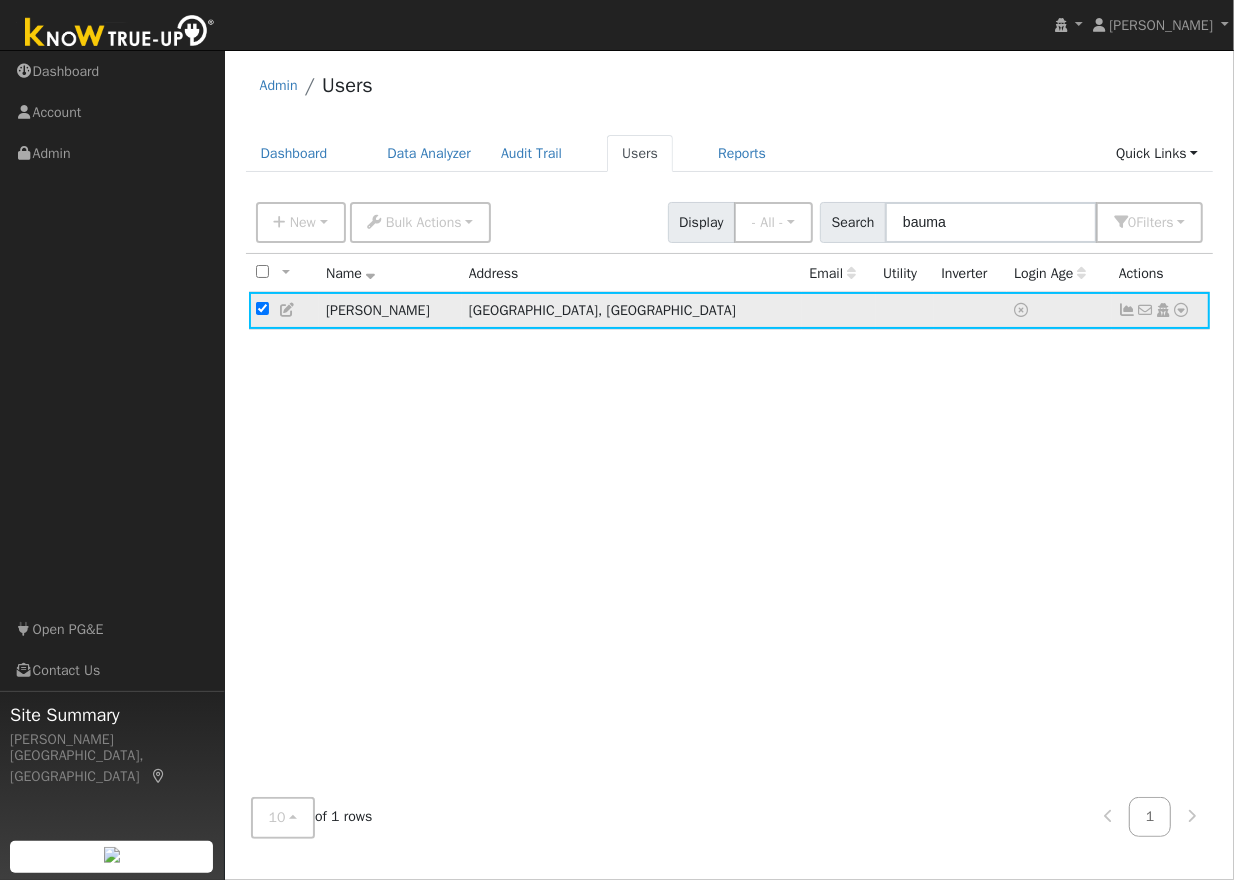 checkbox on "true" 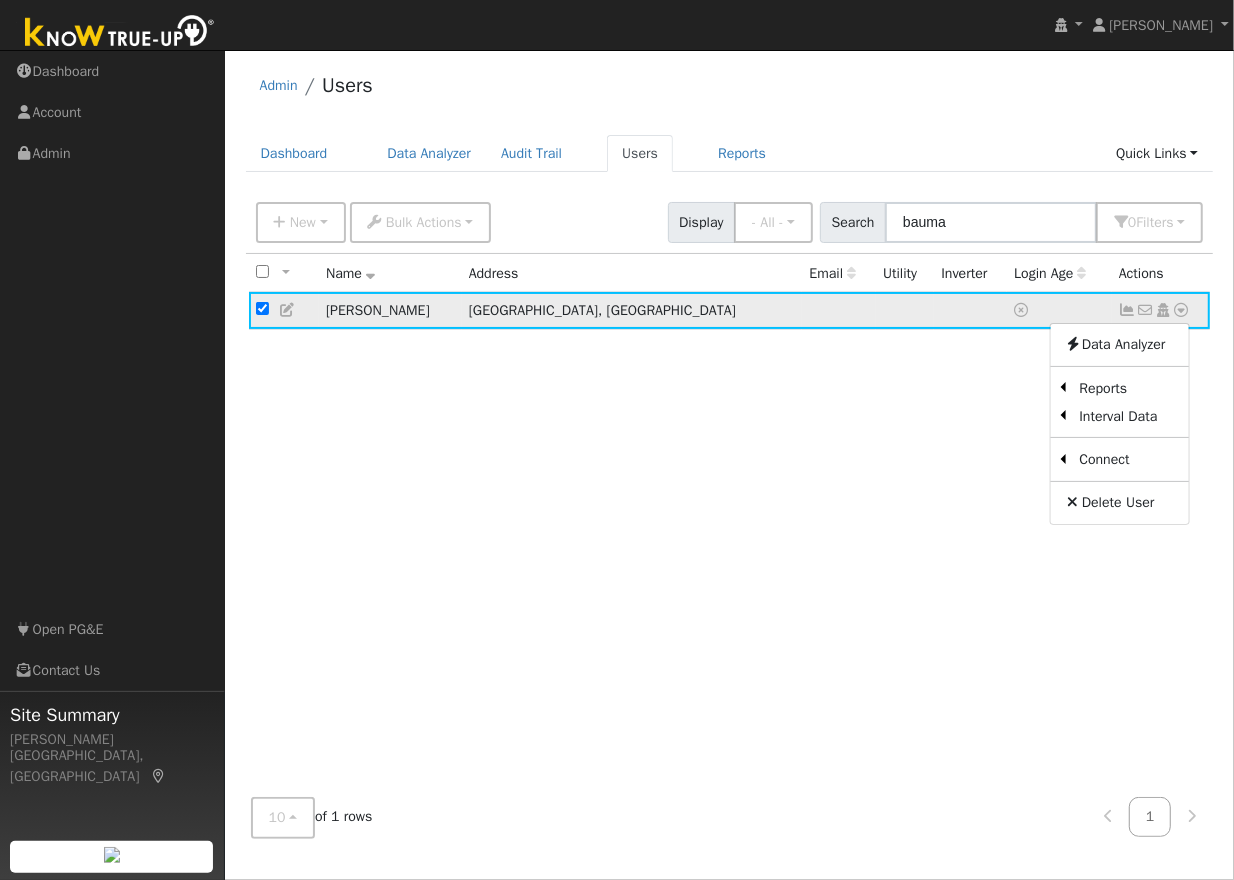 click at bounding box center (970, 310) 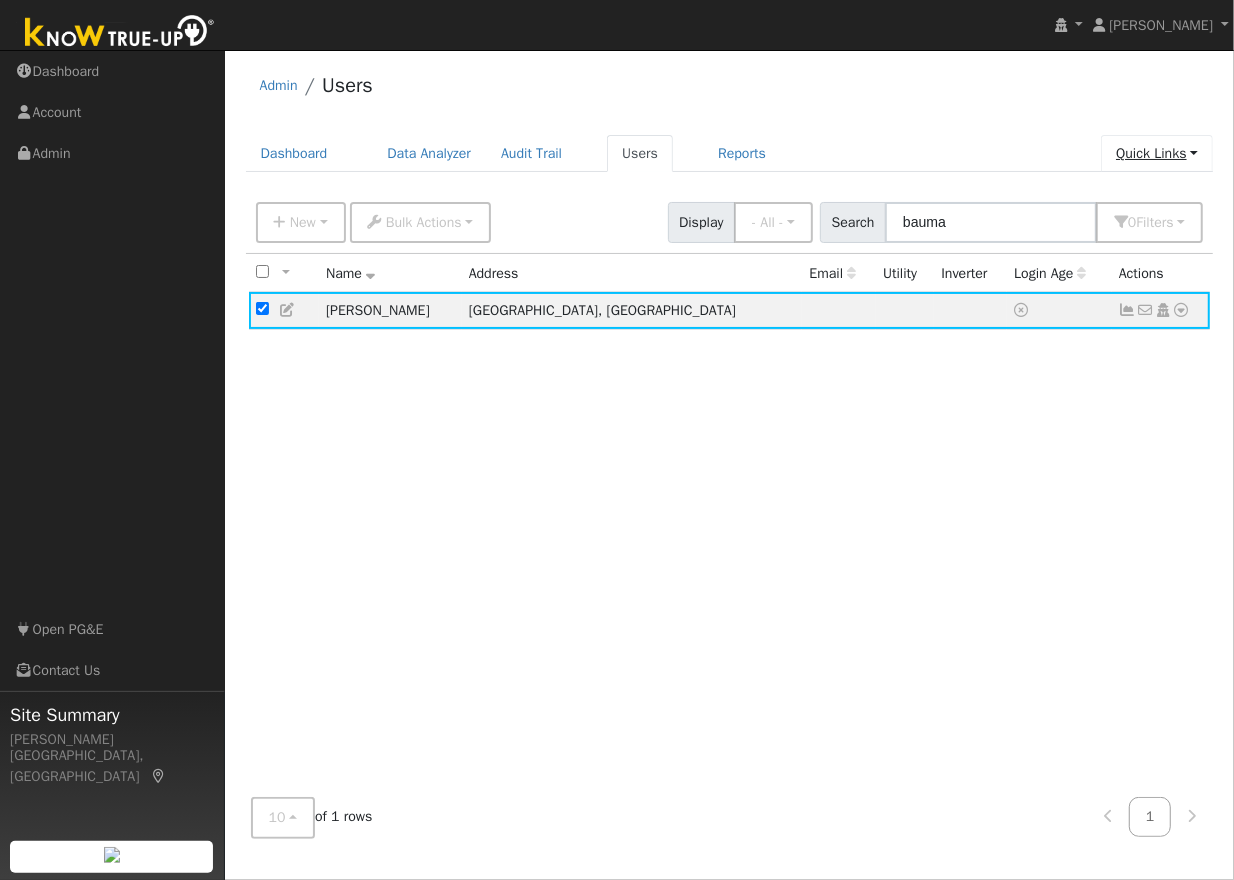 click on "Quick Links" at bounding box center [1157, 153] 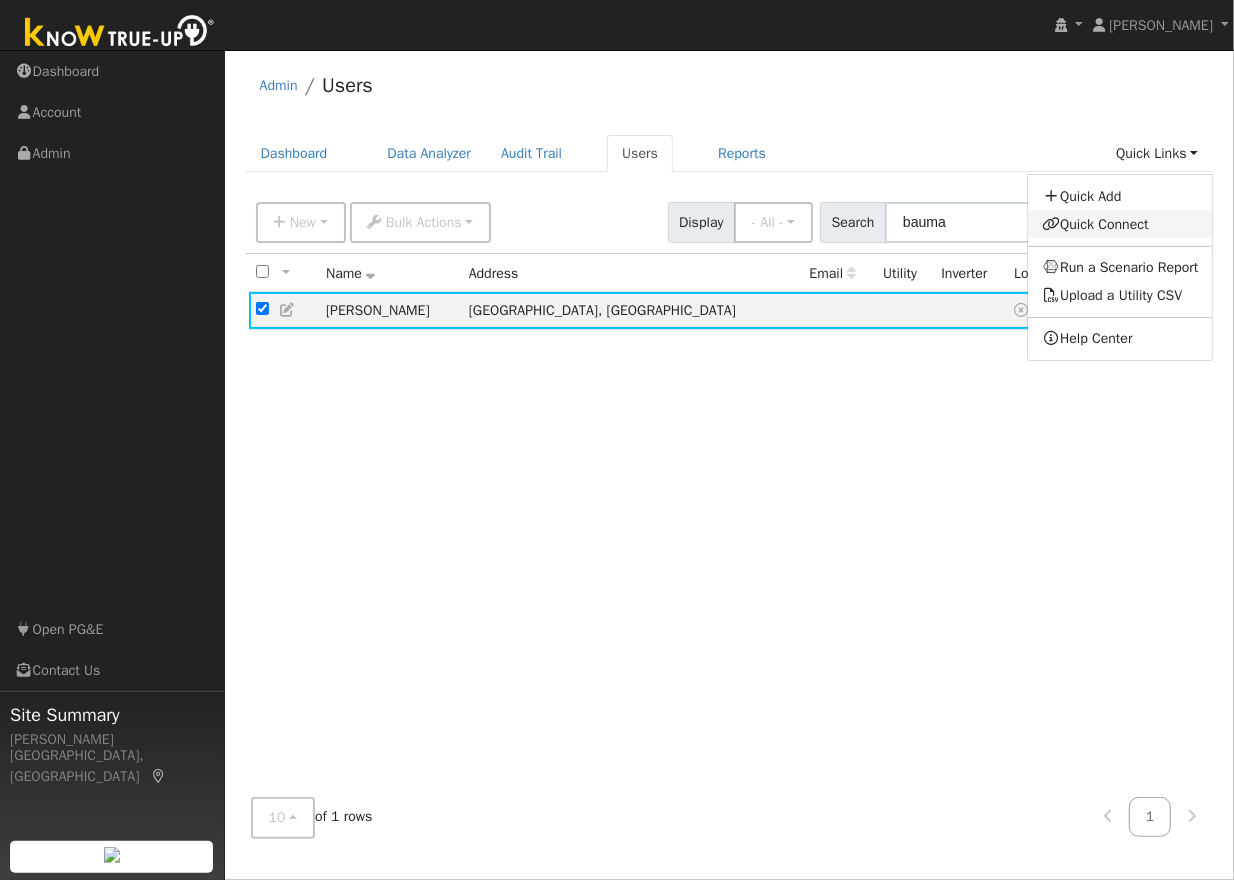 click on "Quick Connect" at bounding box center (1120, 224) 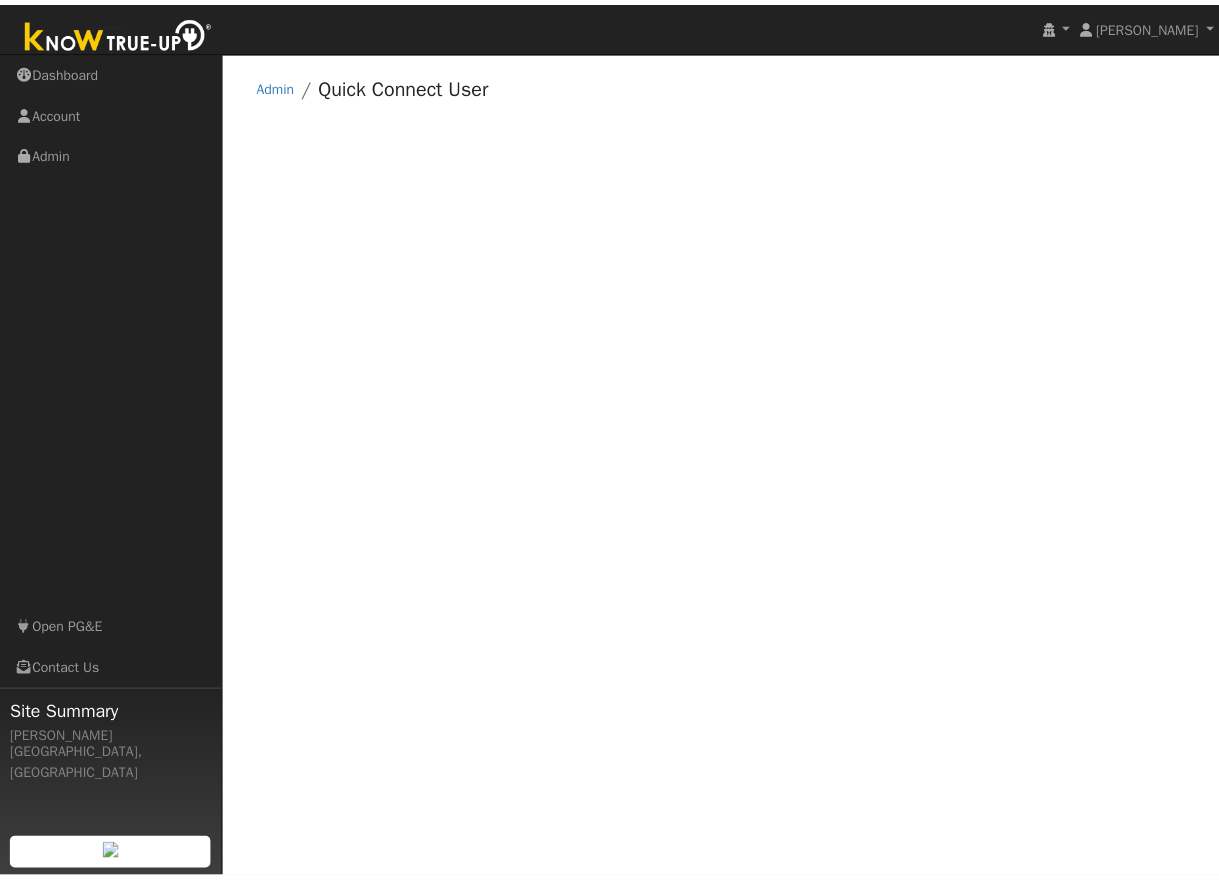 scroll, scrollTop: 0, scrollLeft: 0, axis: both 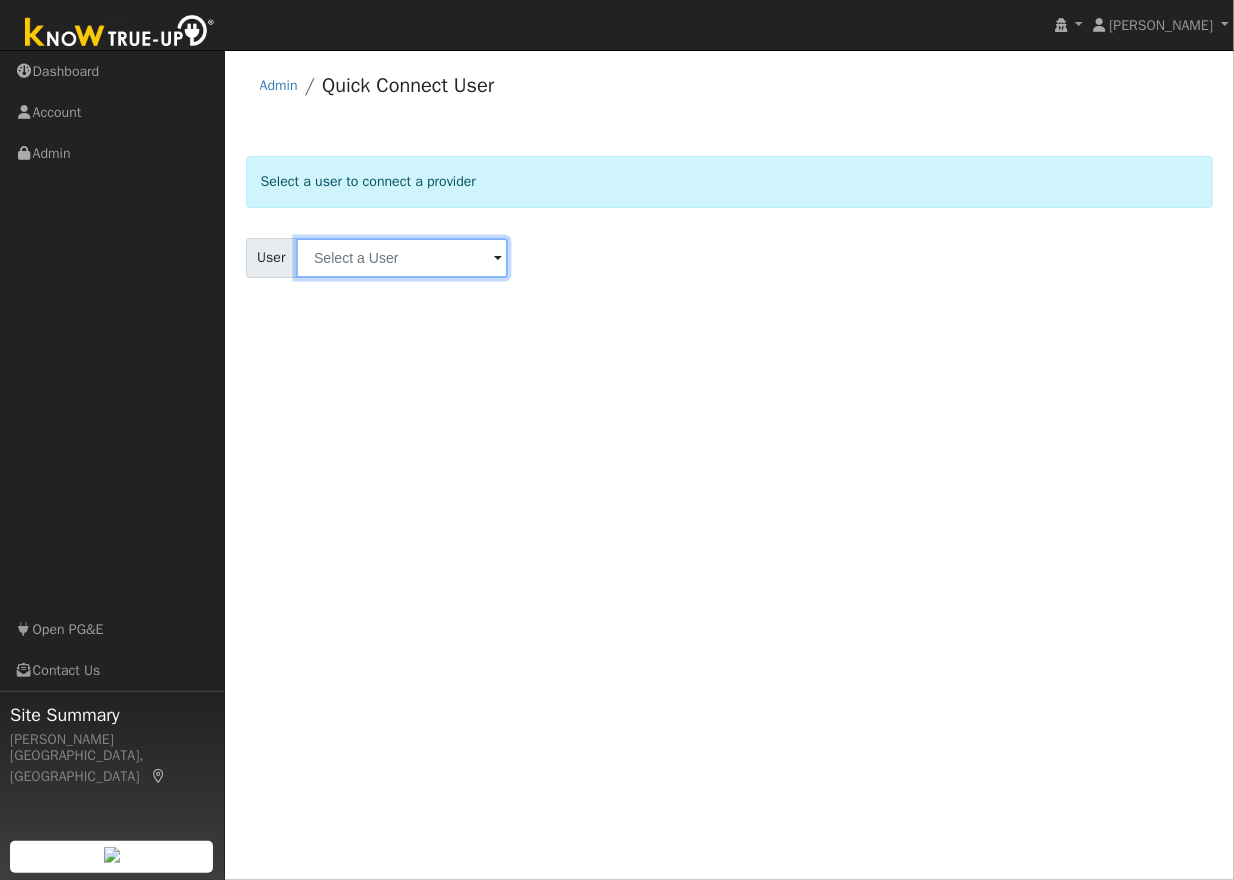 click at bounding box center (402, 258) 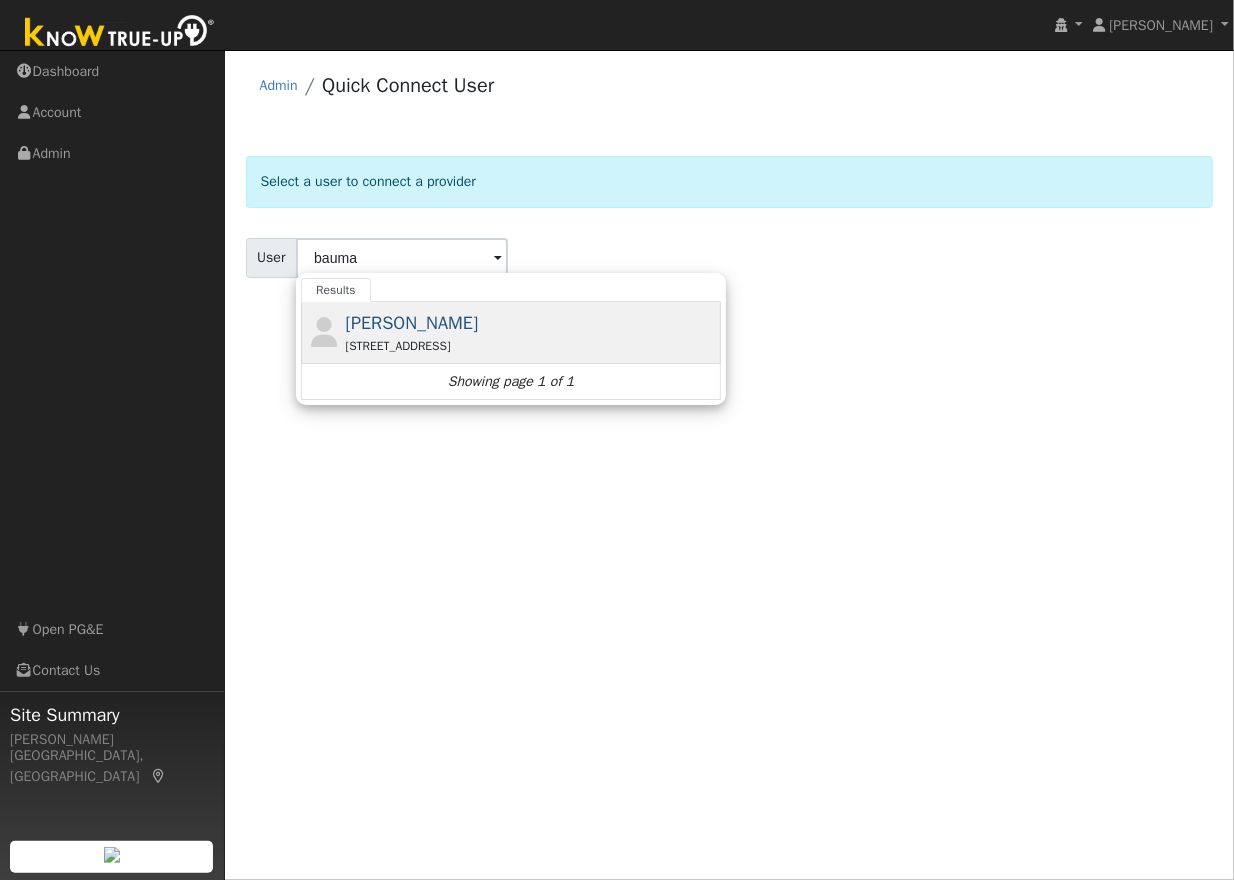click on "[PERSON_NAME]" at bounding box center (412, 323) 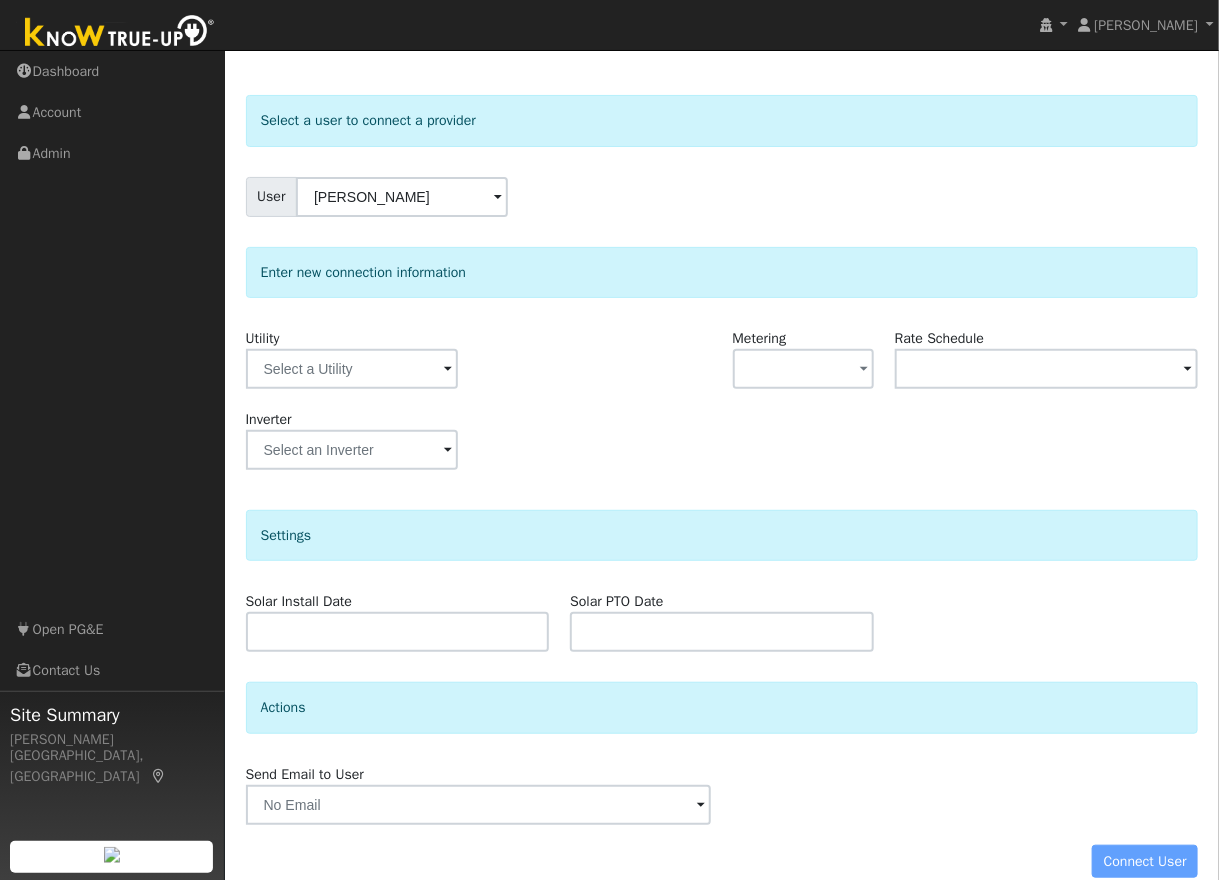 scroll, scrollTop: 88, scrollLeft: 0, axis: vertical 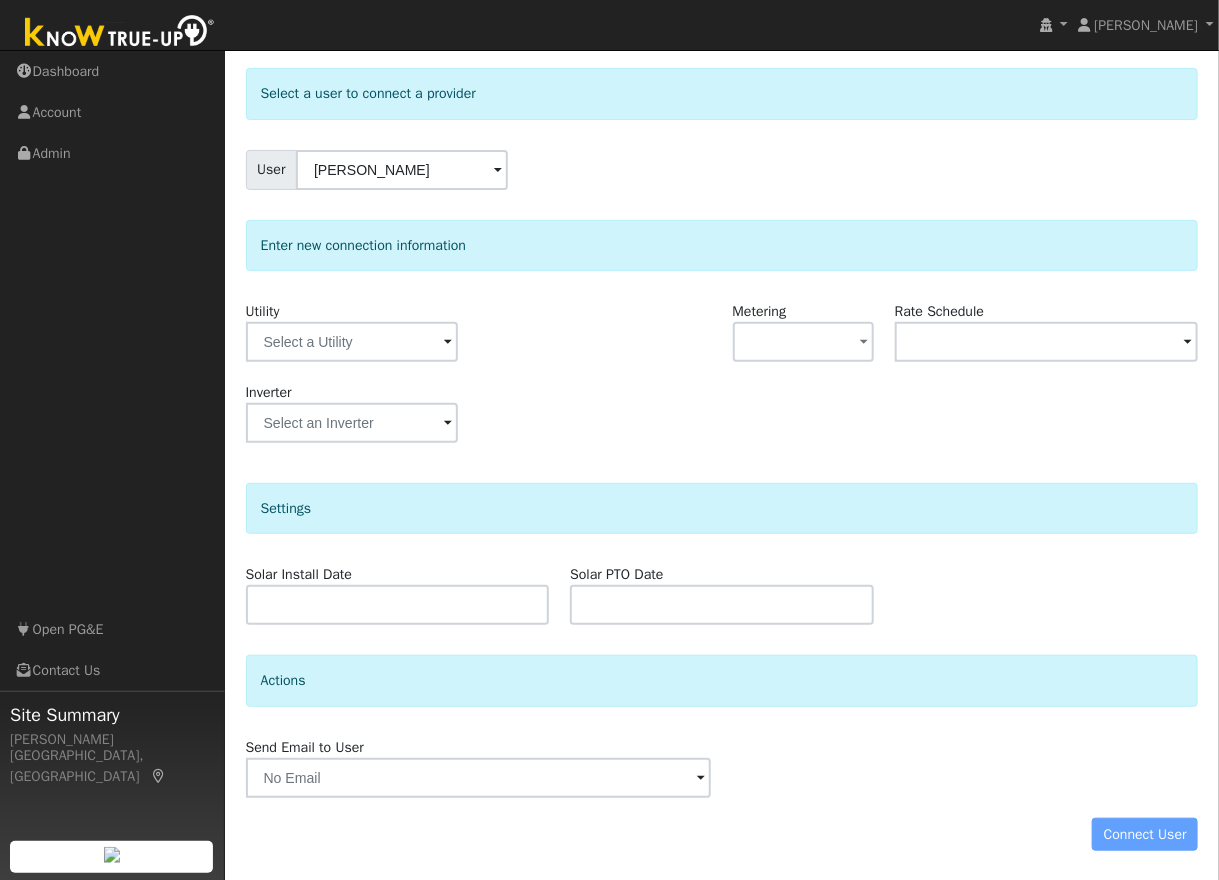 click at bounding box center (448, 343) 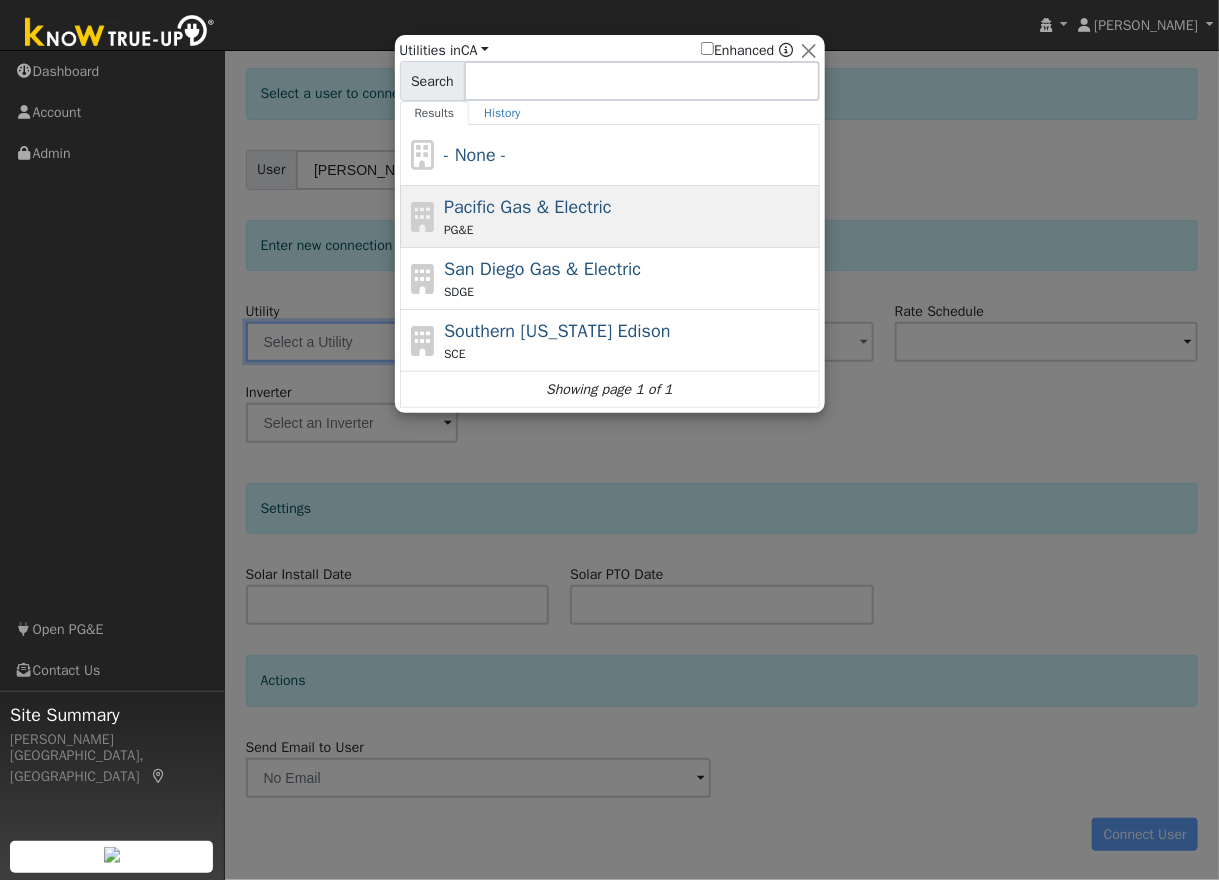 click on "Pacific Gas & Electric" at bounding box center (528, 207) 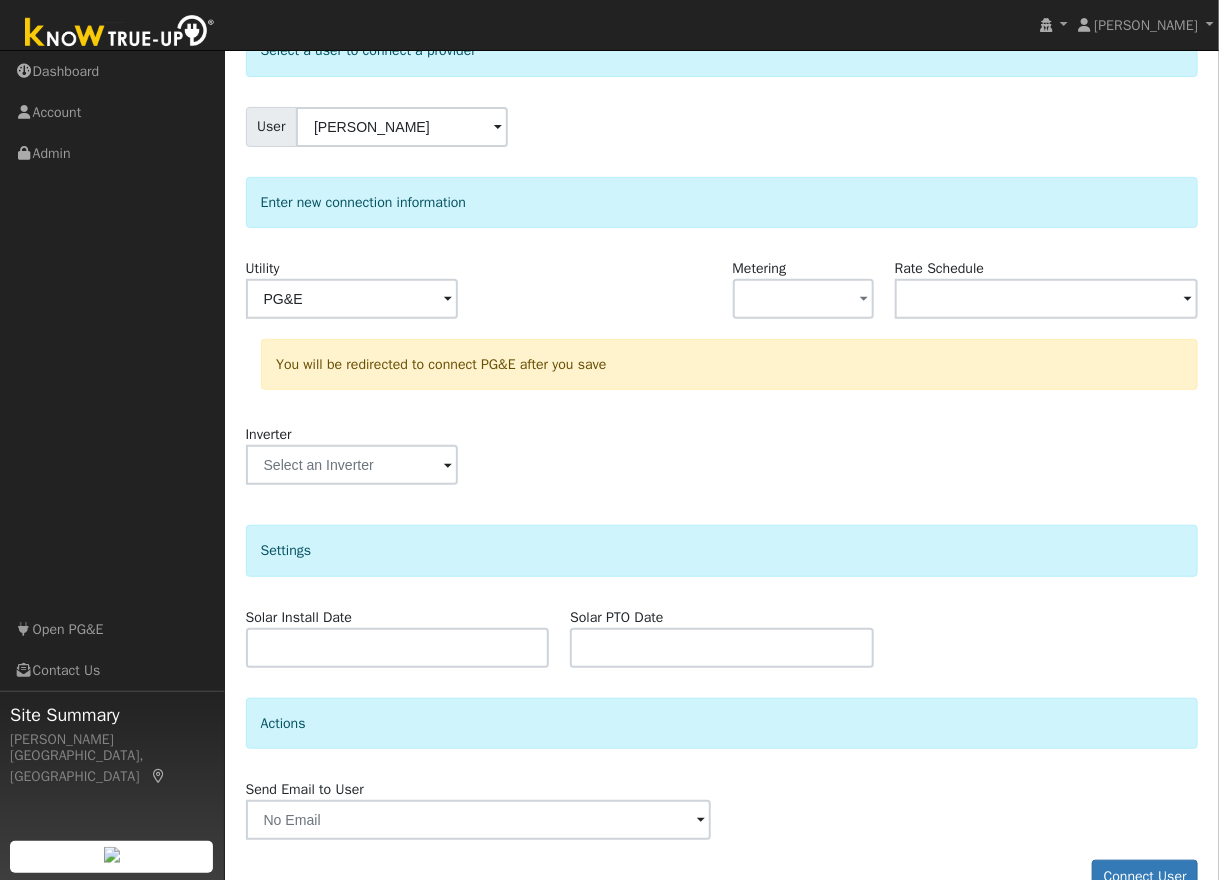 scroll, scrollTop: 174, scrollLeft: 0, axis: vertical 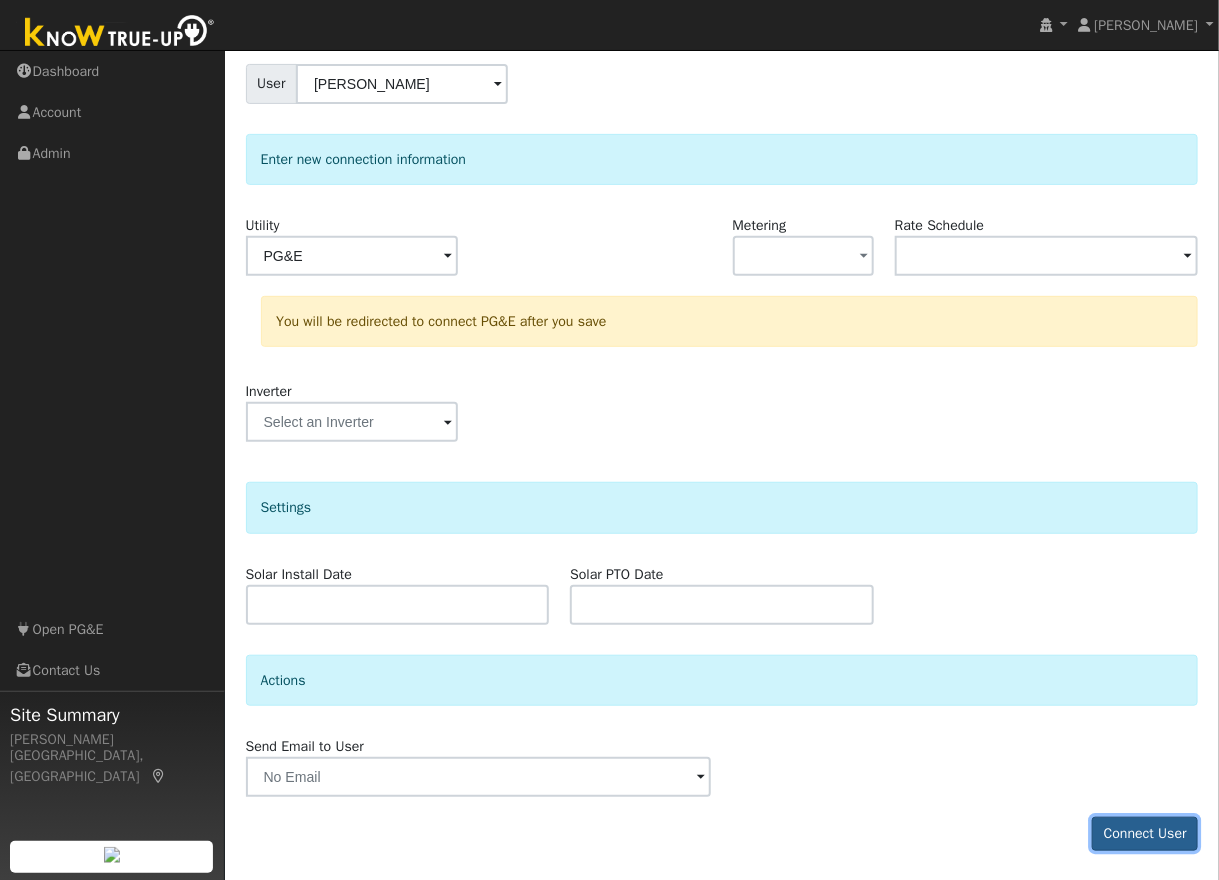 click on "Connect User" at bounding box center (1145, 834) 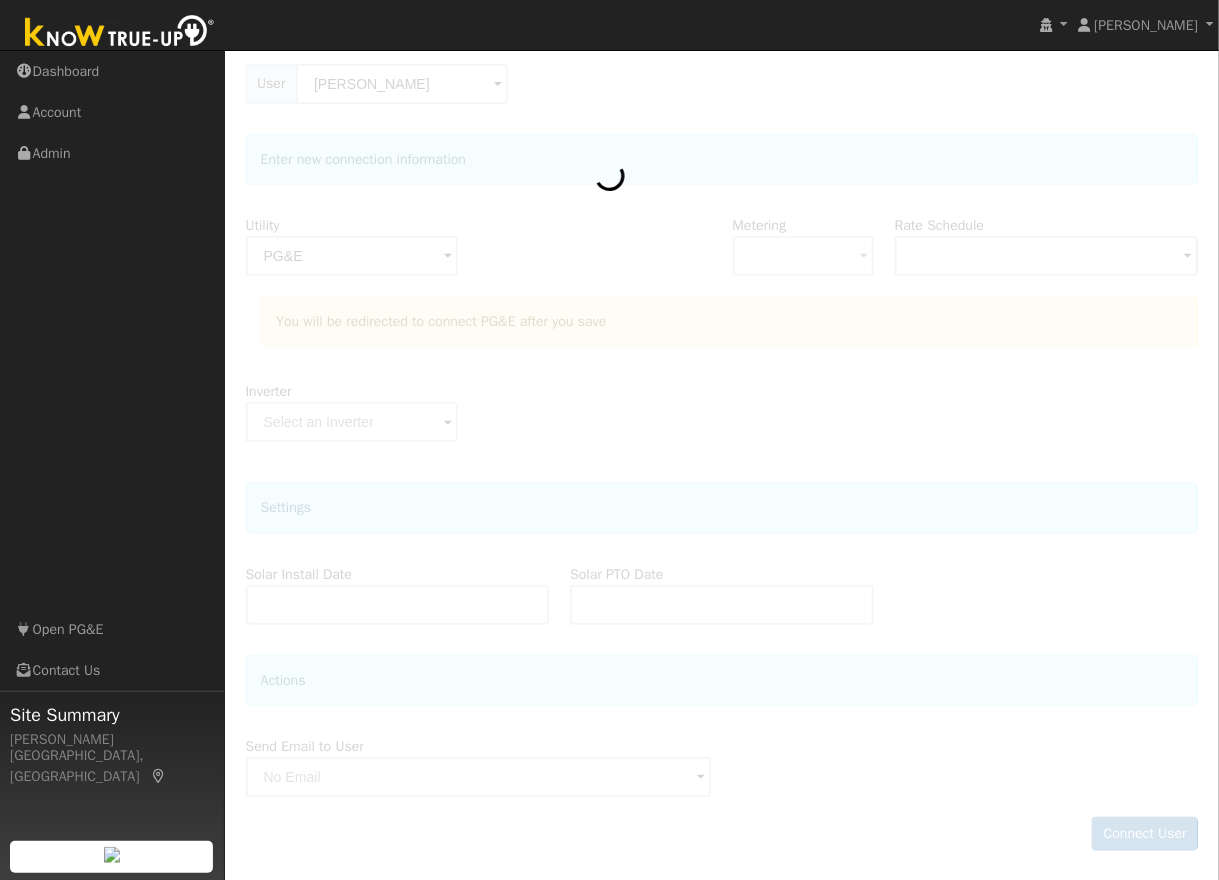 click 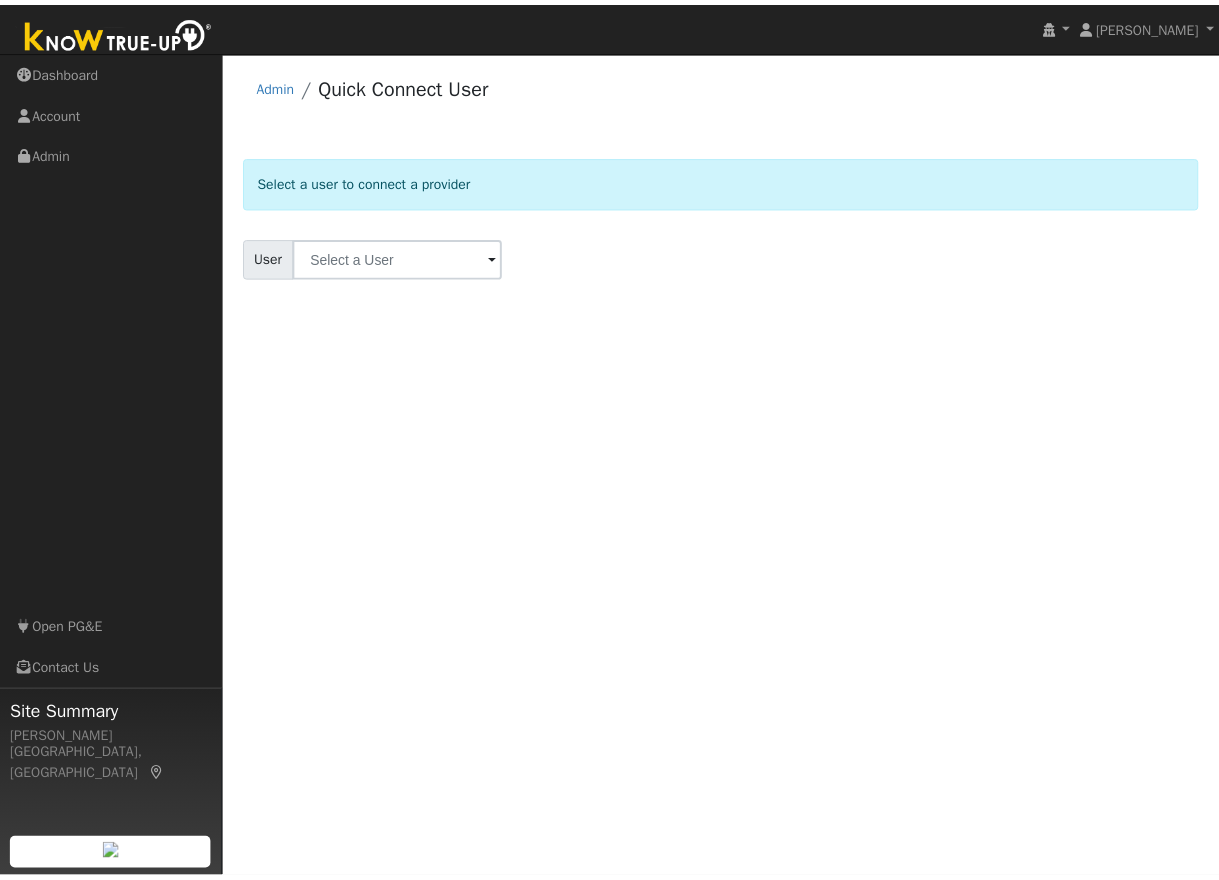 scroll, scrollTop: 0, scrollLeft: 0, axis: both 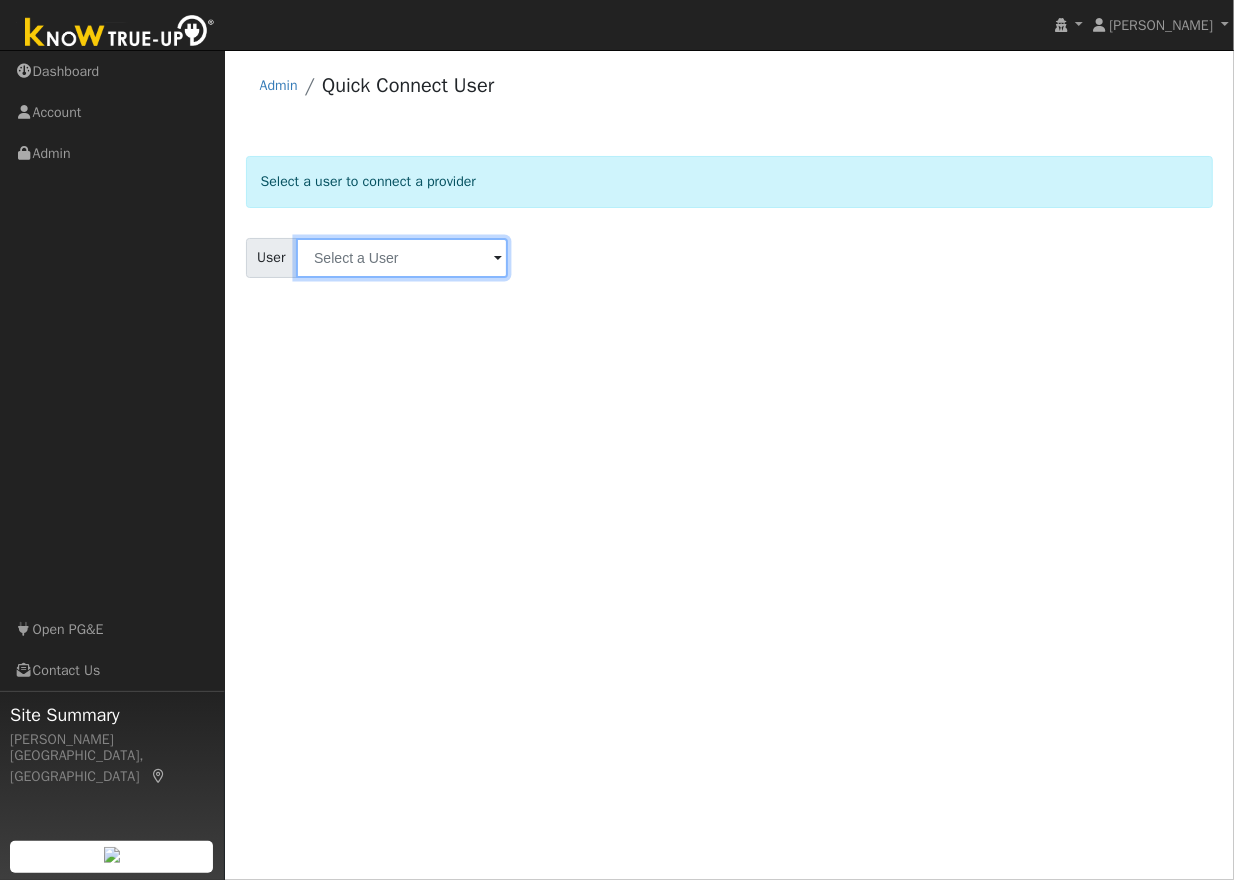 click at bounding box center (402, 258) 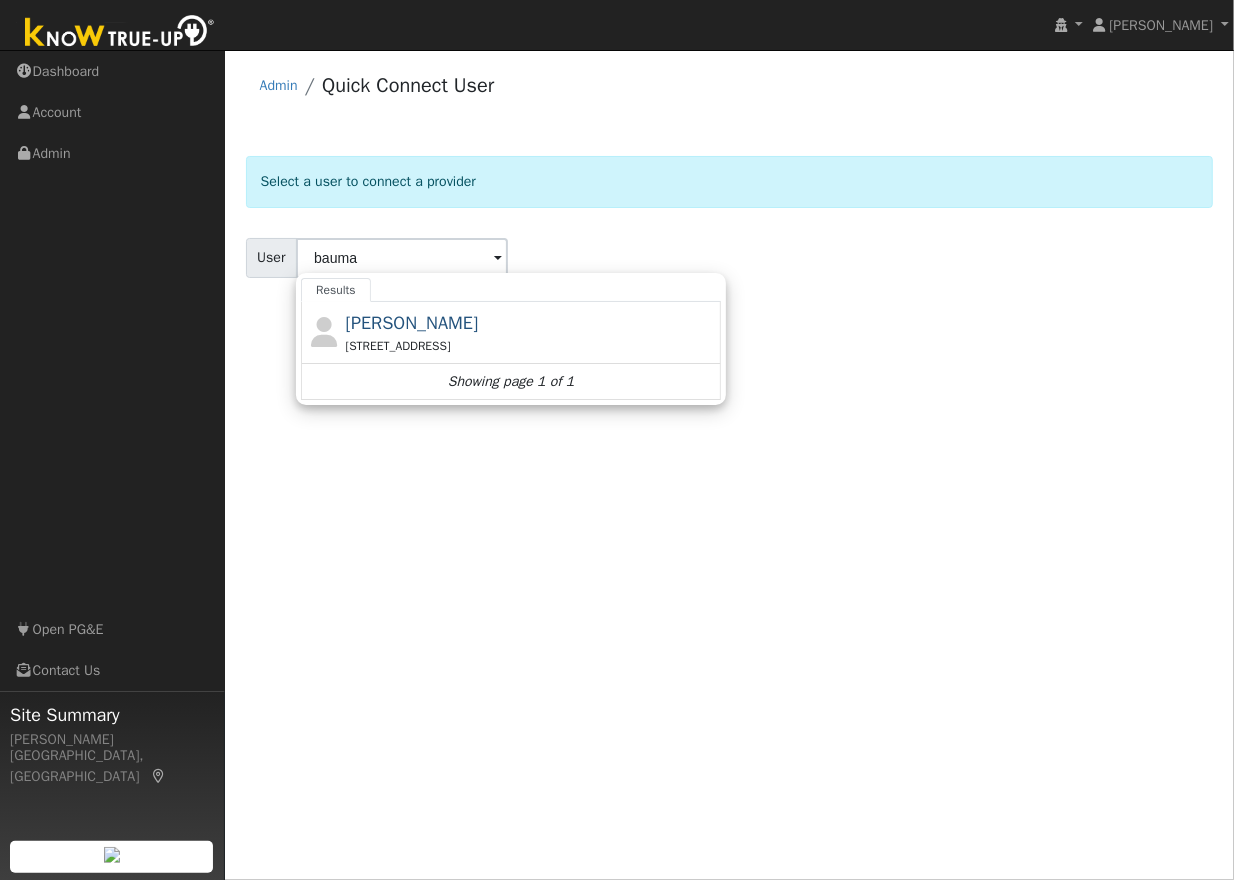 click on "[STREET_ADDRESS]" at bounding box center (531, 346) 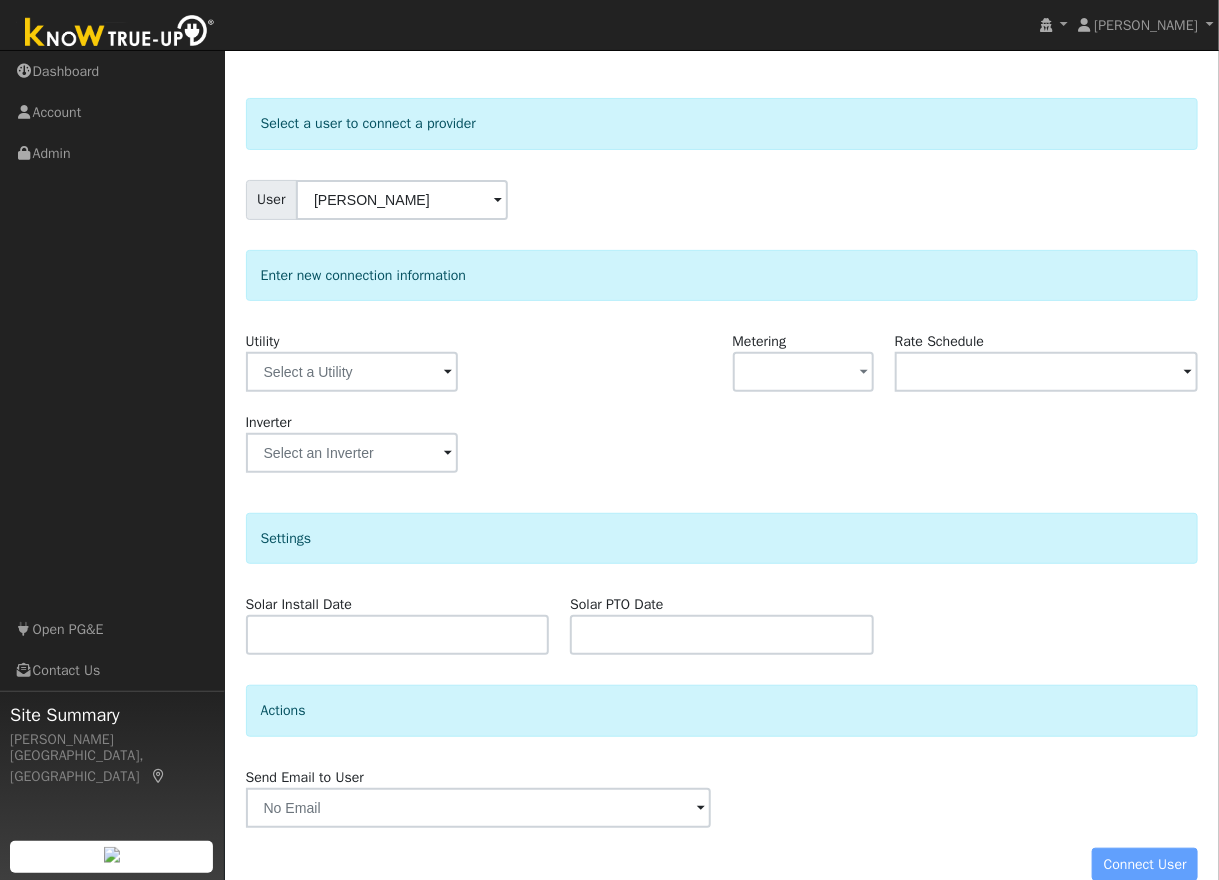 scroll, scrollTop: 88, scrollLeft: 0, axis: vertical 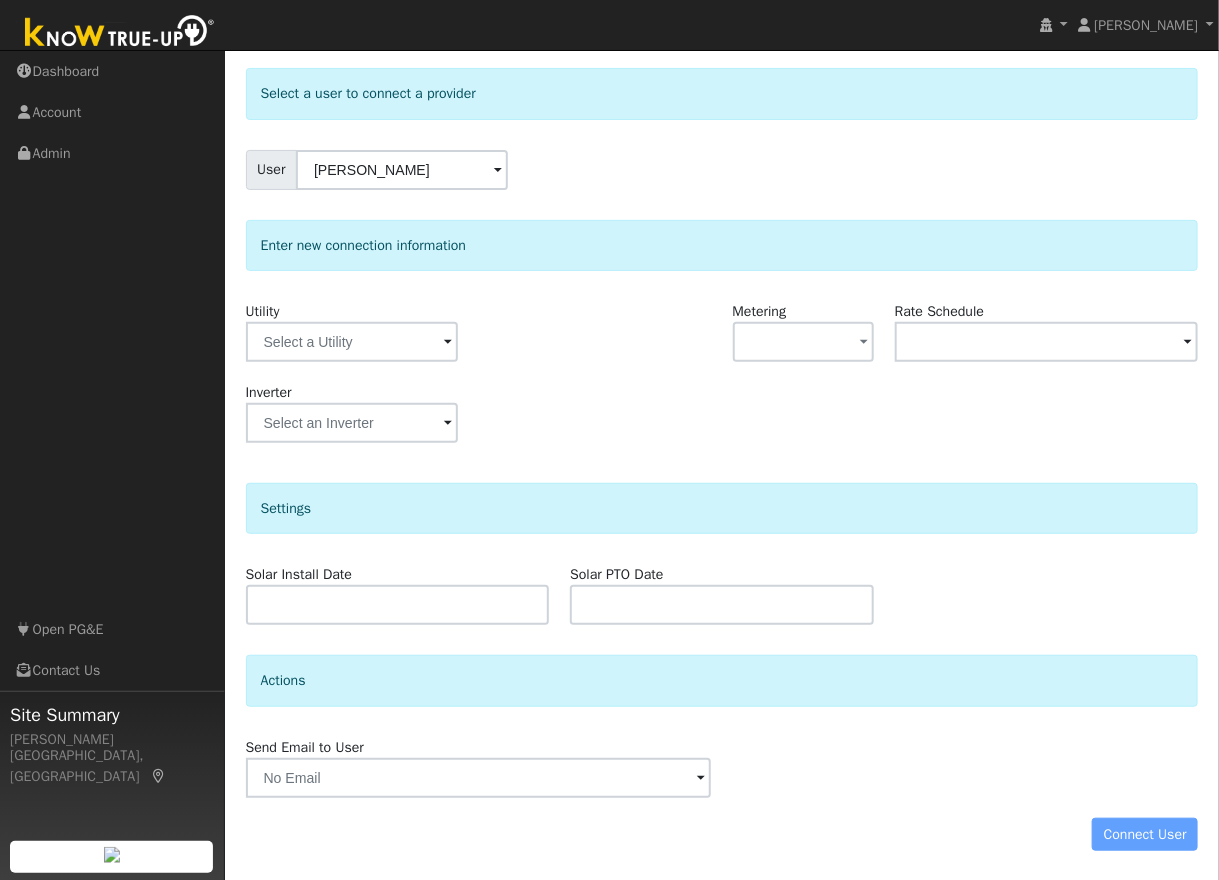 click at bounding box center (448, 343) 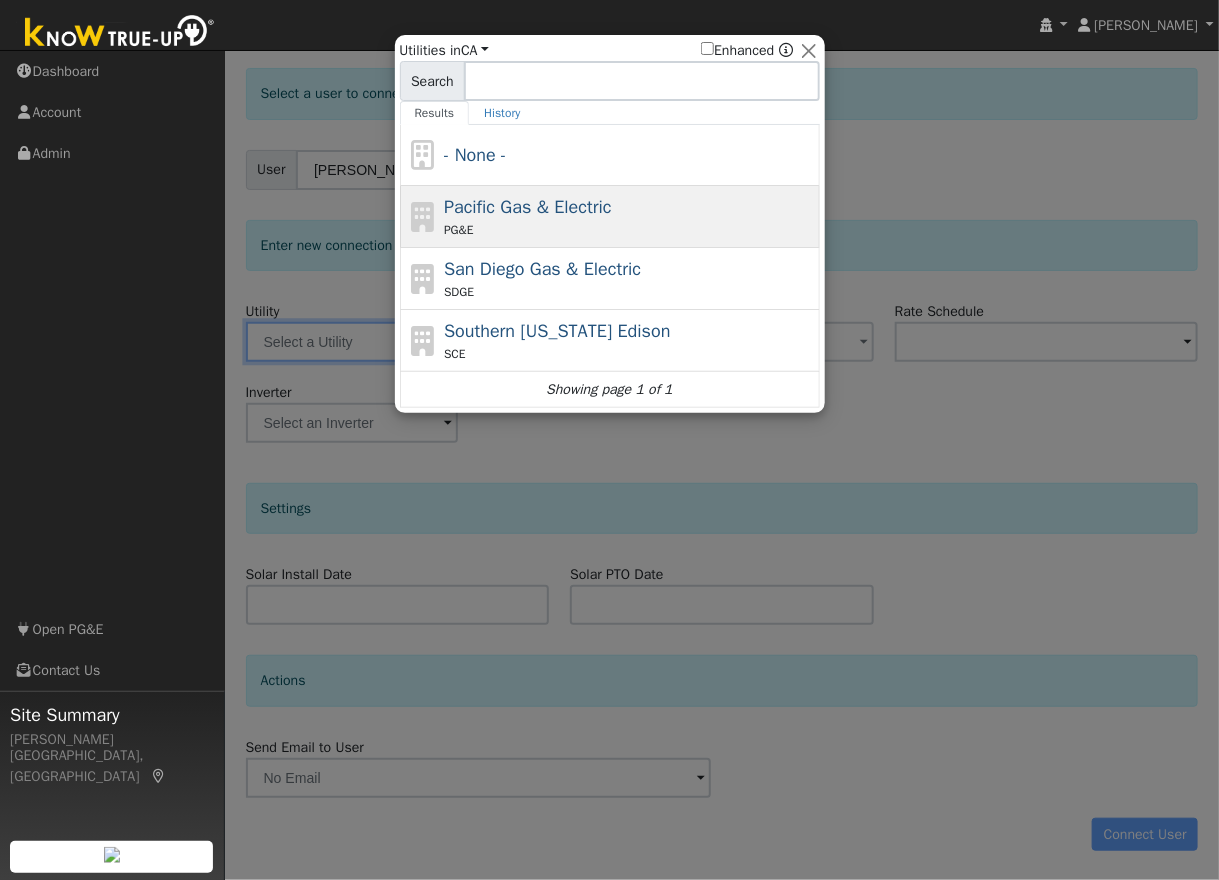 click on "Pacific Gas & Electric" at bounding box center (528, 207) 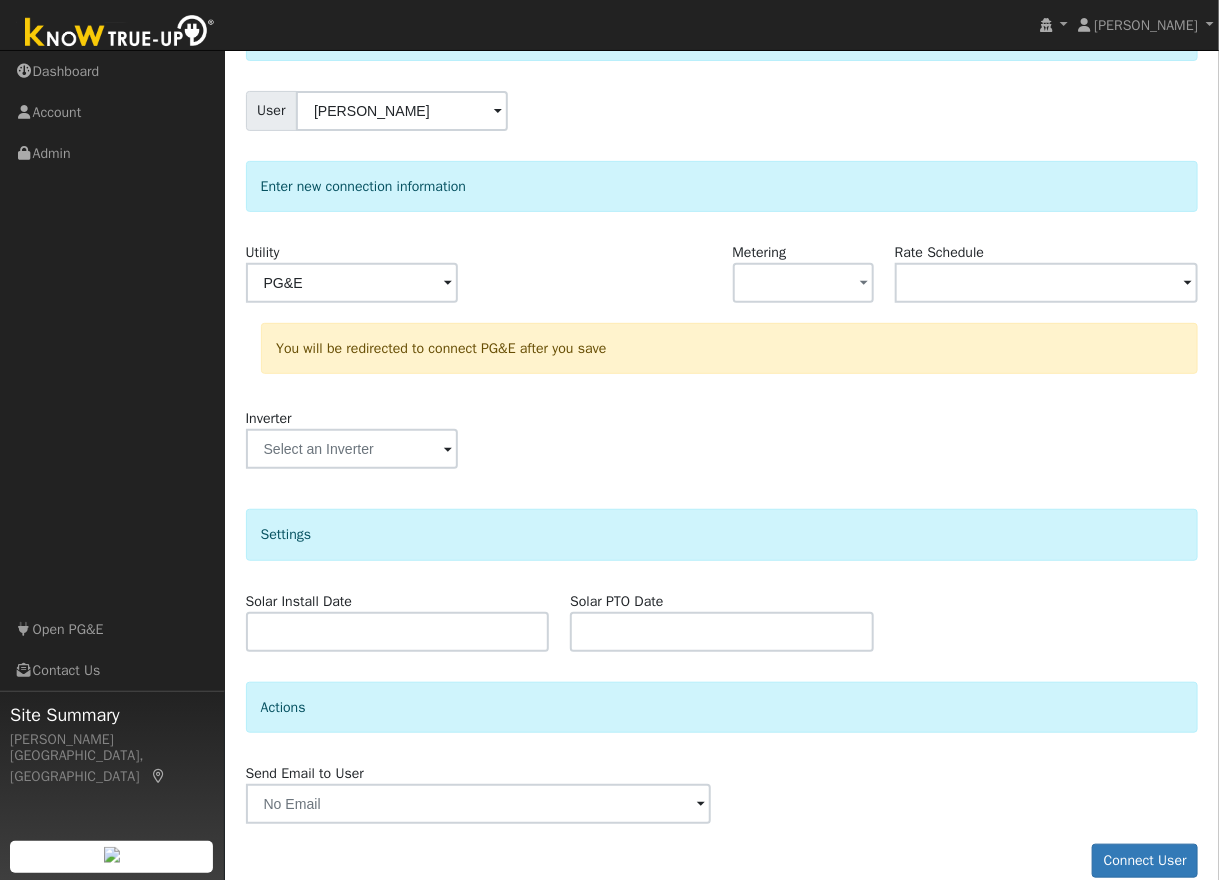 scroll, scrollTop: 174, scrollLeft: 0, axis: vertical 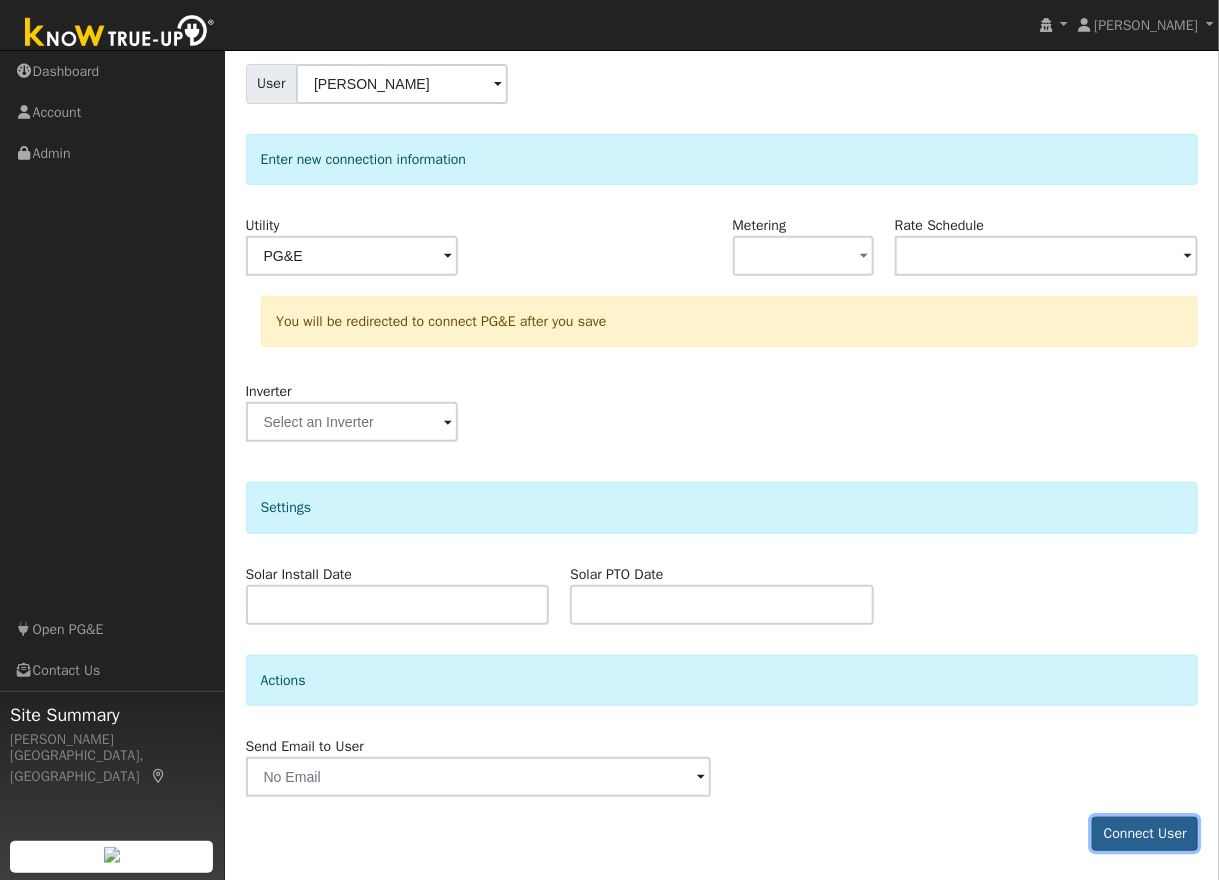 click on "Connect User" at bounding box center (1145, 834) 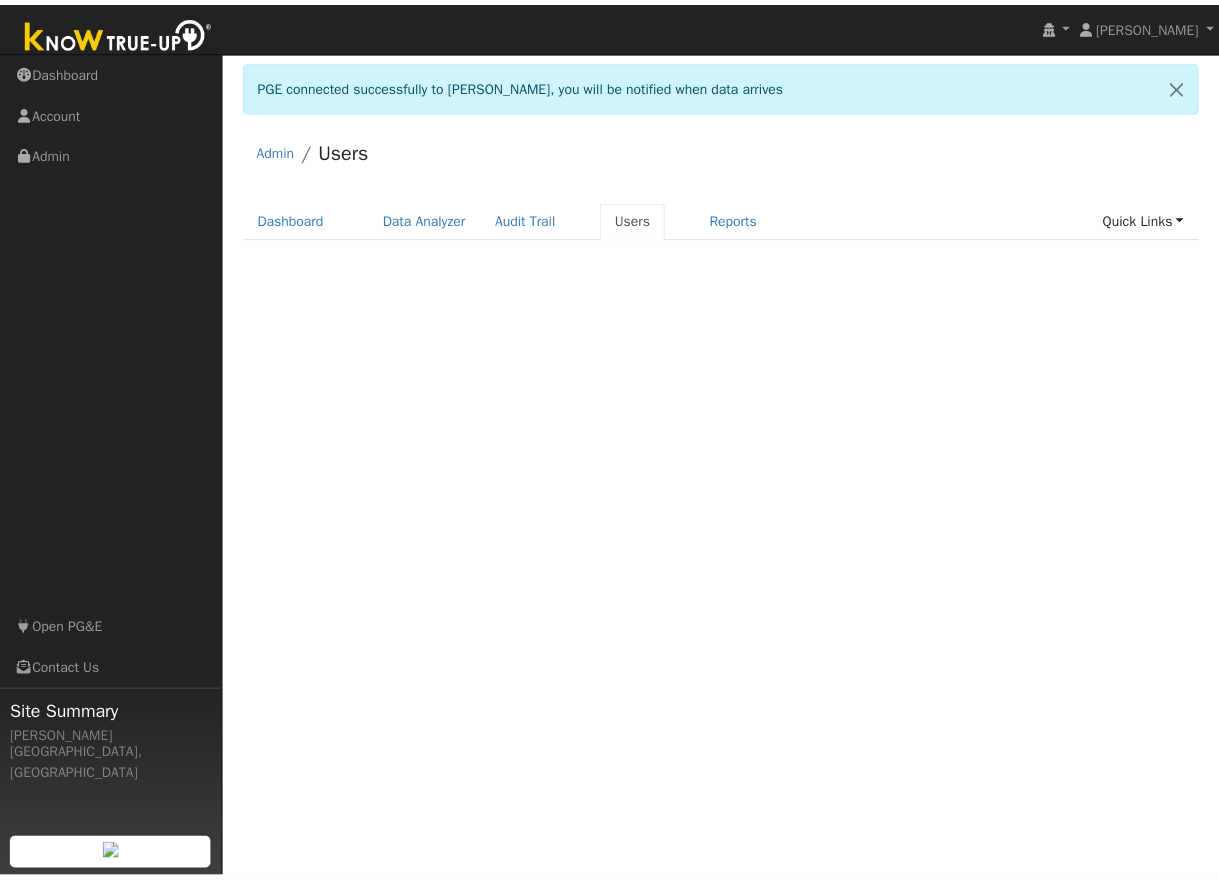 scroll, scrollTop: 0, scrollLeft: 0, axis: both 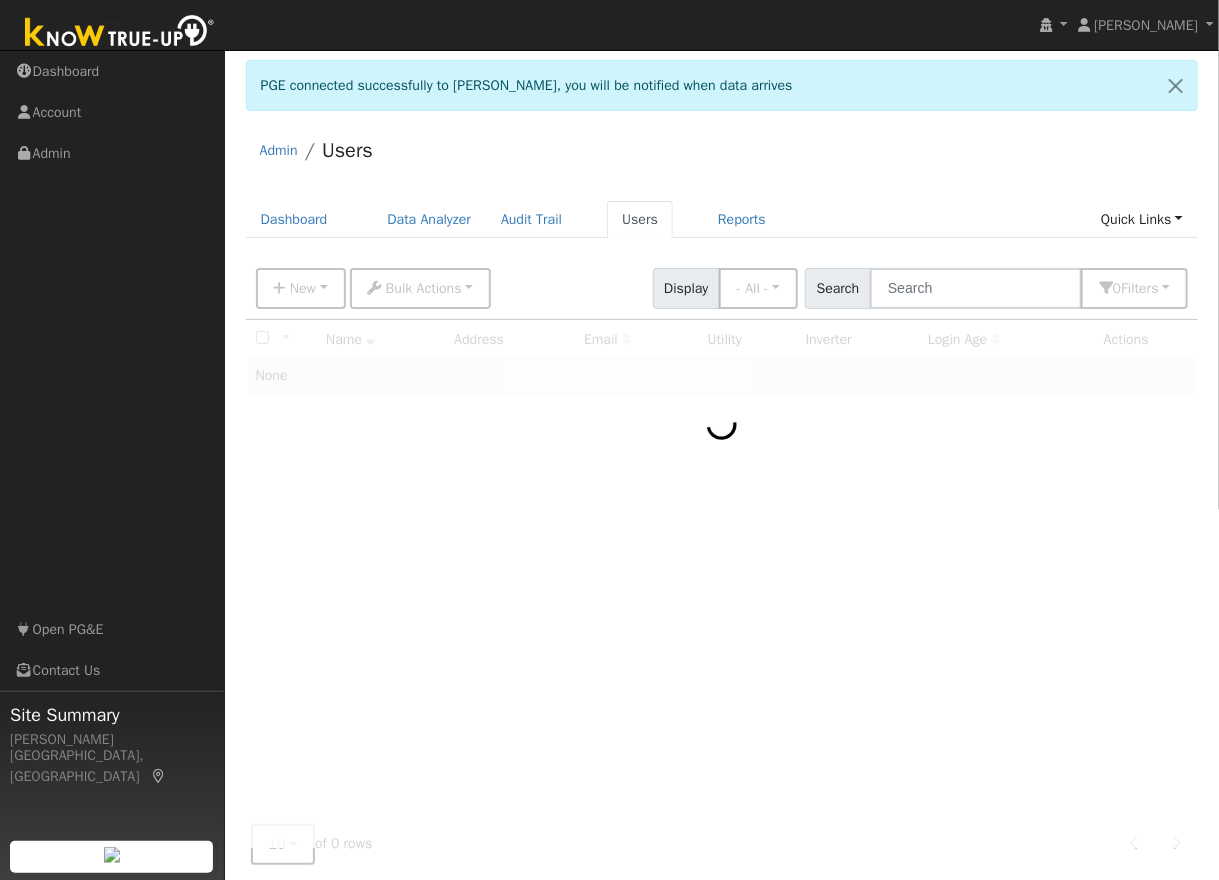 click on "Admin
Users
Dashboard
Data Analyzer
Audit Trail
Users
Reports
Quick Links
Quick Add
Quick Connect
Run a Scenario Report
Upload a Utility CSV
Help Center
Go to
Dashboard
Data Analyzer
Audit Trail
Users
Reports" at bounding box center (722, 522) 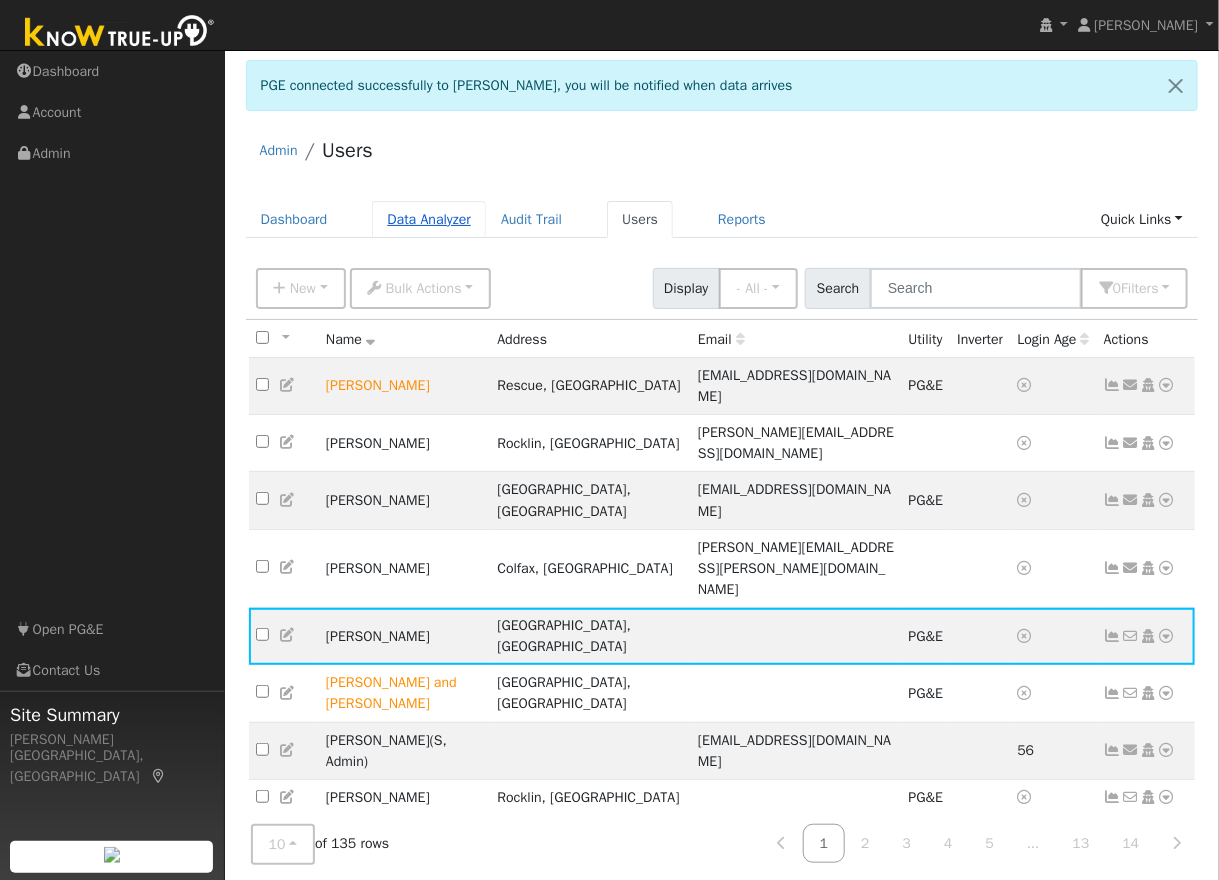 click on "Data Analyzer" at bounding box center [429, 219] 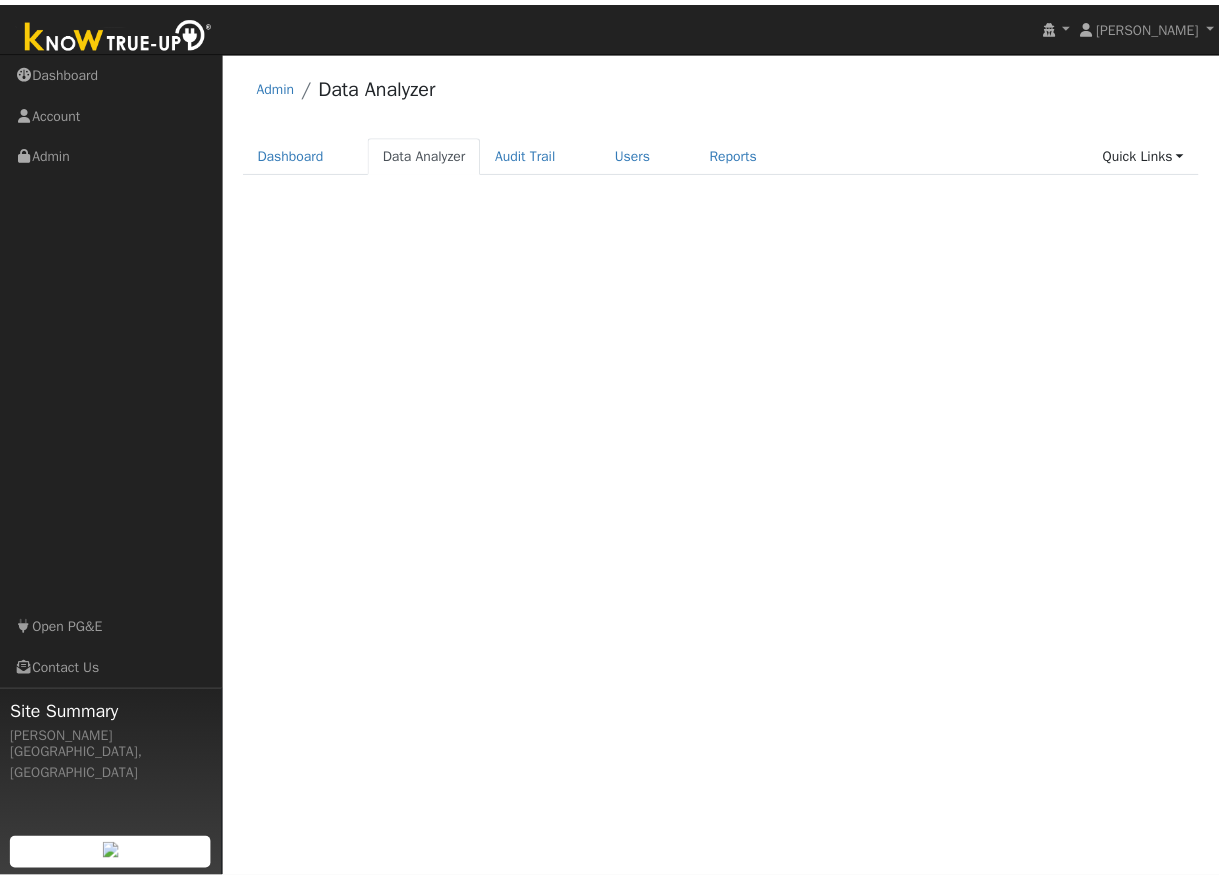 scroll, scrollTop: 0, scrollLeft: 0, axis: both 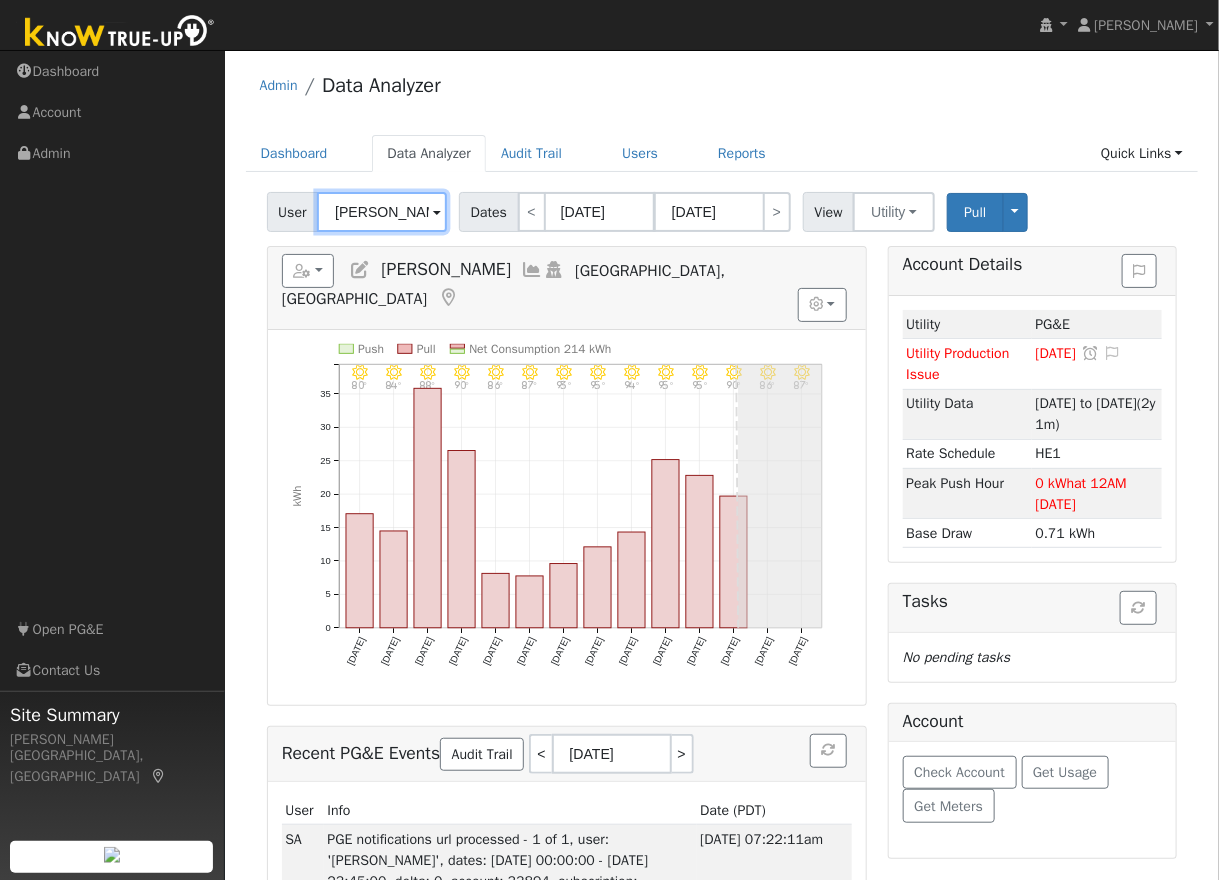 click on "[PERSON_NAME]" at bounding box center [382, 212] 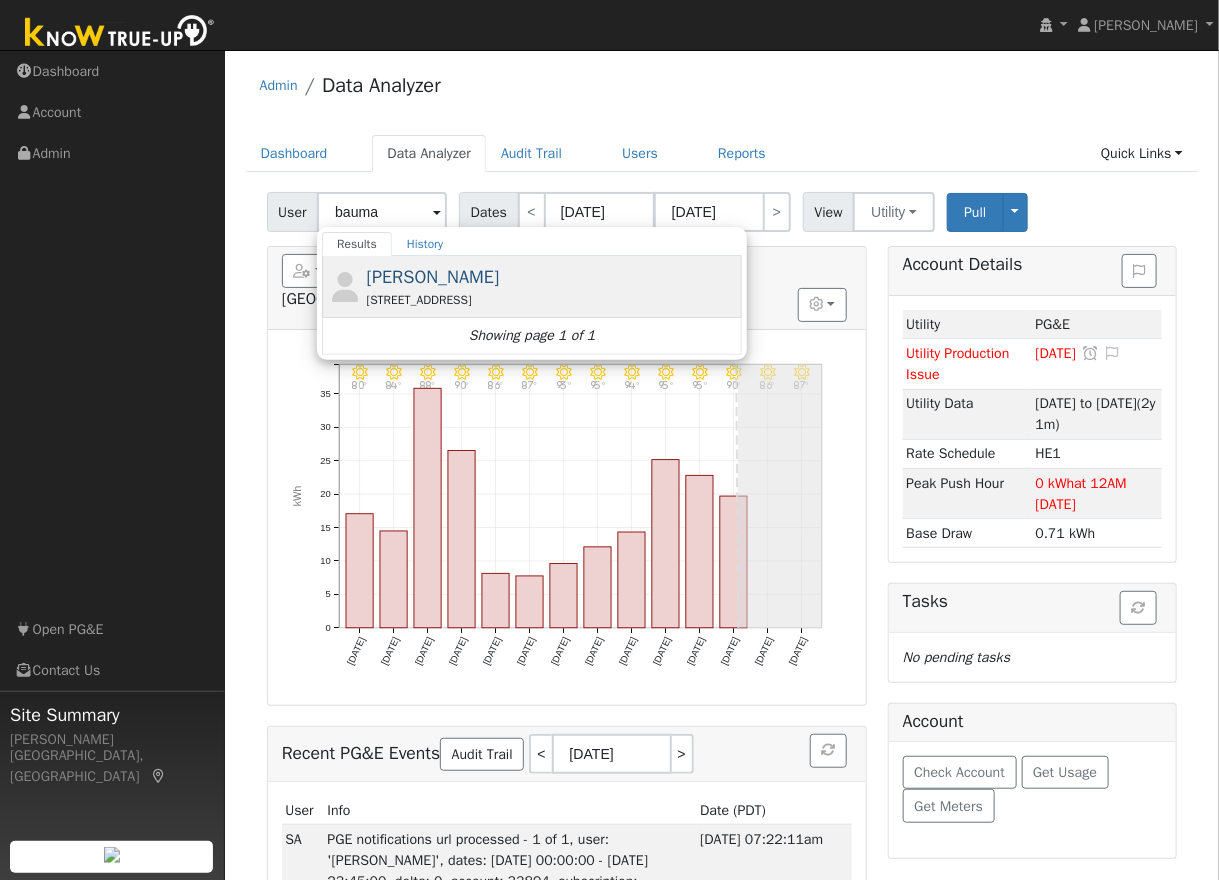 click on "[PERSON_NAME]" at bounding box center (433, 277) 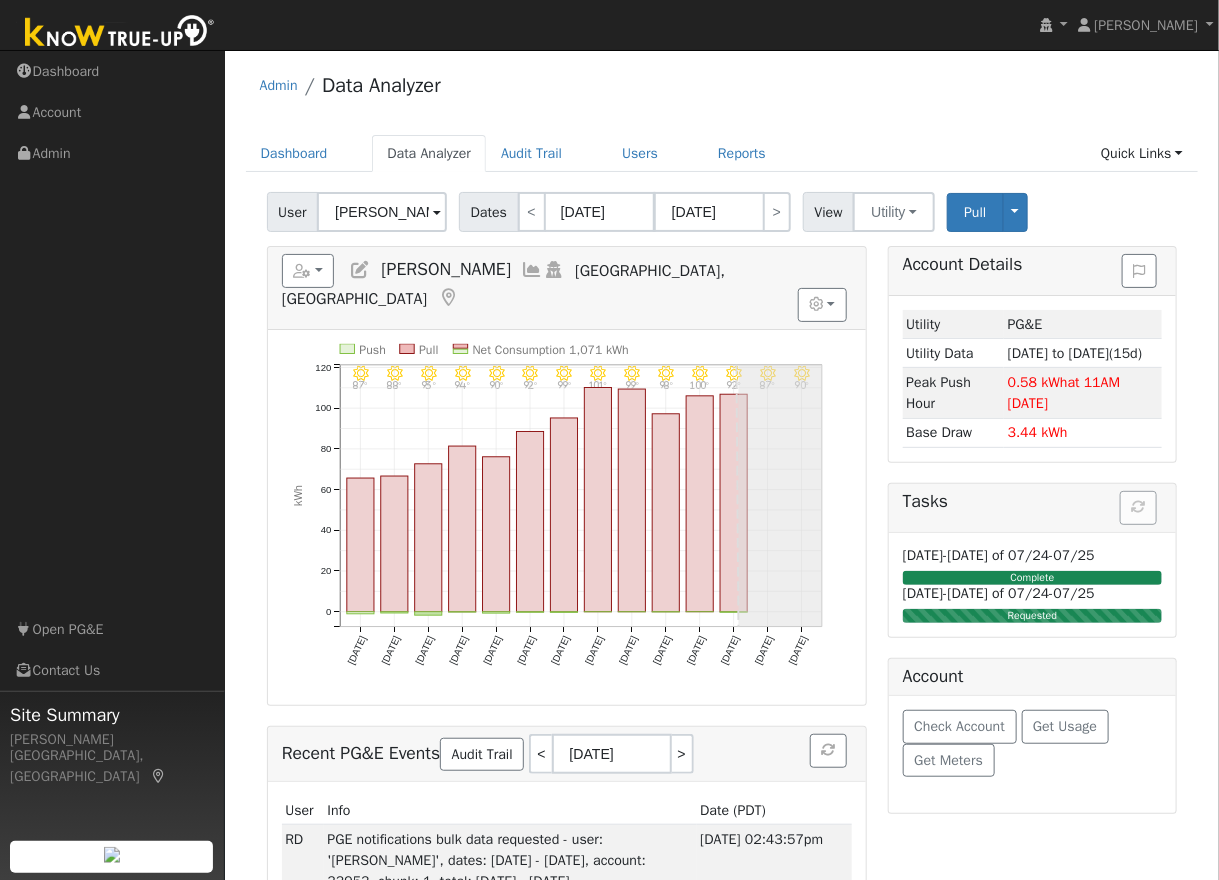 click on "Admin
Data Analyzer" at bounding box center (722, 90) 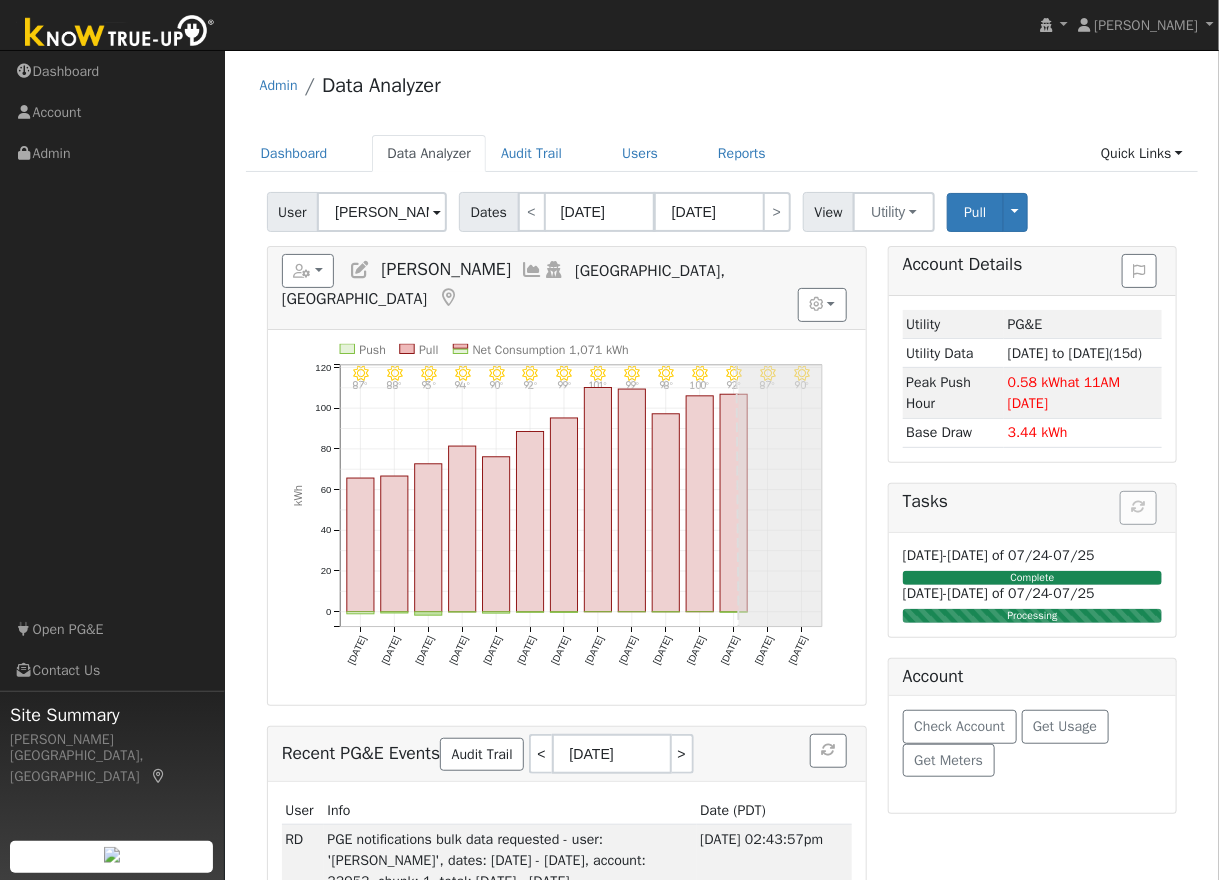 click on "Admin
Data Analyzer" at bounding box center [722, 90] 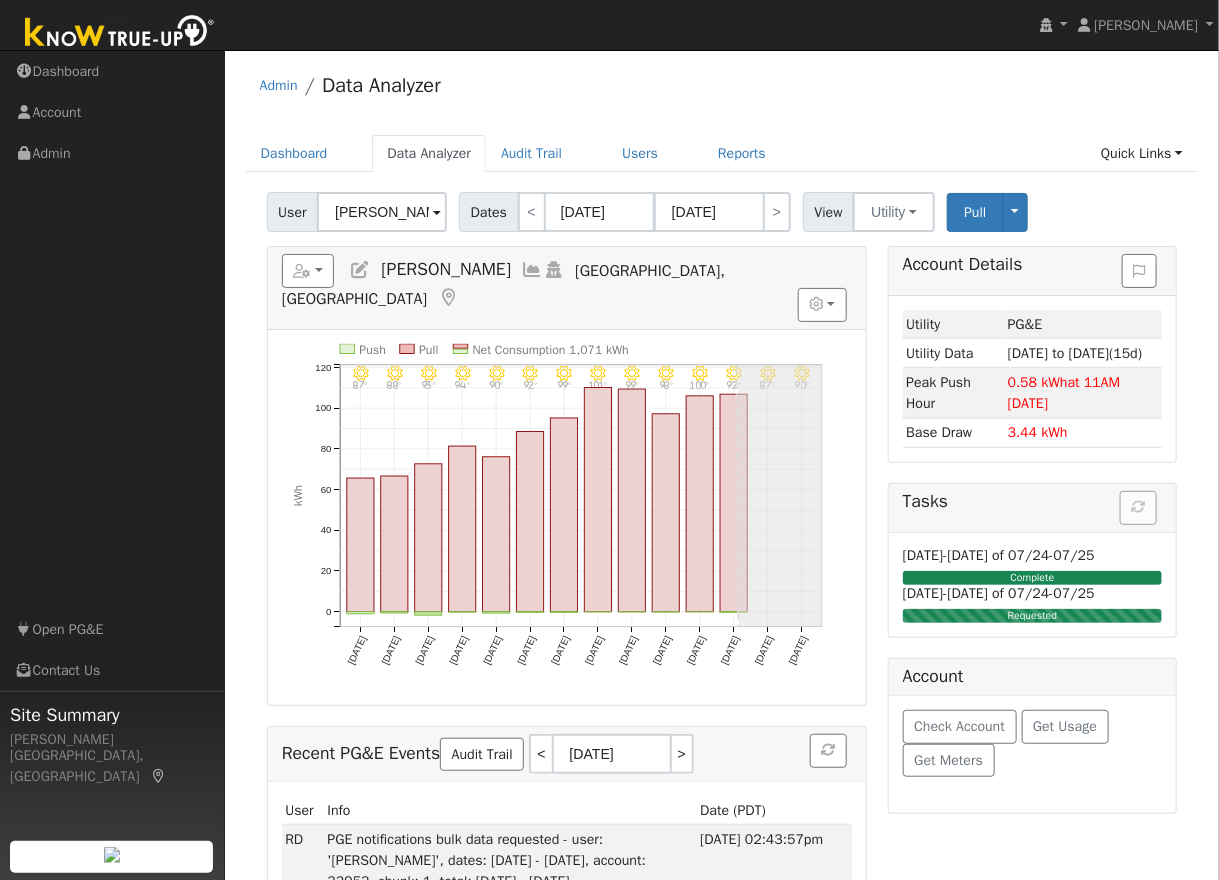 click on "Admin
Data Analyzer" at bounding box center [722, 90] 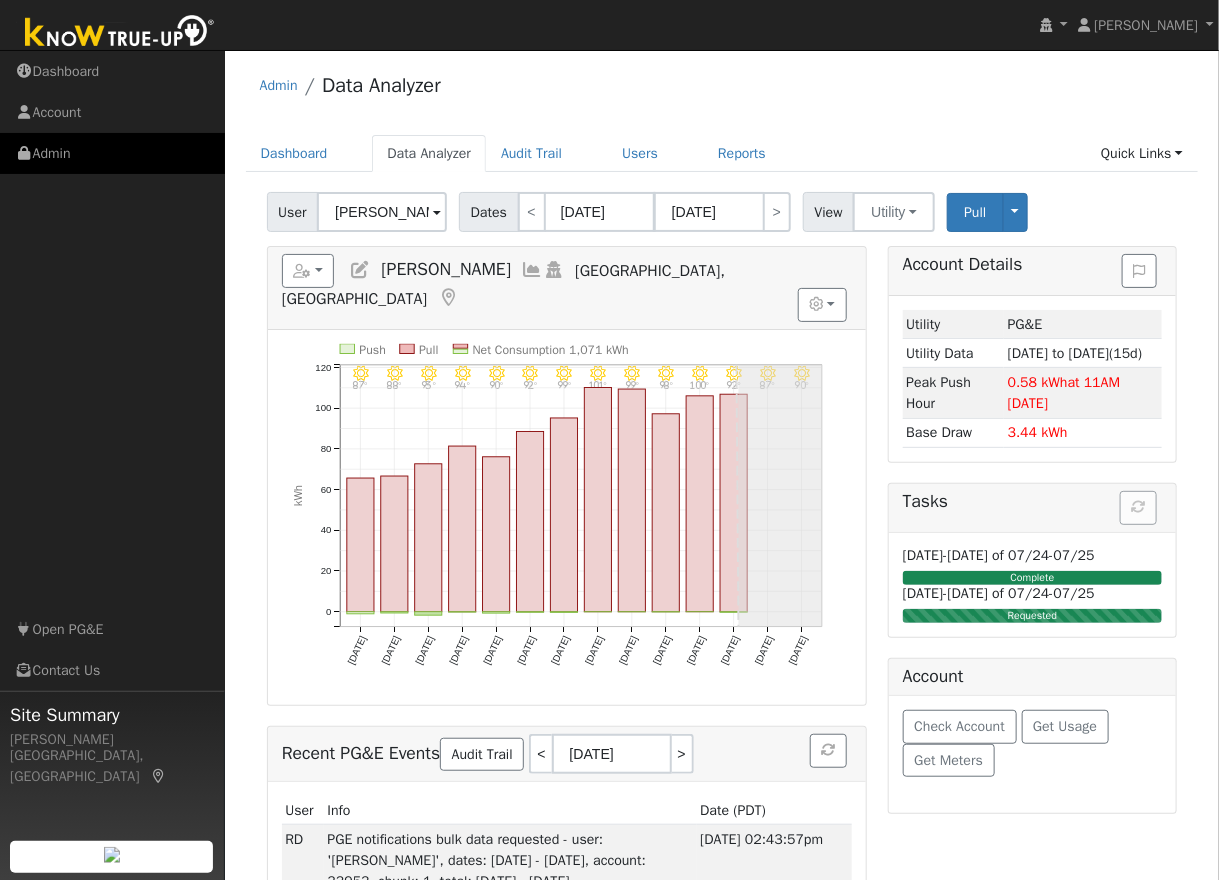 click on "Admin" at bounding box center [112, 153] 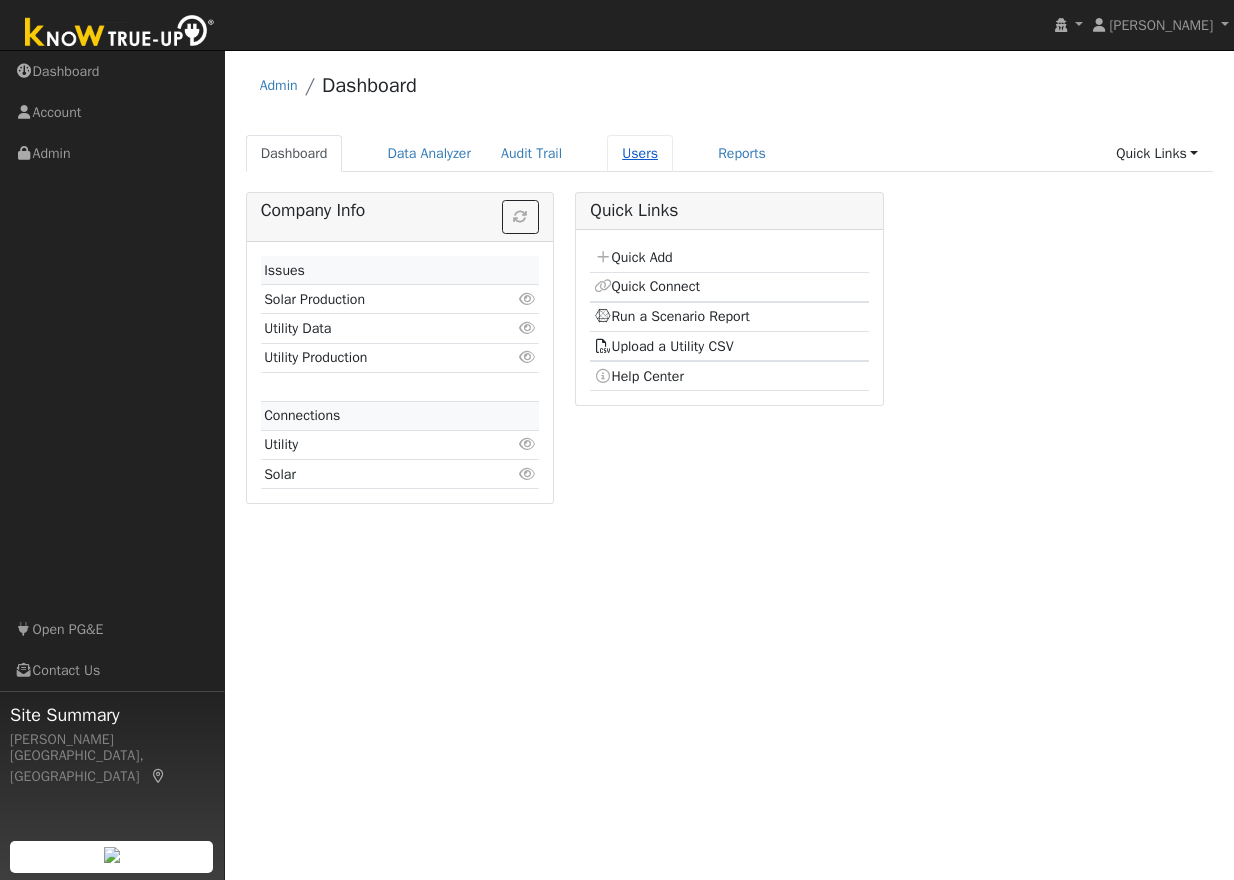 scroll, scrollTop: 0, scrollLeft: 0, axis: both 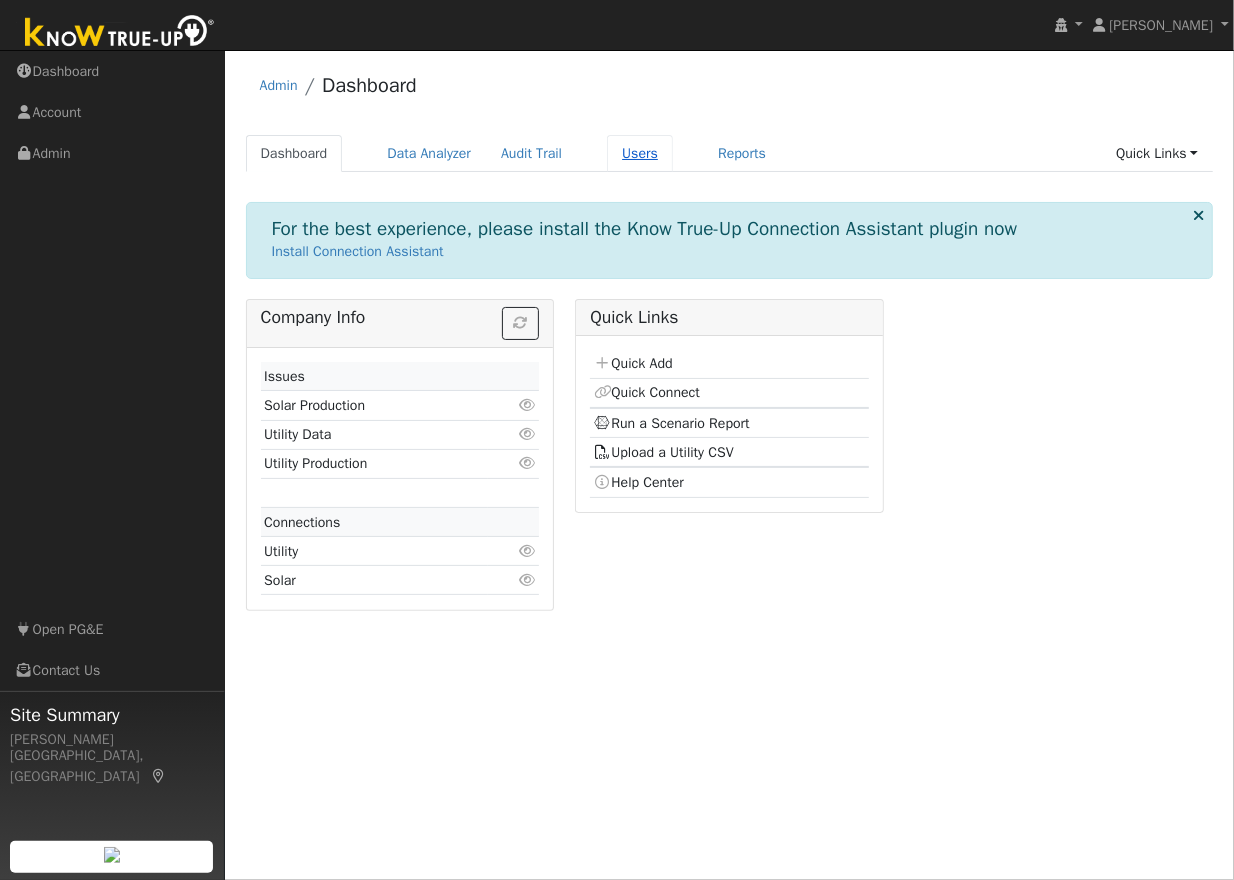 click on "Users" at bounding box center [640, 153] 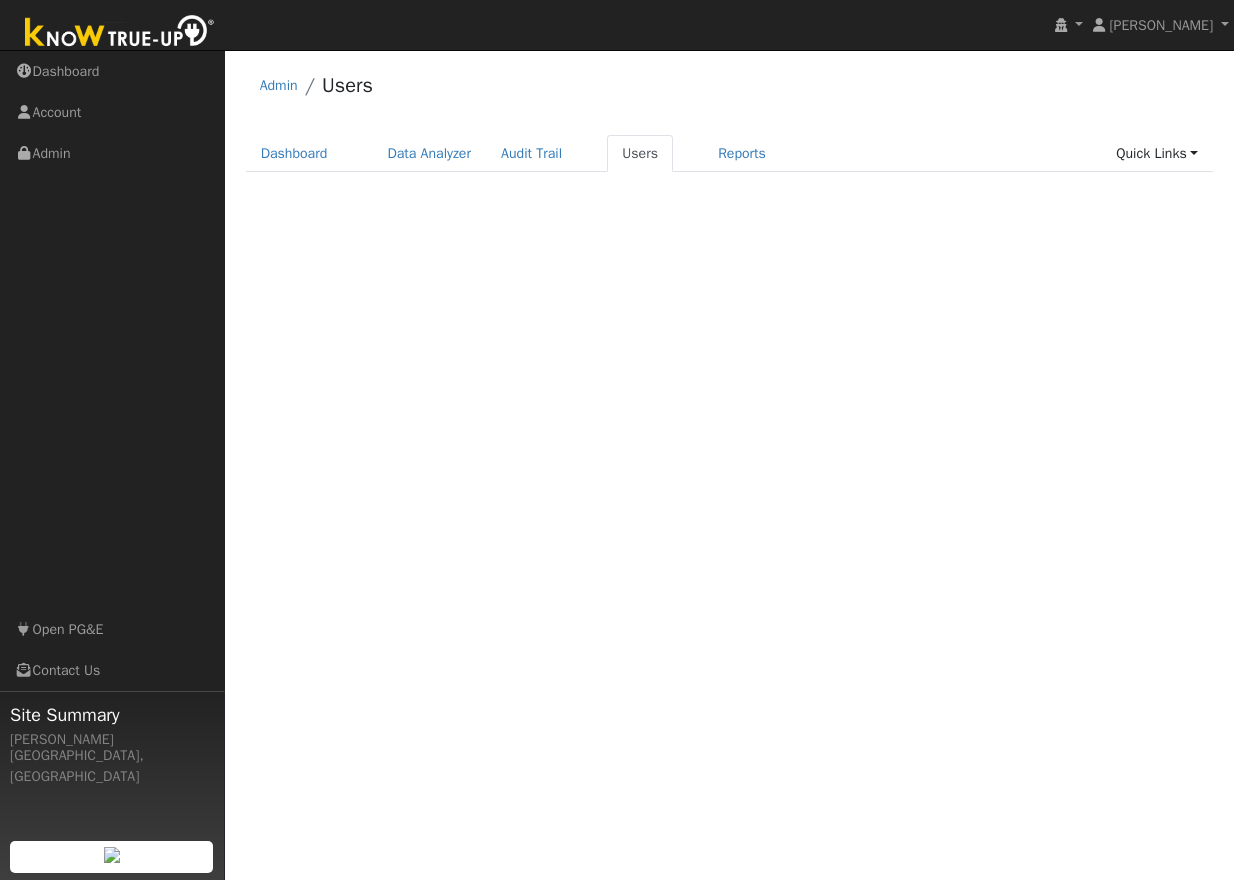 scroll, scrollTop: 0, scrollLeft: 0, axis: both 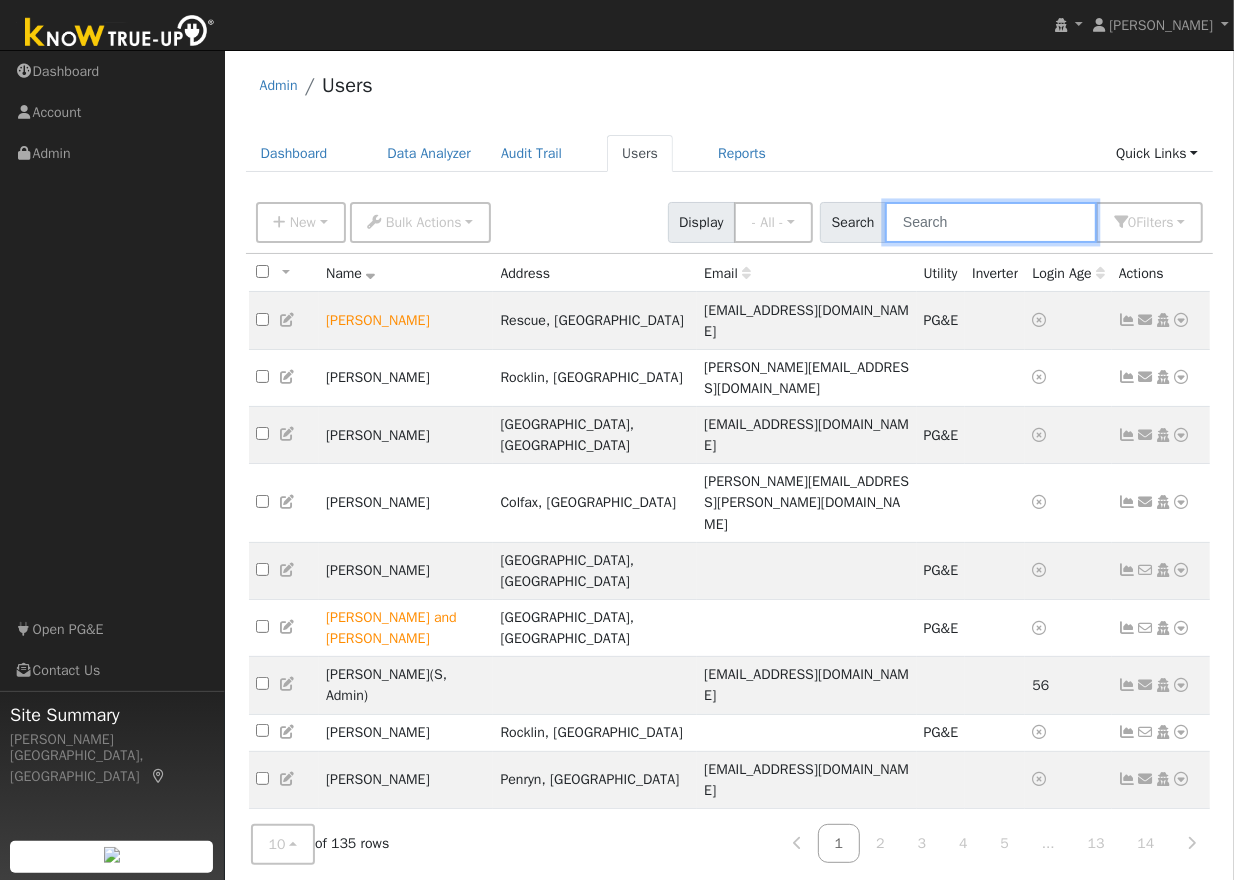 click at bounding box center [991, 222] 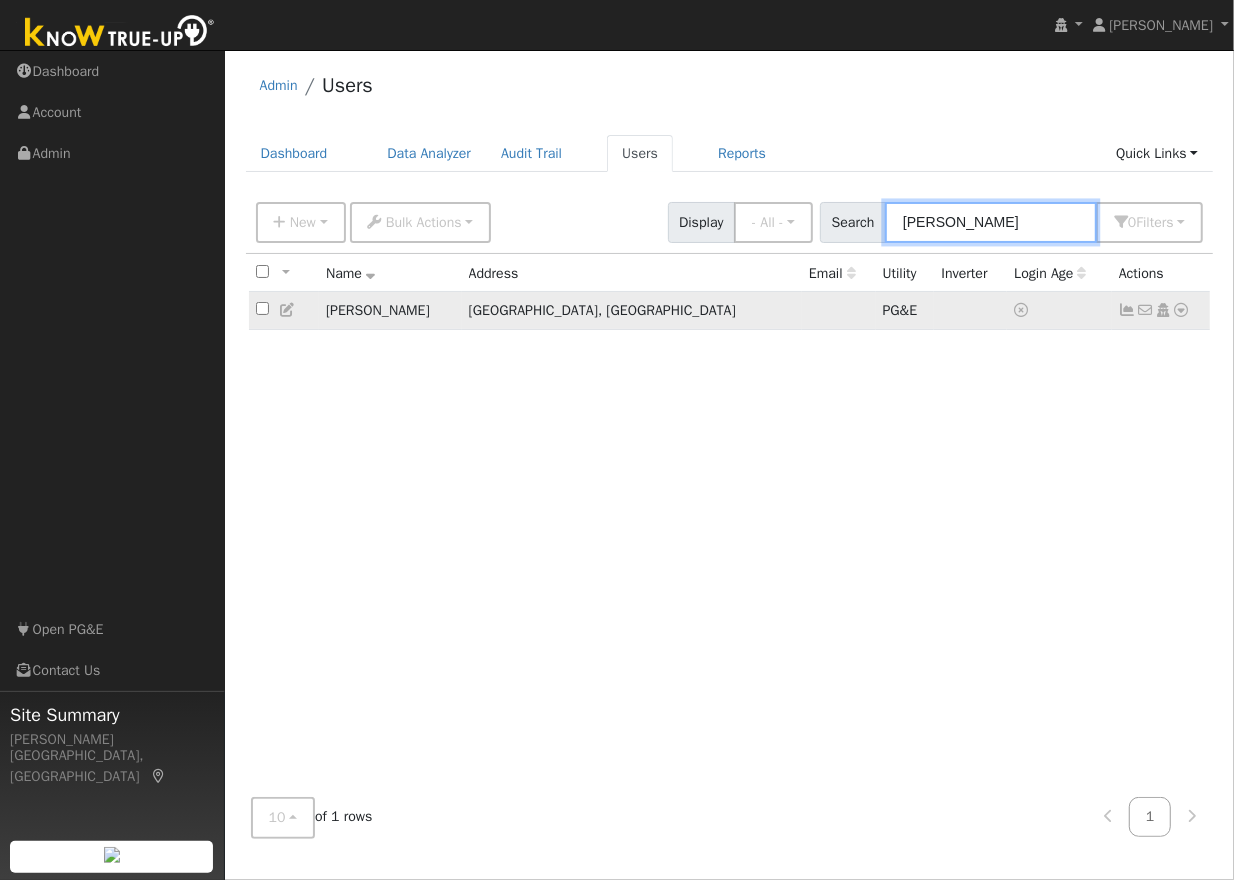 type on "[PERSON_NAME]" 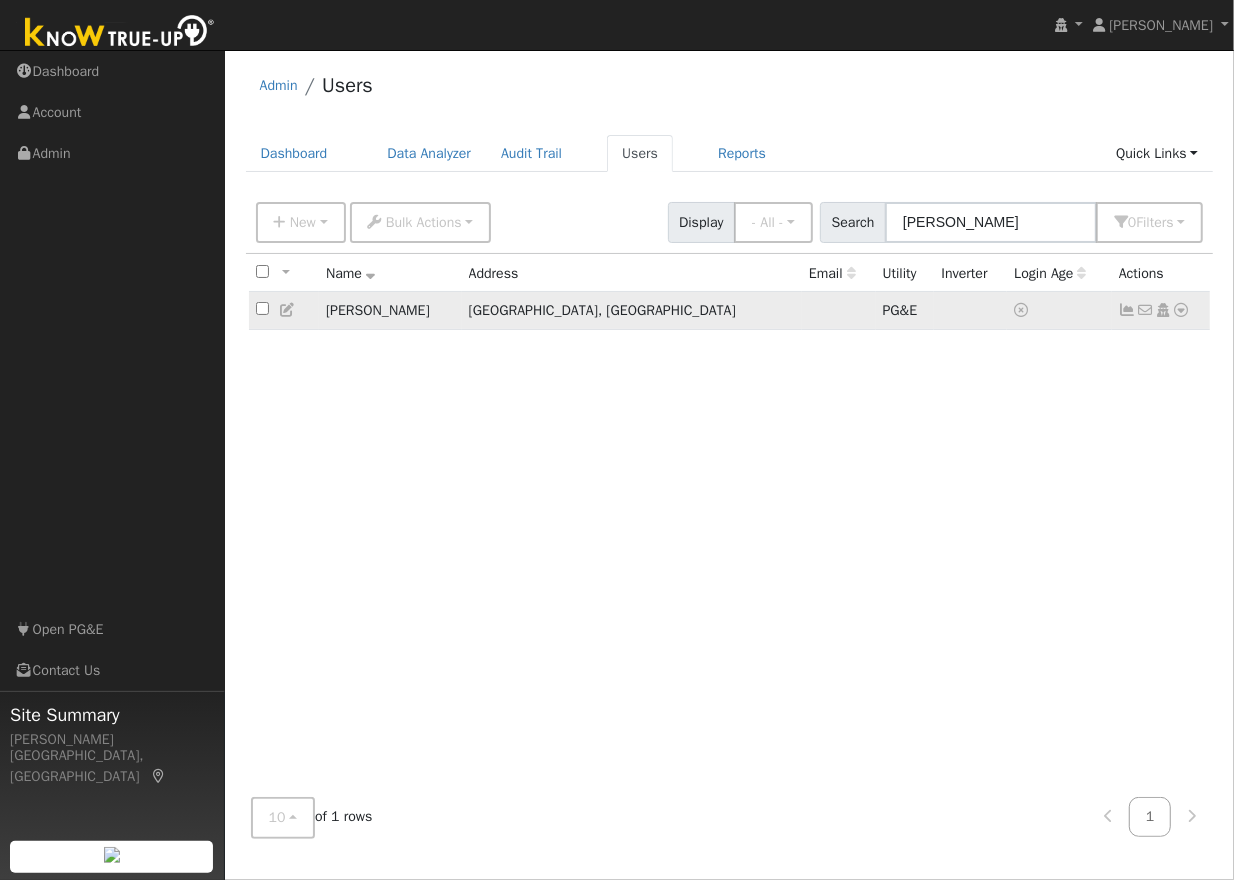 click at bounding box center (262, 308) 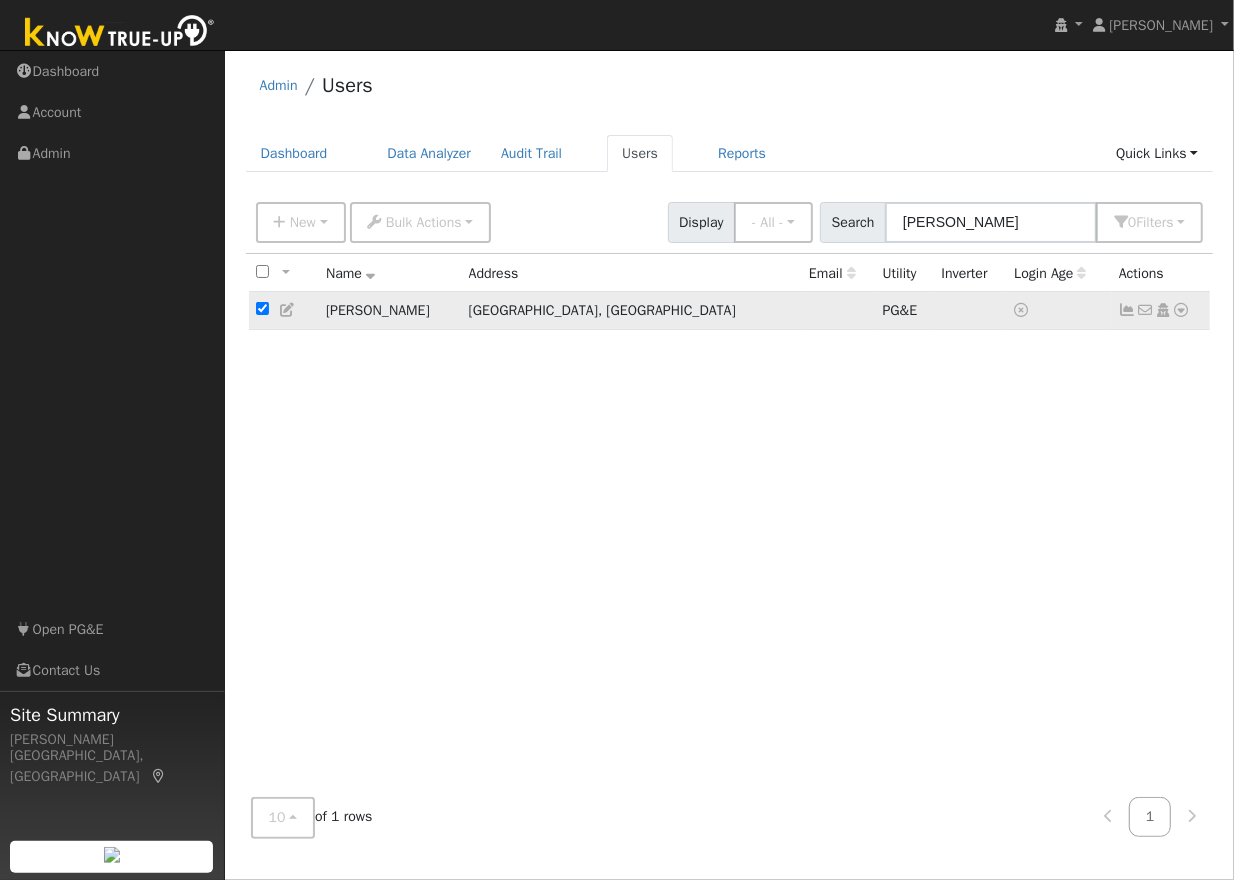 checkbox on "true" 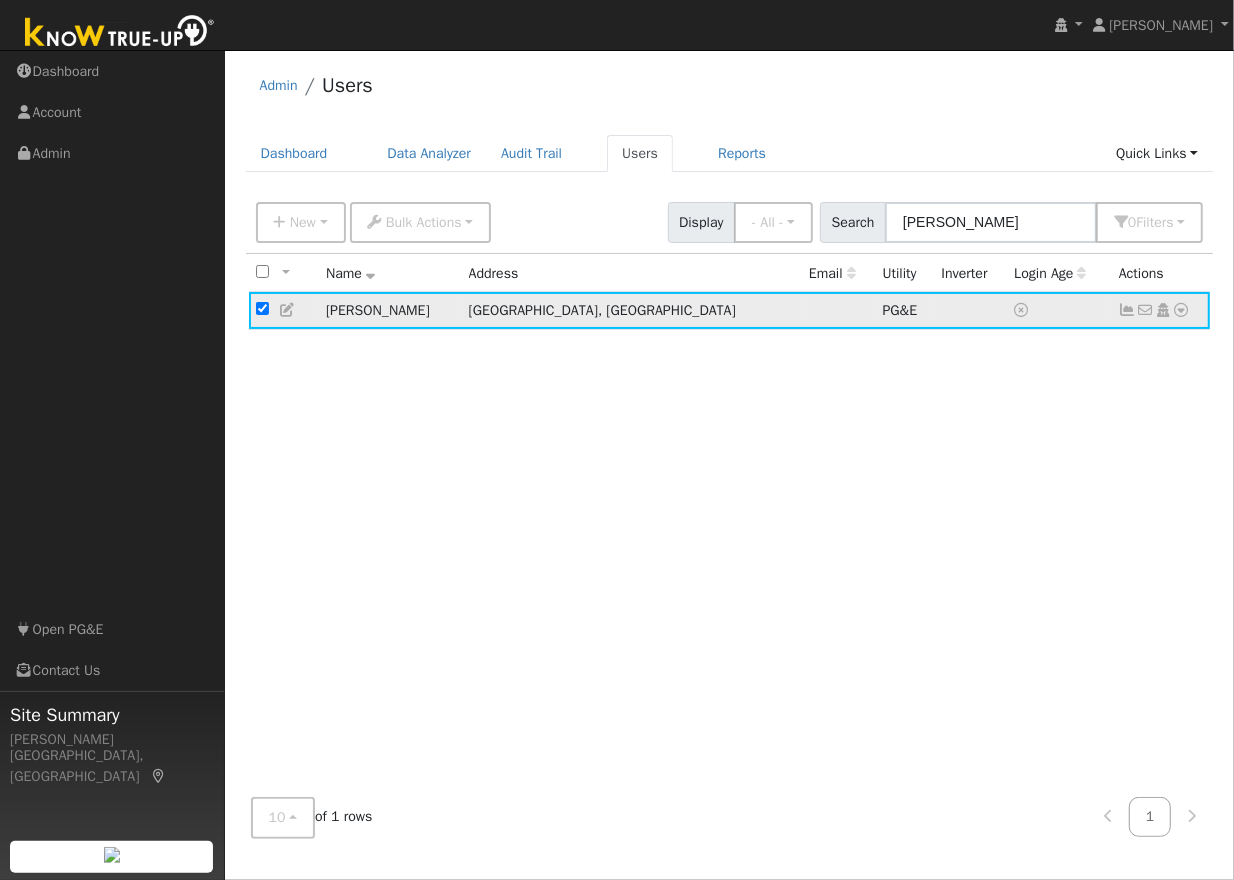 click at bounding box center (1128, 310) 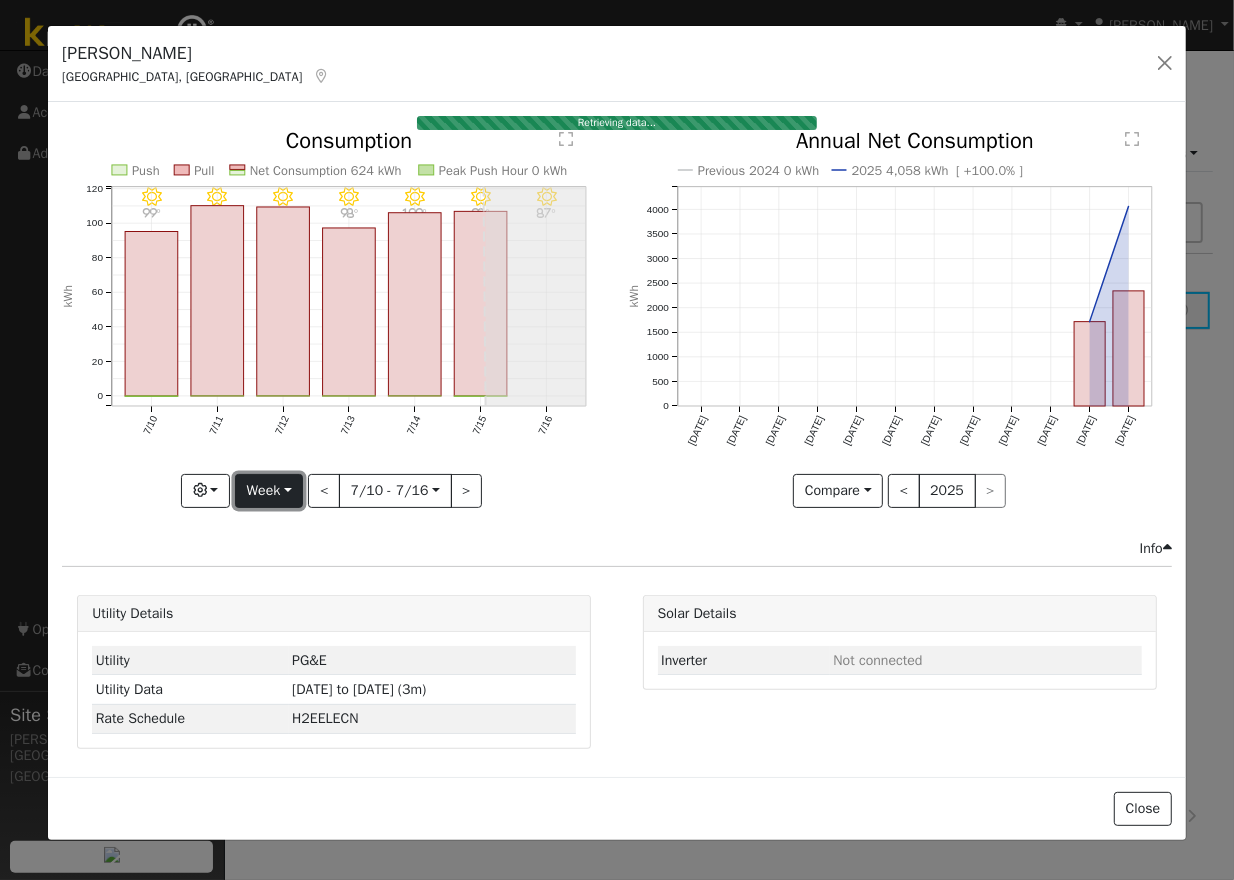 click on "Week" at bounding box center [269, 491] 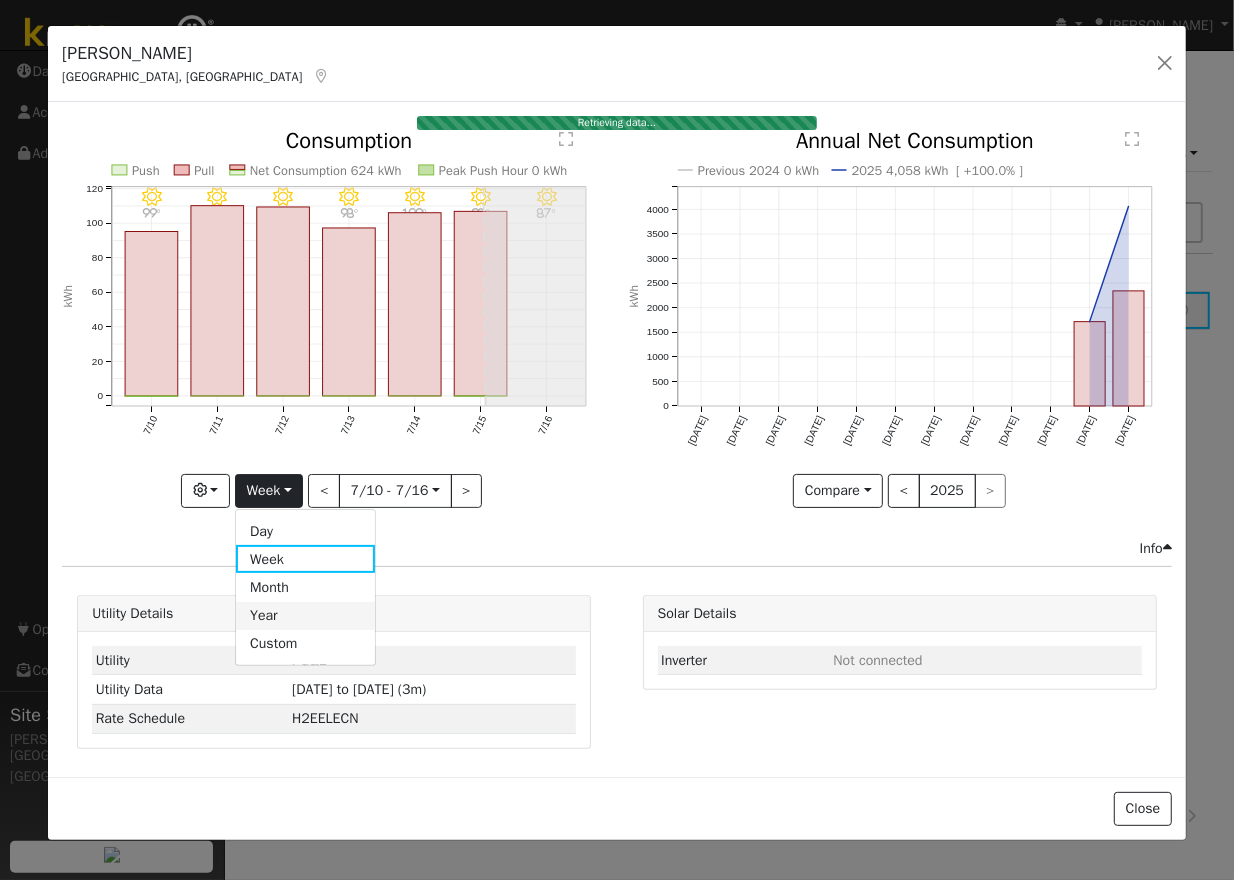 click on "Year" at bounding box center [305, 616] 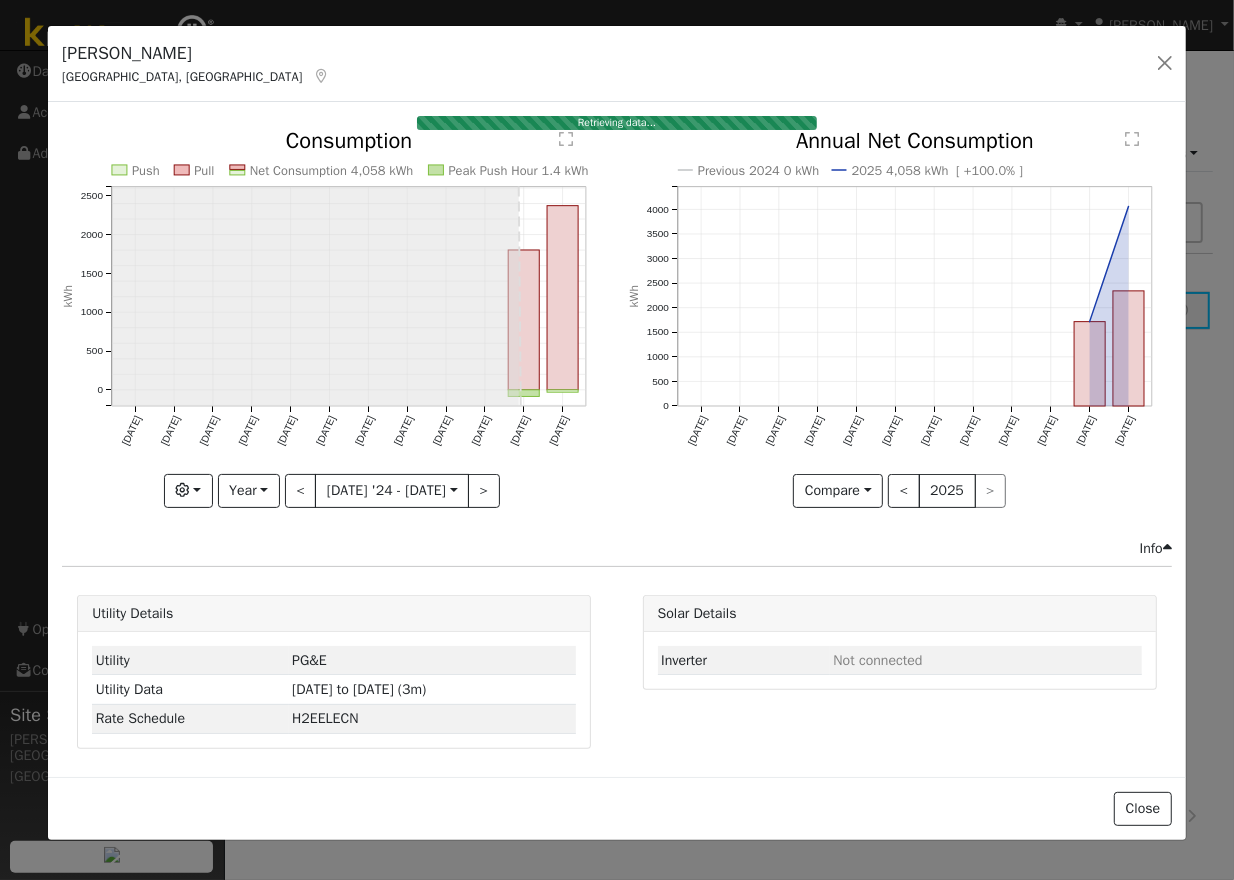 click on "Push Pull Net Consumption 4,058 kWh Peak Push Hour 1.4 kWh Jul '24 Aug '24 Sep '24 Oct '24 Nov '24 Dec '24 Jan '25 Feb '25 Mar '25 Apr '25 May '25 Jun '25 0 500 1000 1500 2000 2500  Consumption kWh onclick="" onclick="" onclick="" onclick="" onclick="" onclick="" onclick="" onclick="" onclick="" onclick="" onclick="" onclick="" onclick="" onclick="" onclick="" onclick="" onclick="" onclick="" onclick="" onclick="" onclick="" onclick="" onclick="" onclick="" Graphs Estimated Production Previous Year Consumption Previous Year Total Consumption Previous Year Cumulative Consumption Previous Year Options Weather °F kWh $ Net Push/Pull Previous Year Period Year Day Week Month Year Custom < Jul '24 - Jun '25  2024-07-01 >" at bounding box center [334, 333] 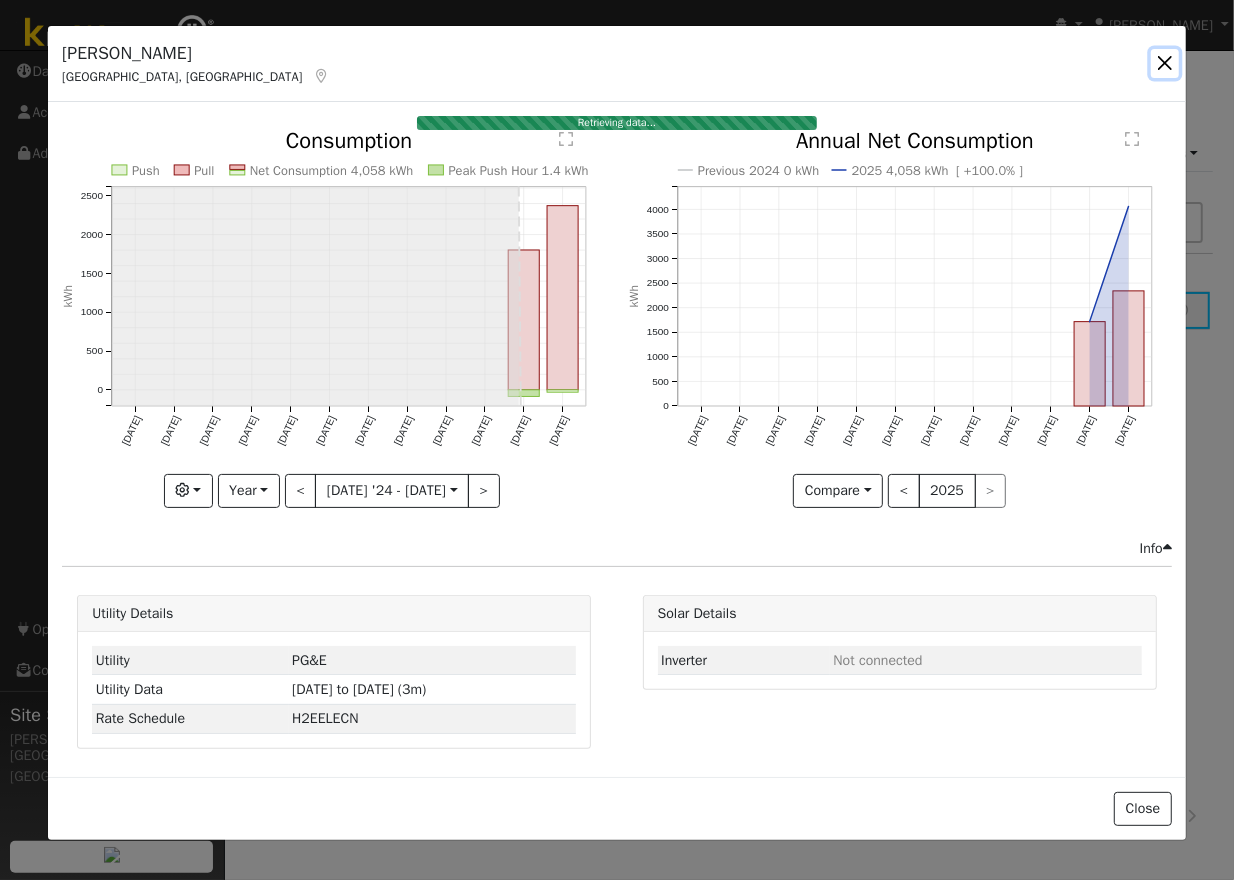 click at bounding box center [1165, 63] 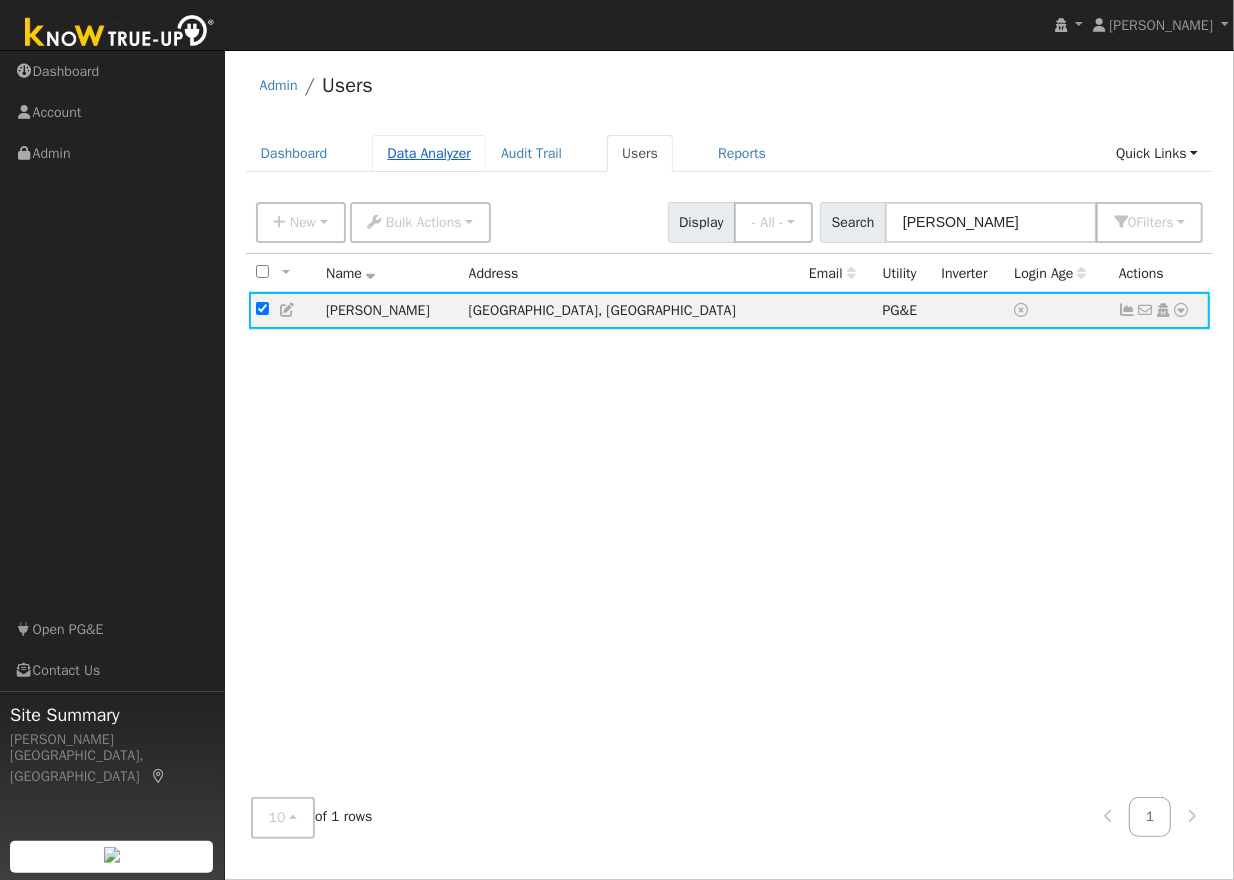 click on "Data Analyzer" at bounding box center (429, 153) 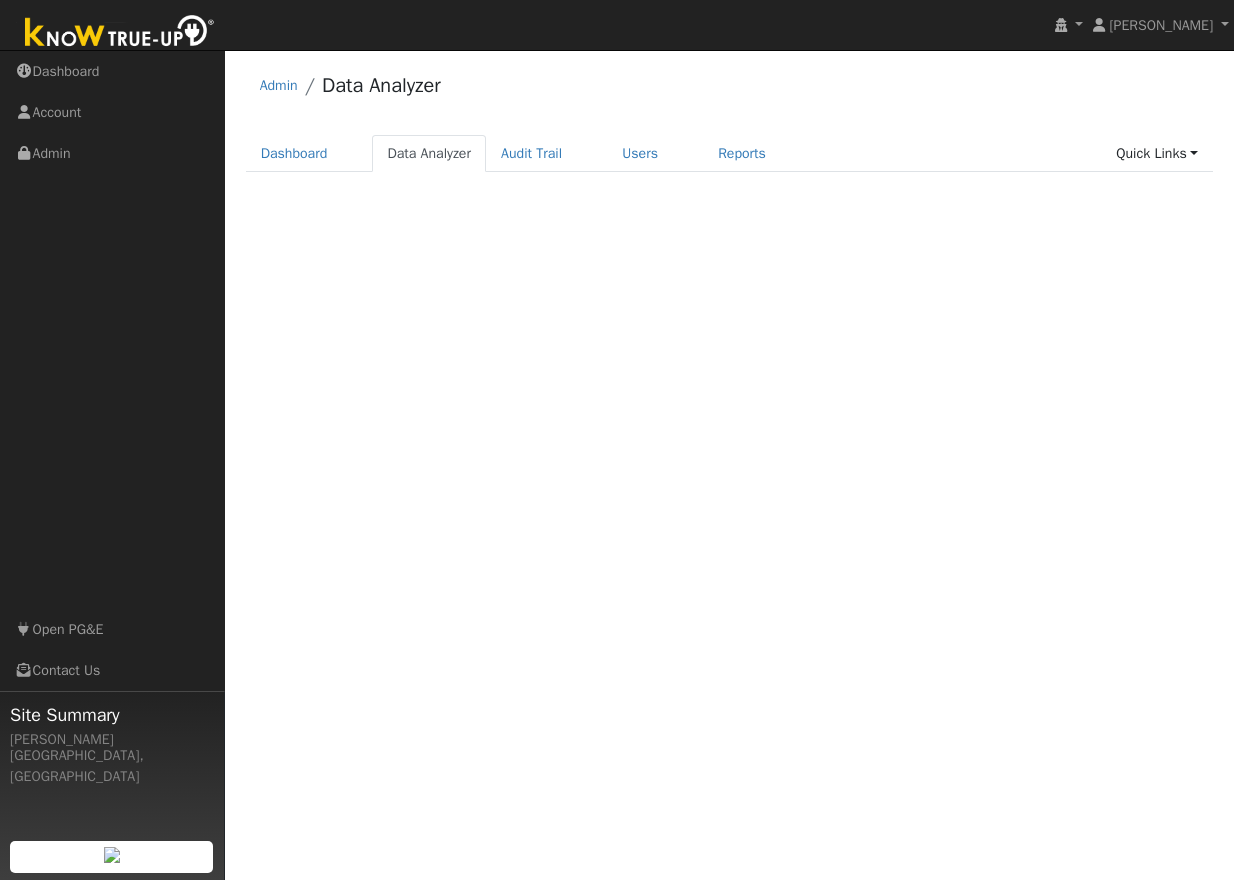 scroll, scrollTop: 0, scrollLeft: 0, axis: both 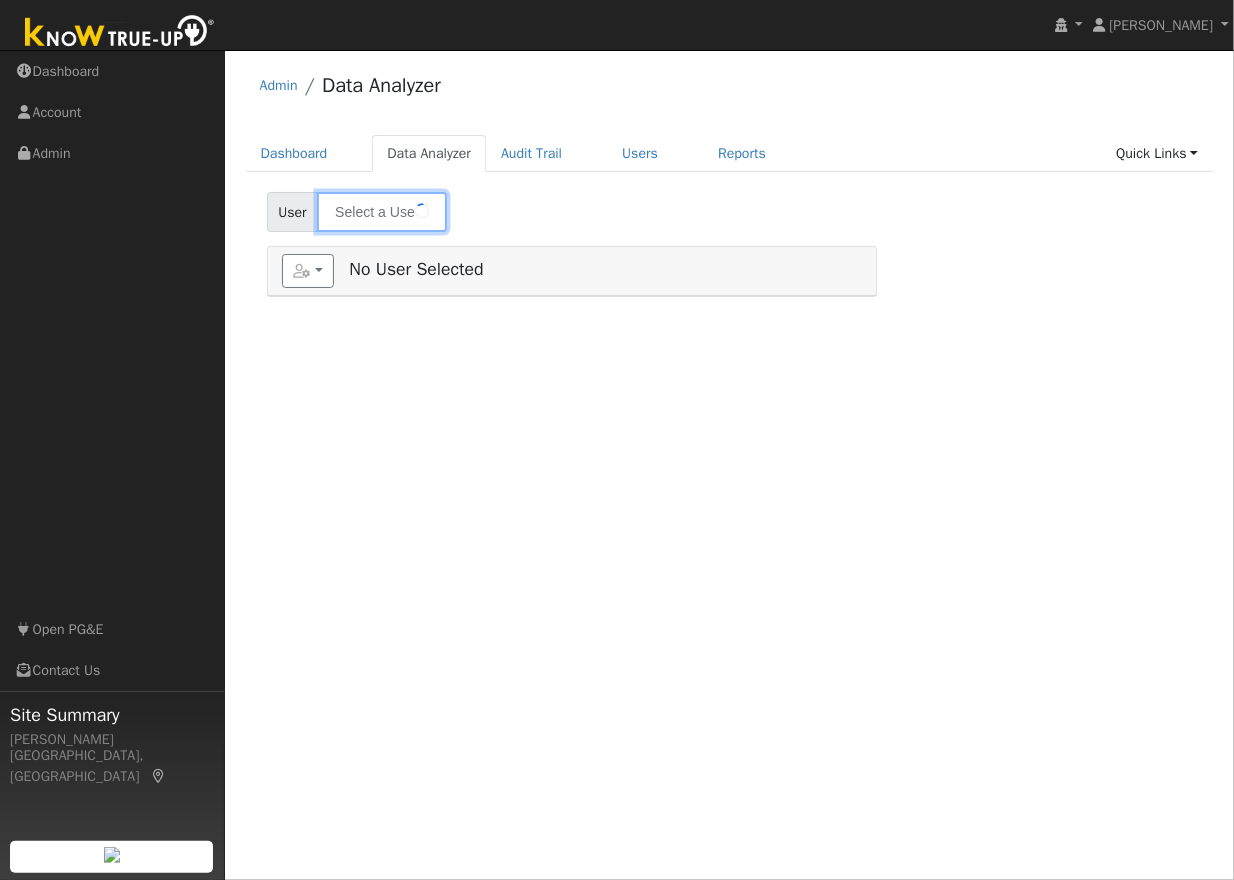 type on "[PERSON_NAME]" 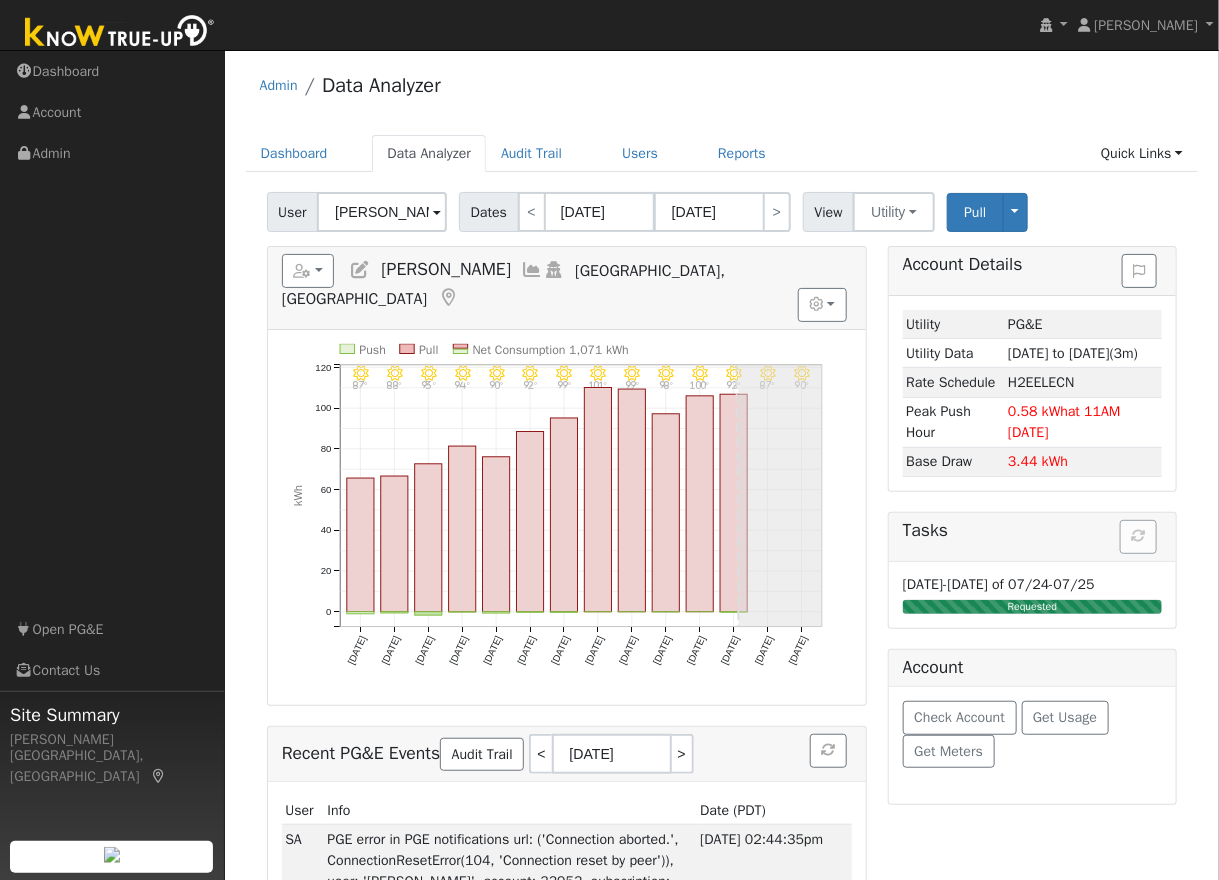 click at bounding box center (360, 270) 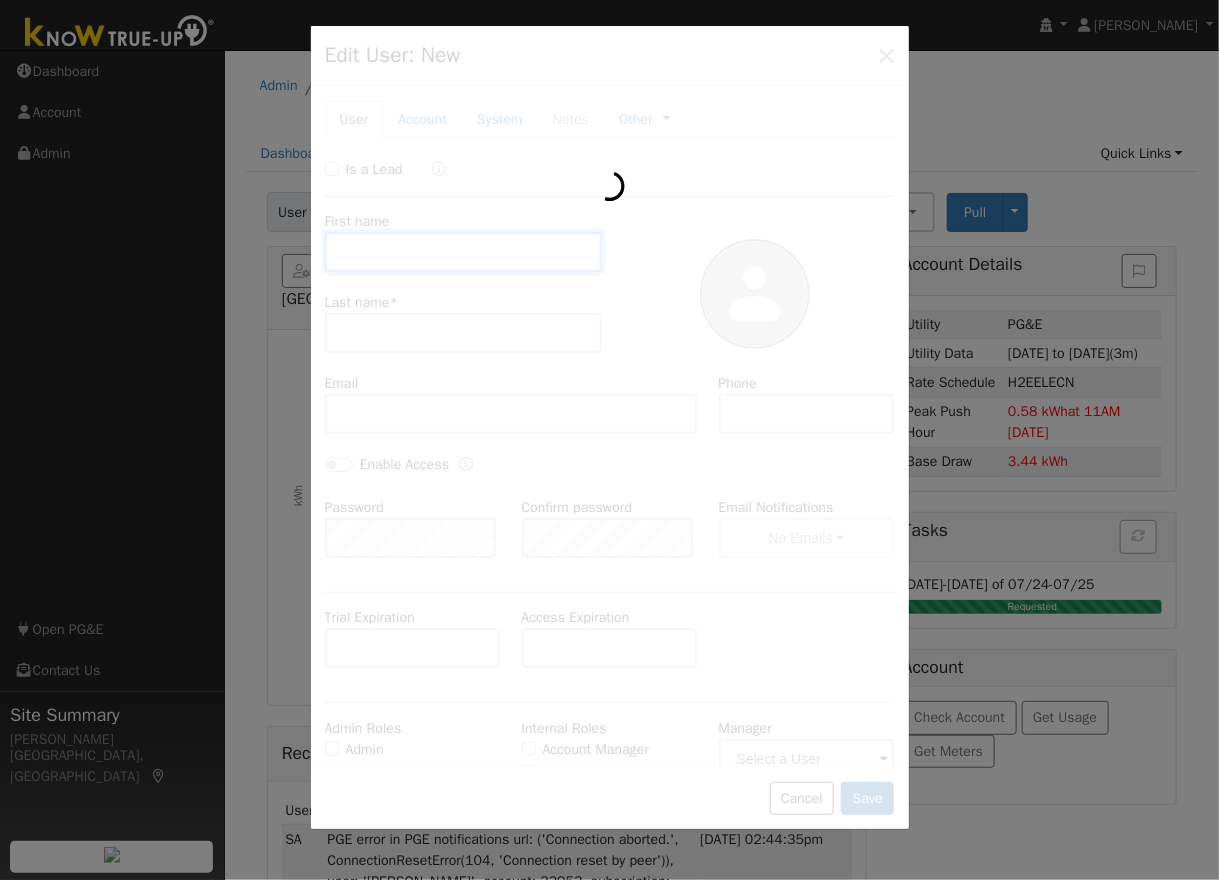 type on "Matt" 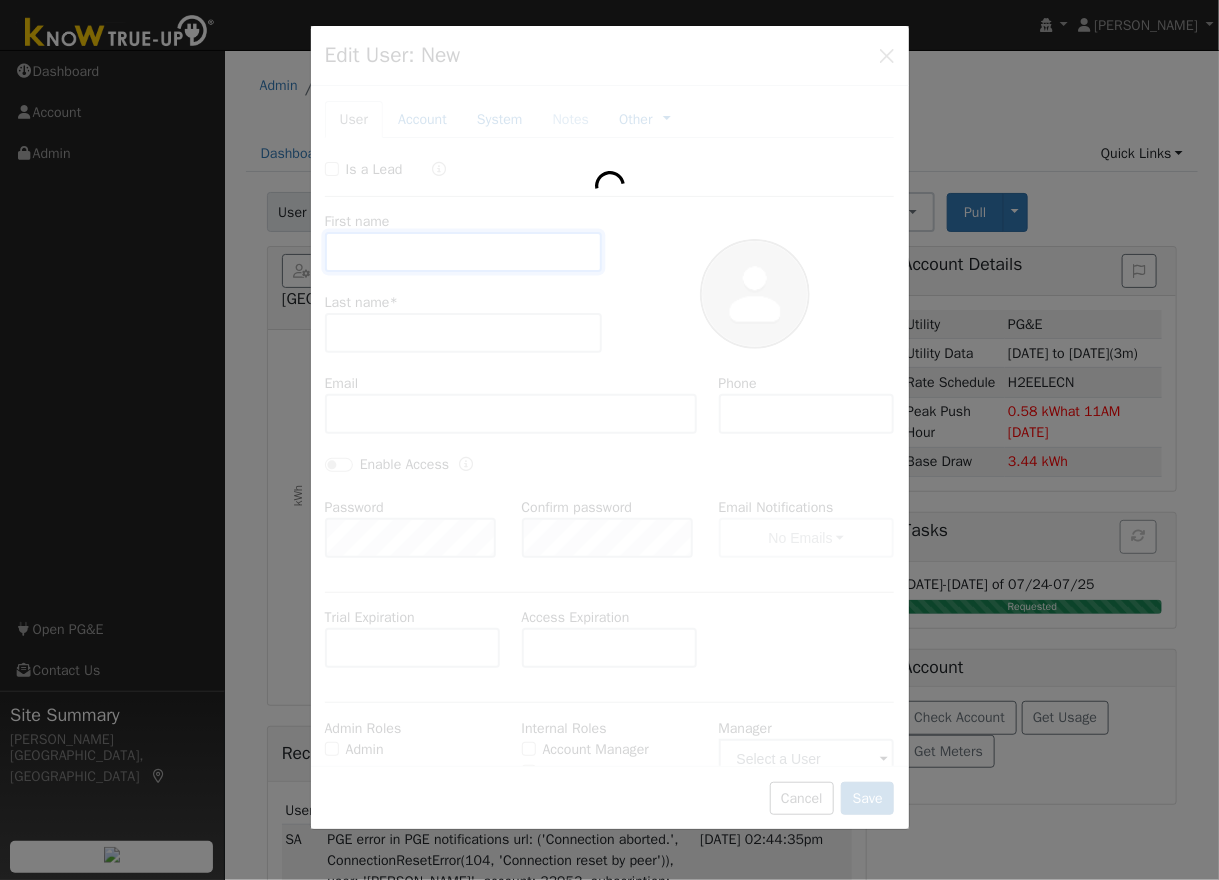 type on "Baumann" 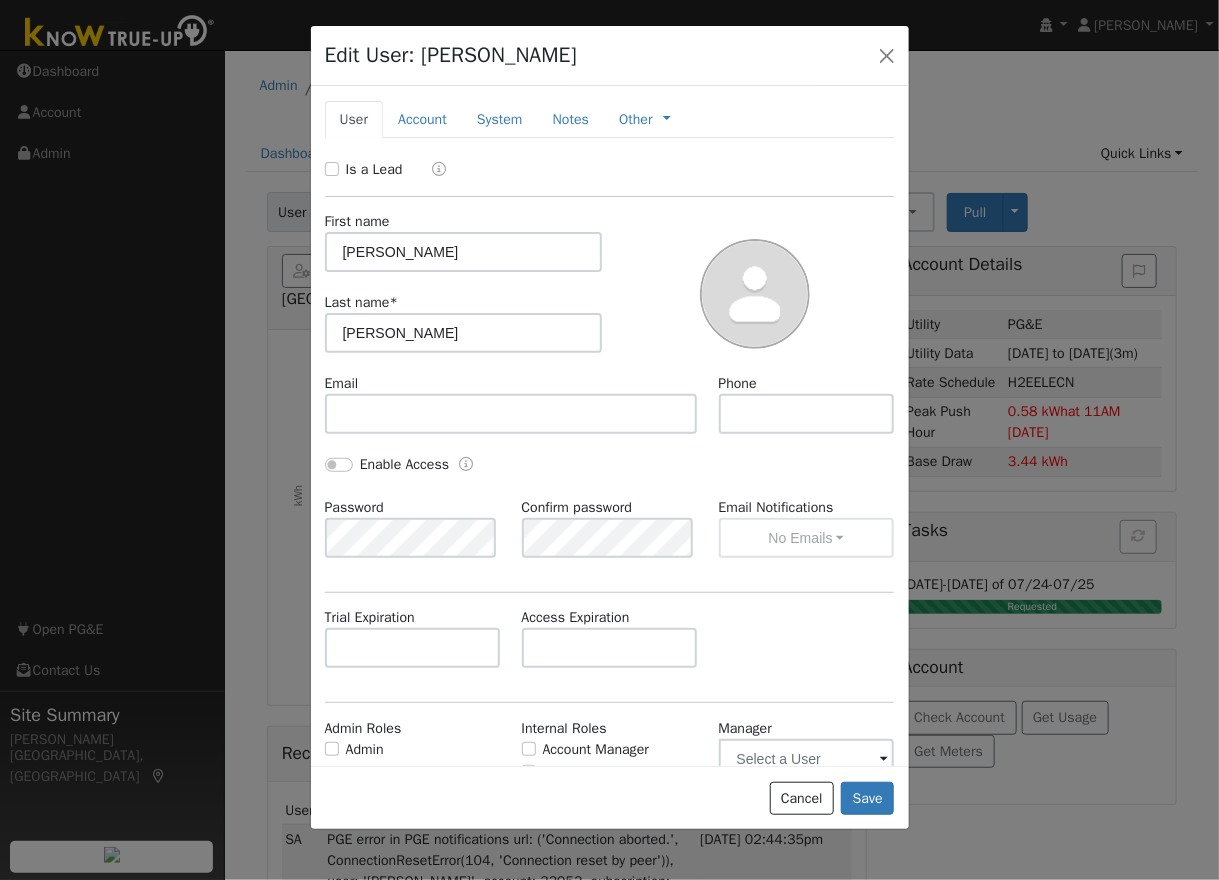 click at bounding box center [756, 292] 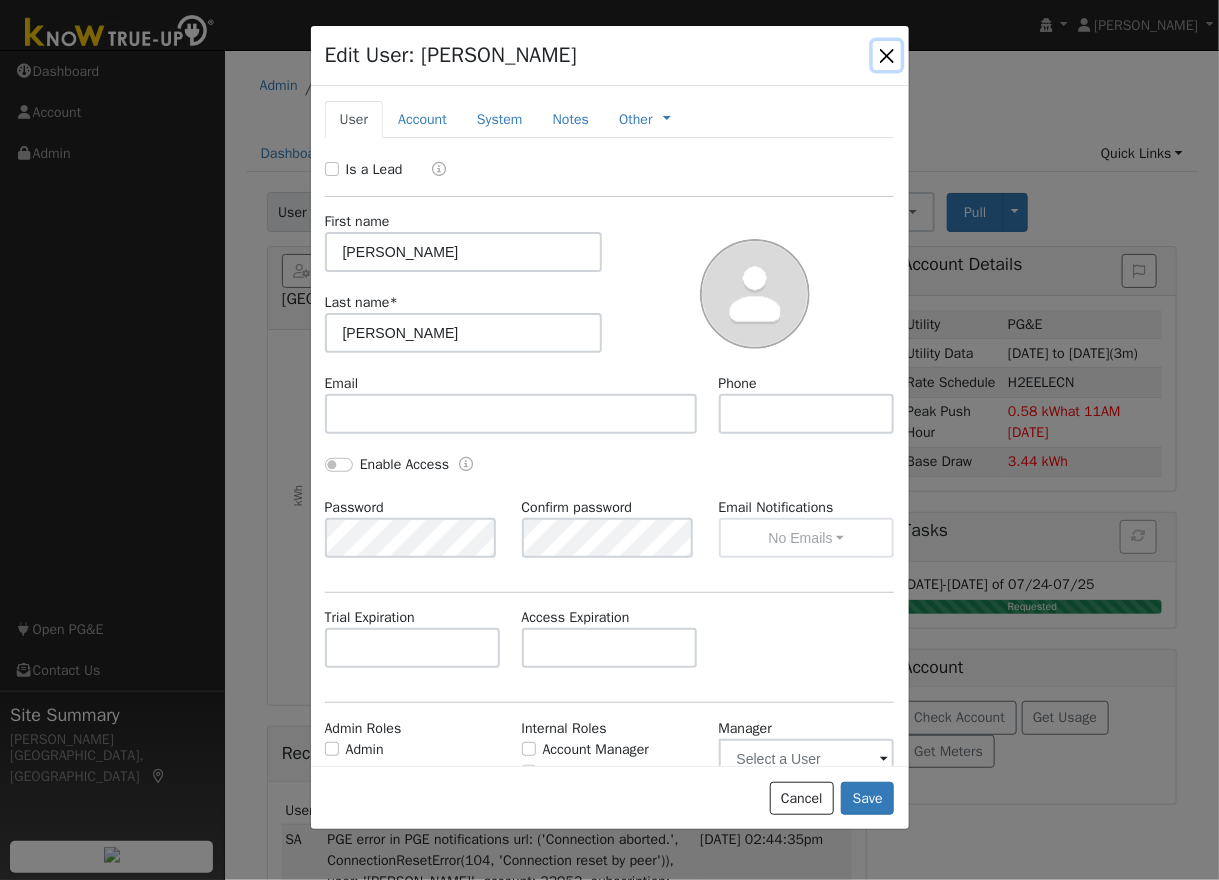 click at bounding box center [887, 55] 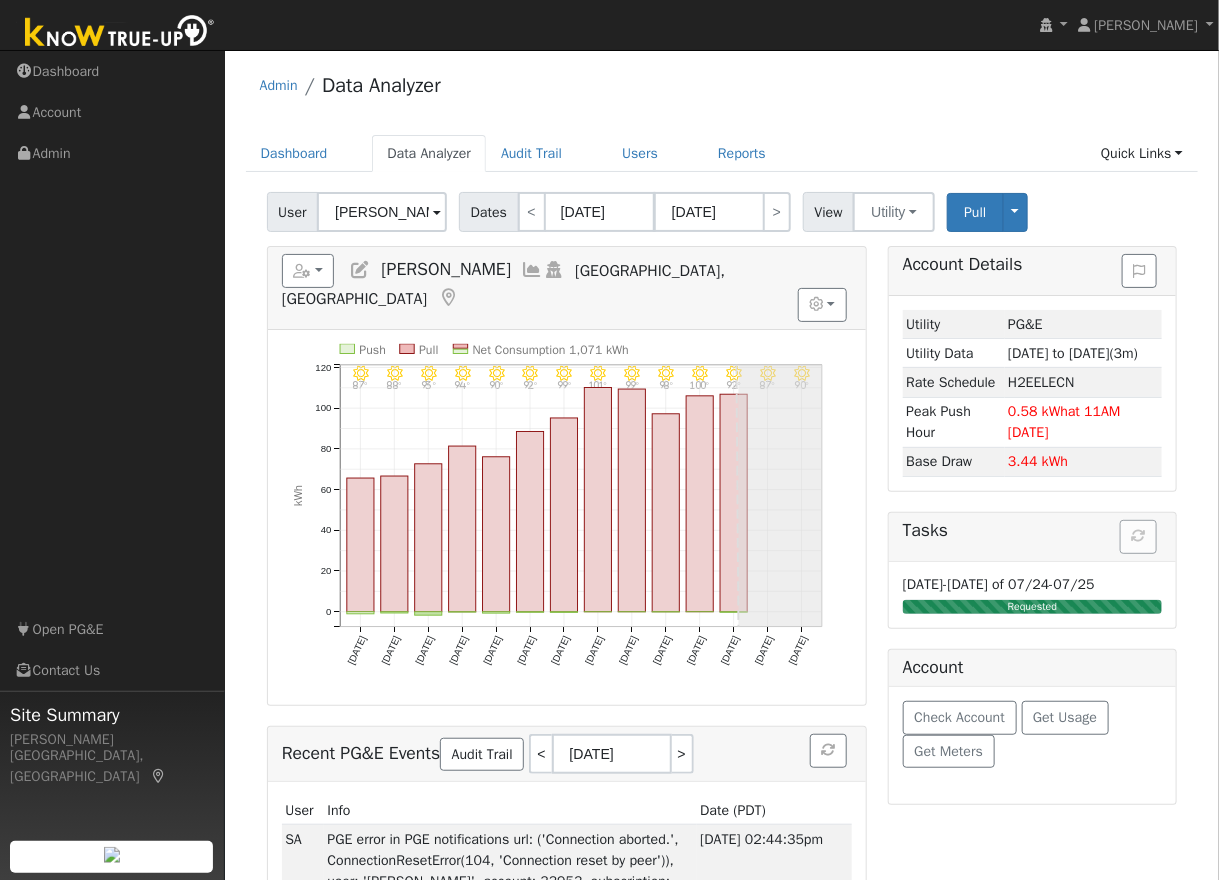 click at bounding box center (532, 270) 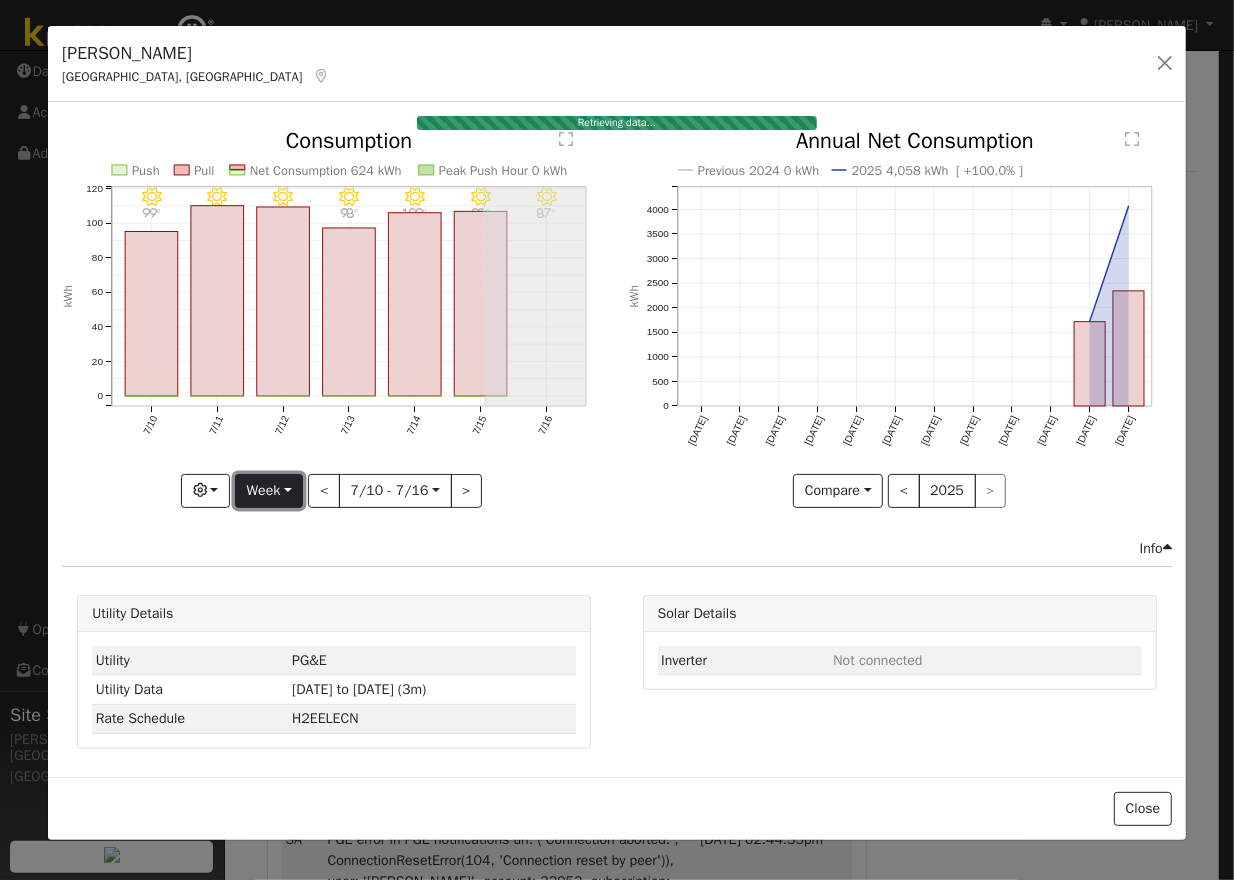 click on "Week" at bounding box center [269, 491] 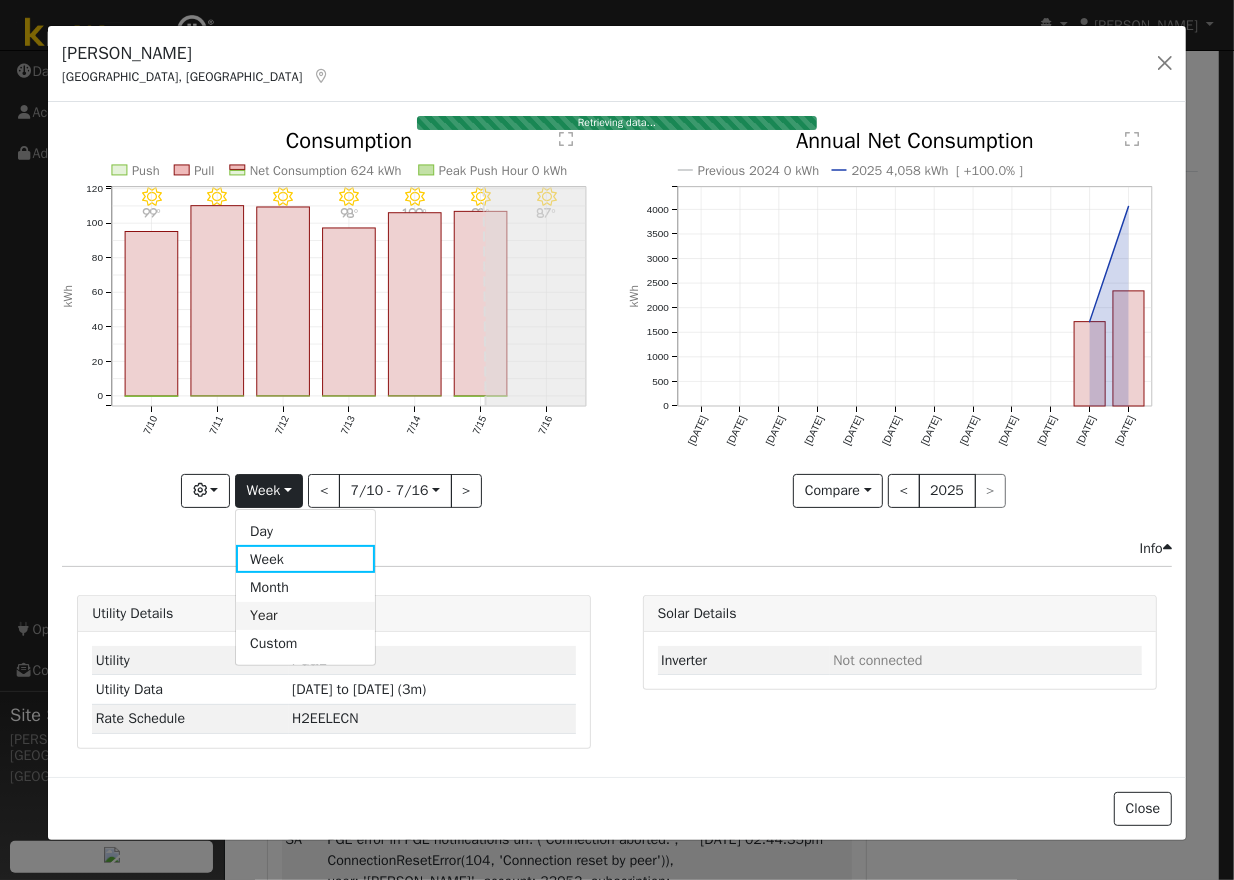 click on "Year" at bounding box center [305, 616] 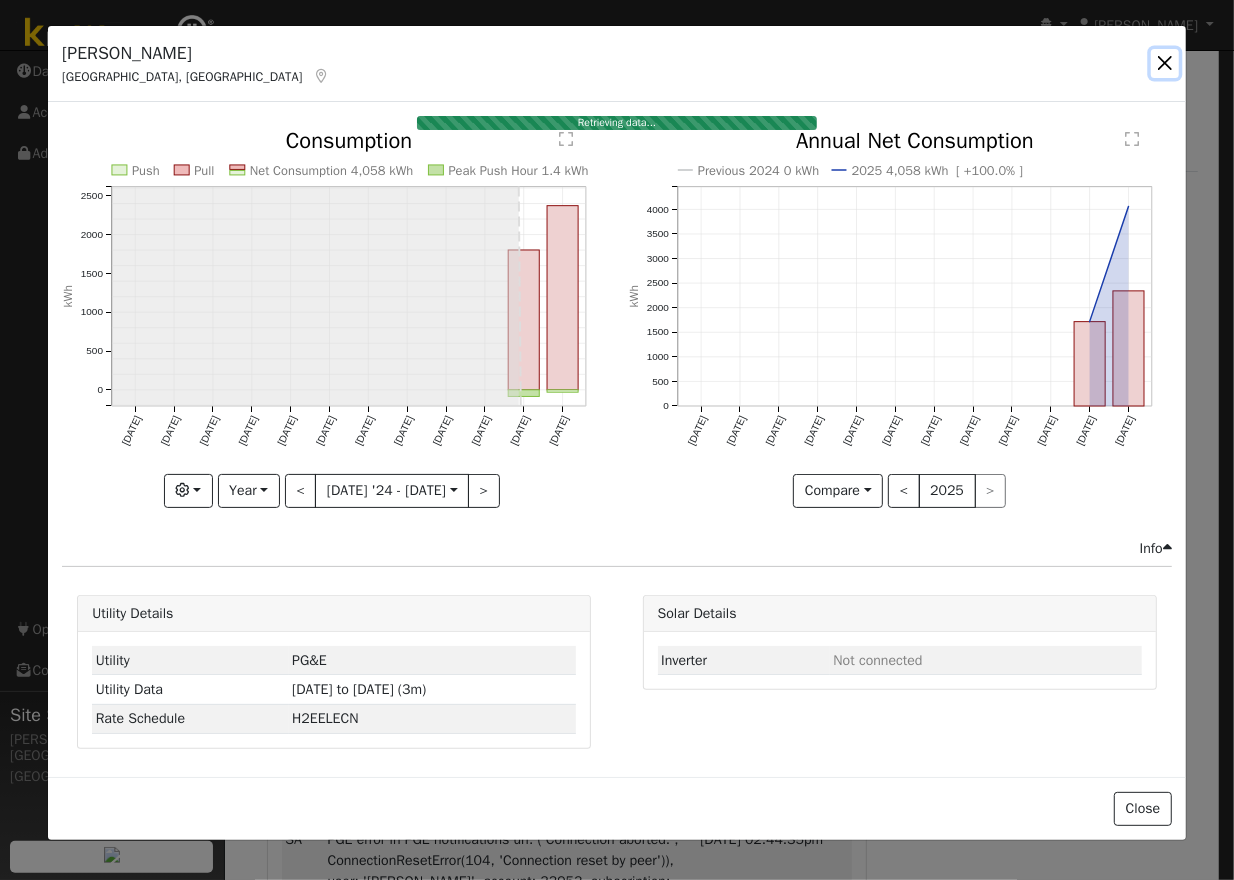 click at bounding box center (1165, 63) 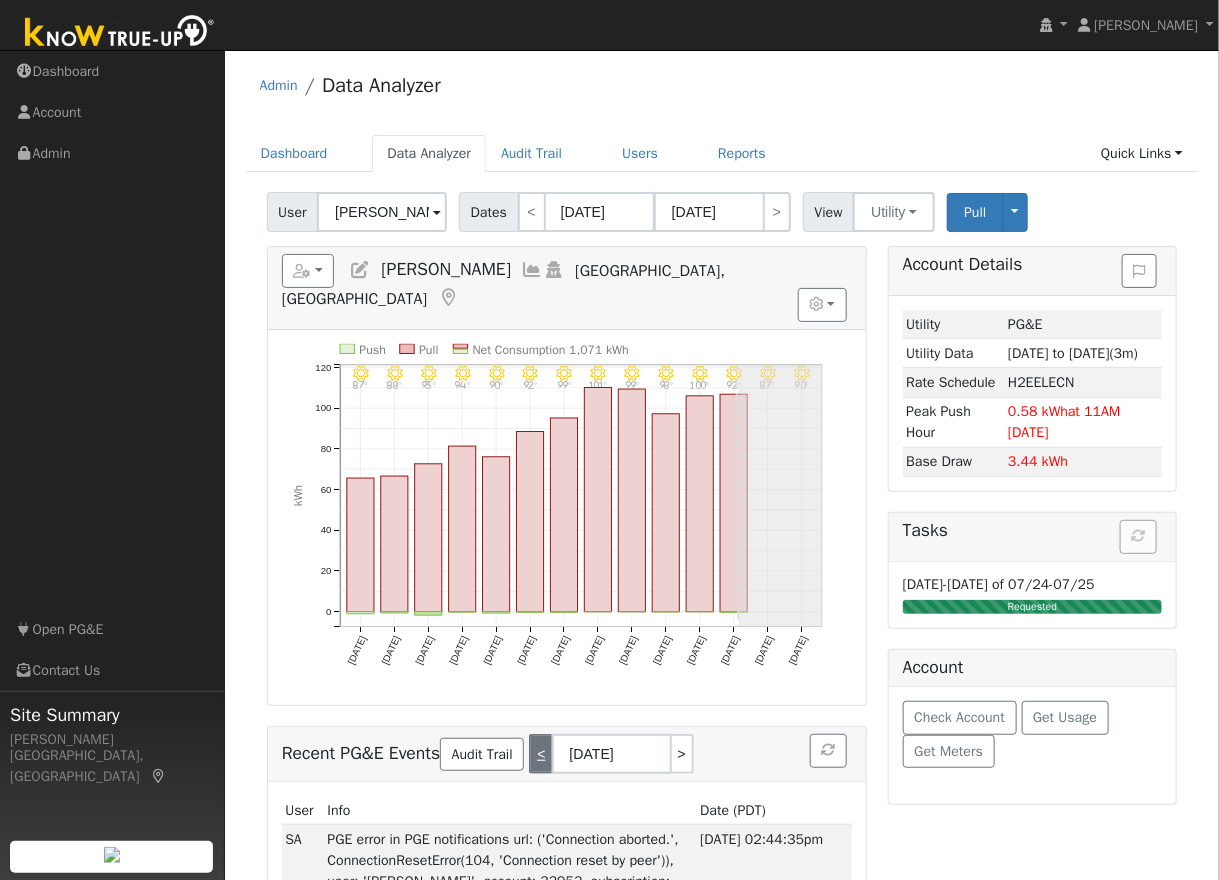 click on "<" at bounding box center [540, 754] 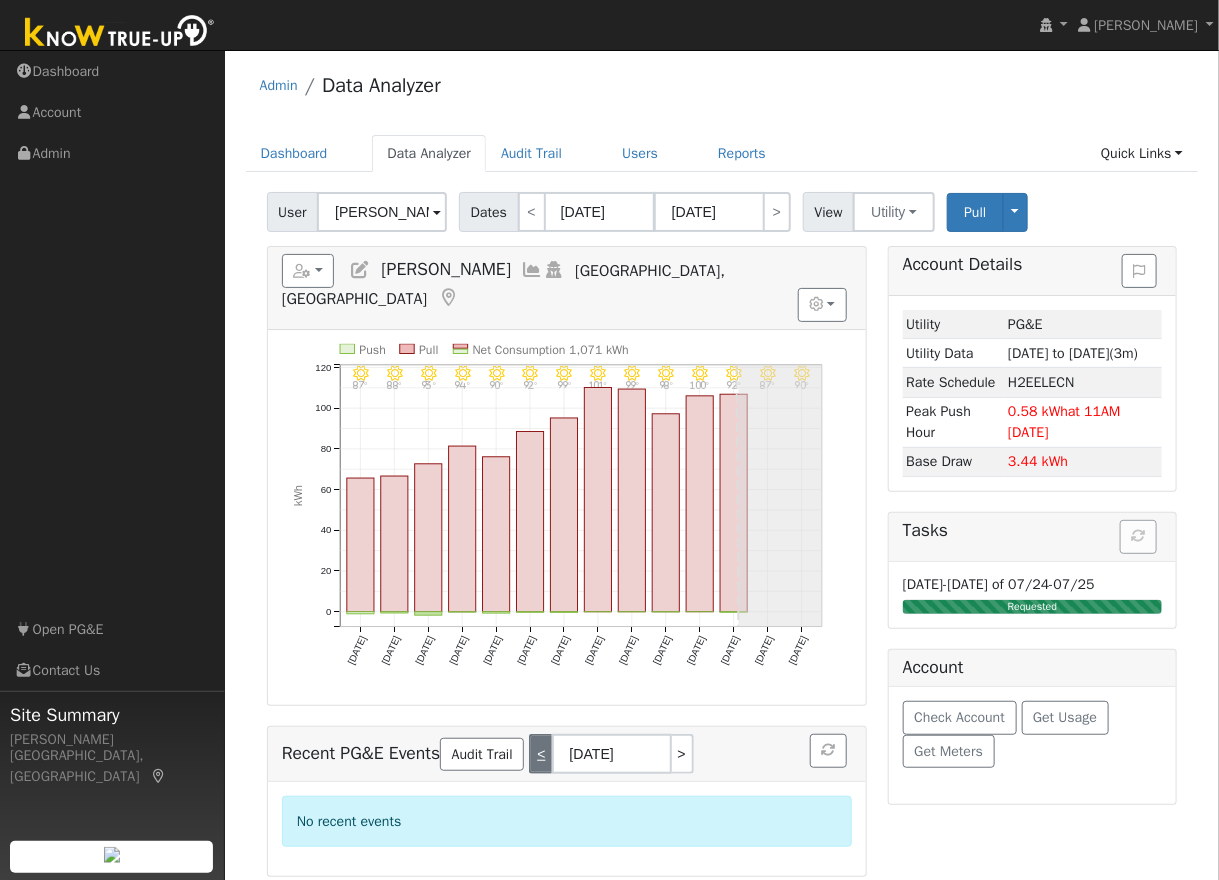 click on "<" at bounding box center (540, 754) 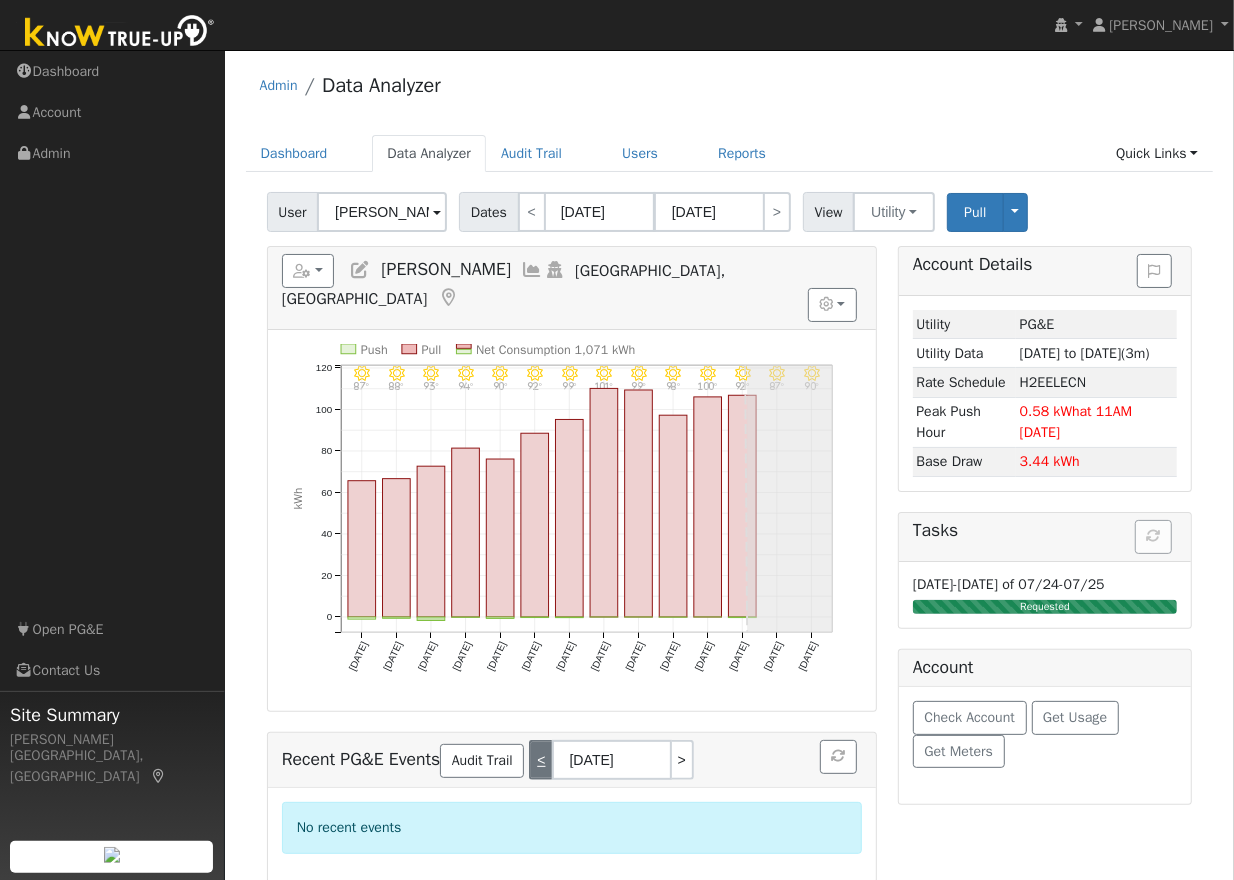 click on "<" at bounding box center (540, 760) 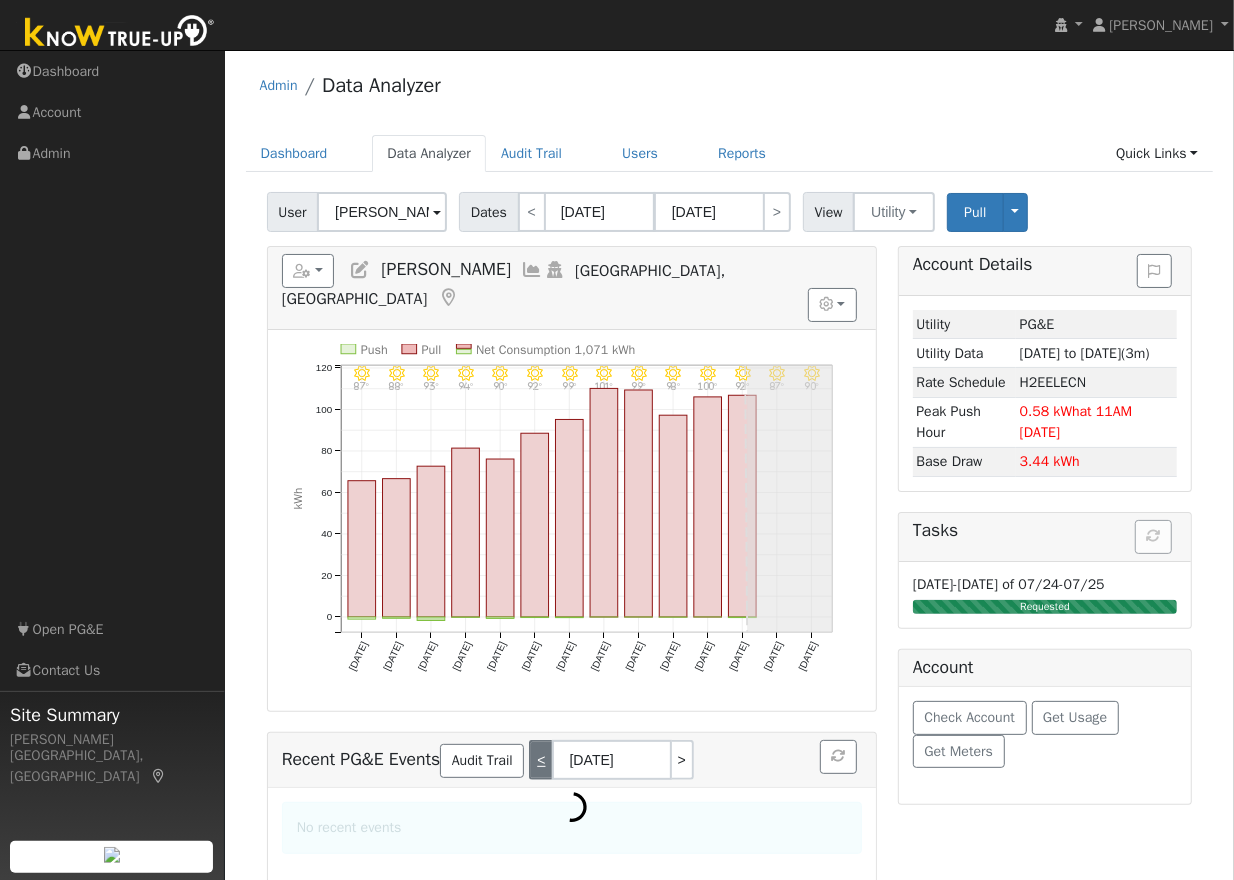 click on "<" at bounding box center (540, 760) 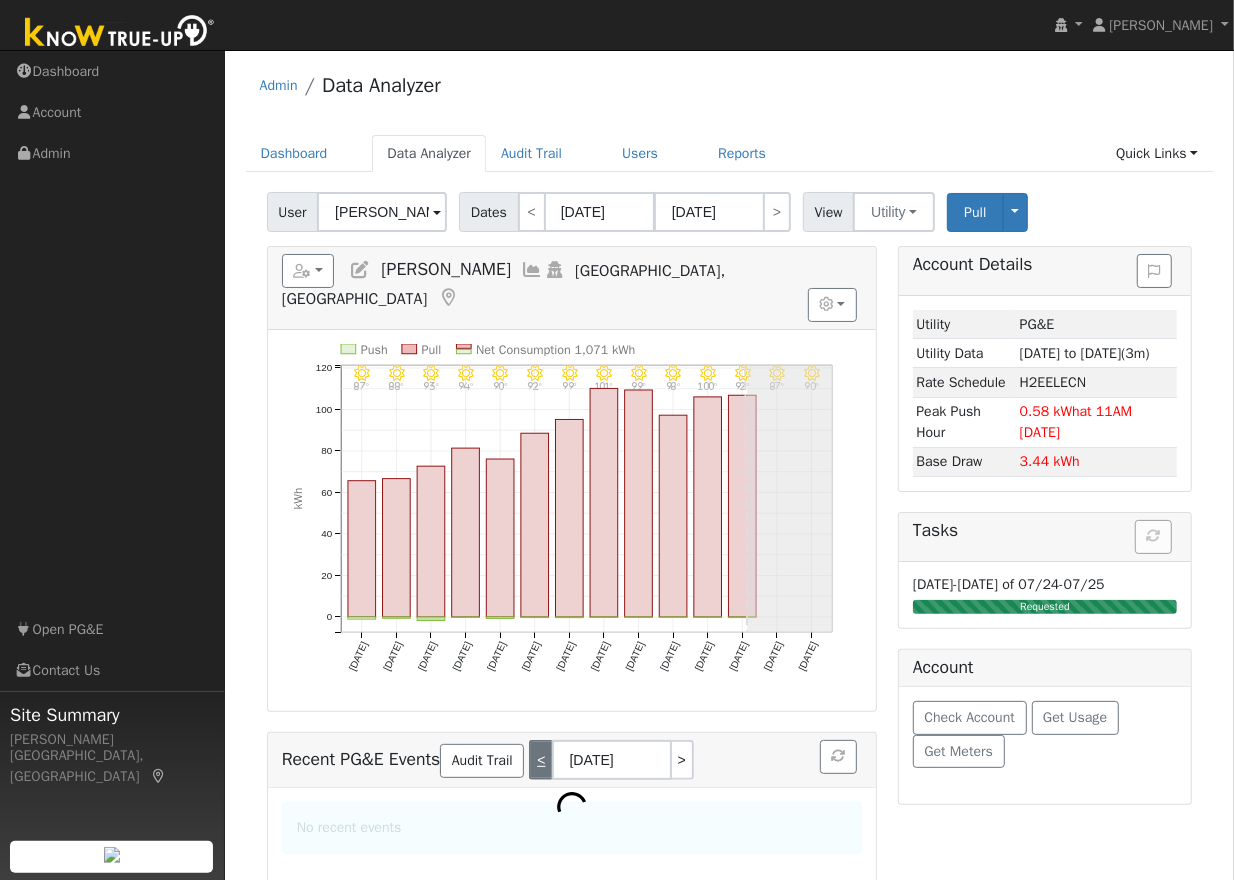 click on "<" at bounding box center [540, 760] 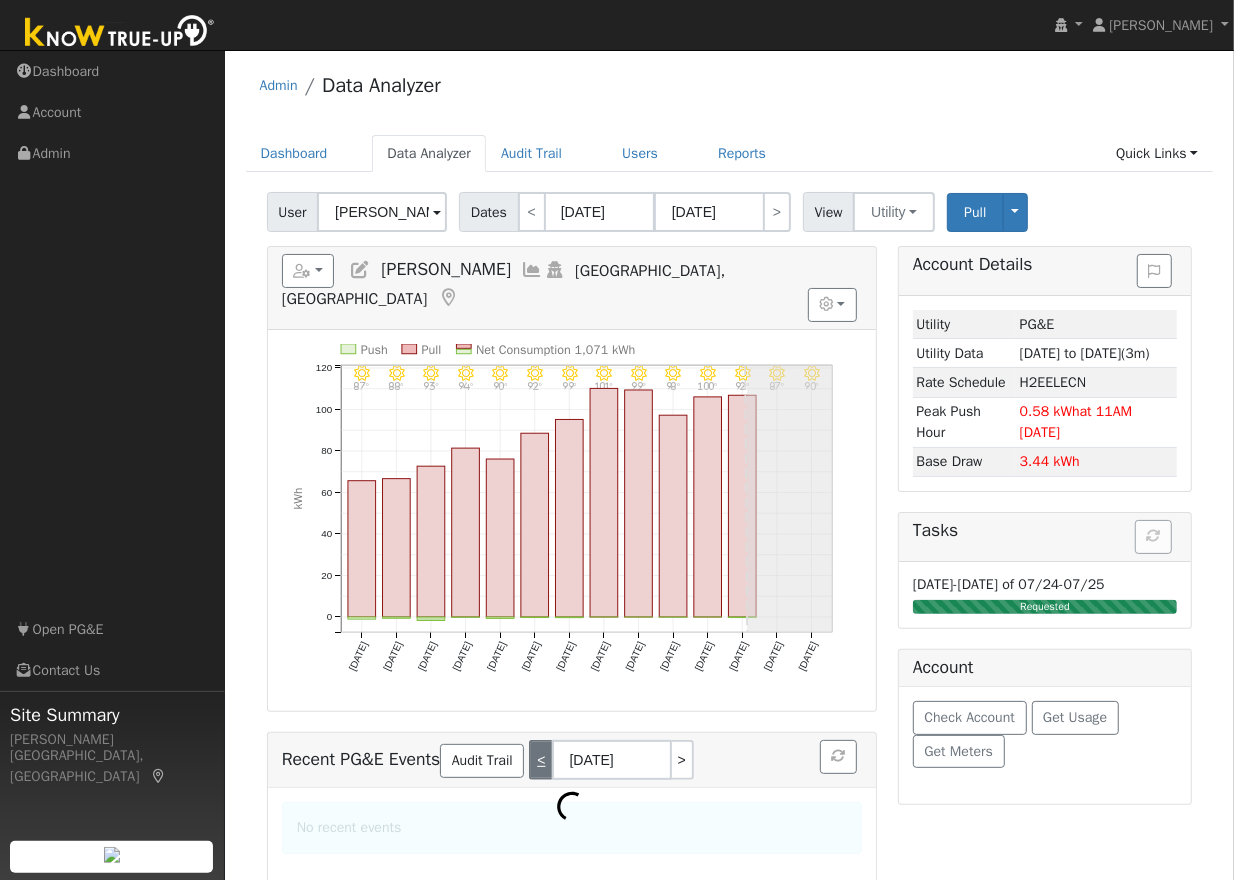 click on "<" at bounding box center [540, 760] 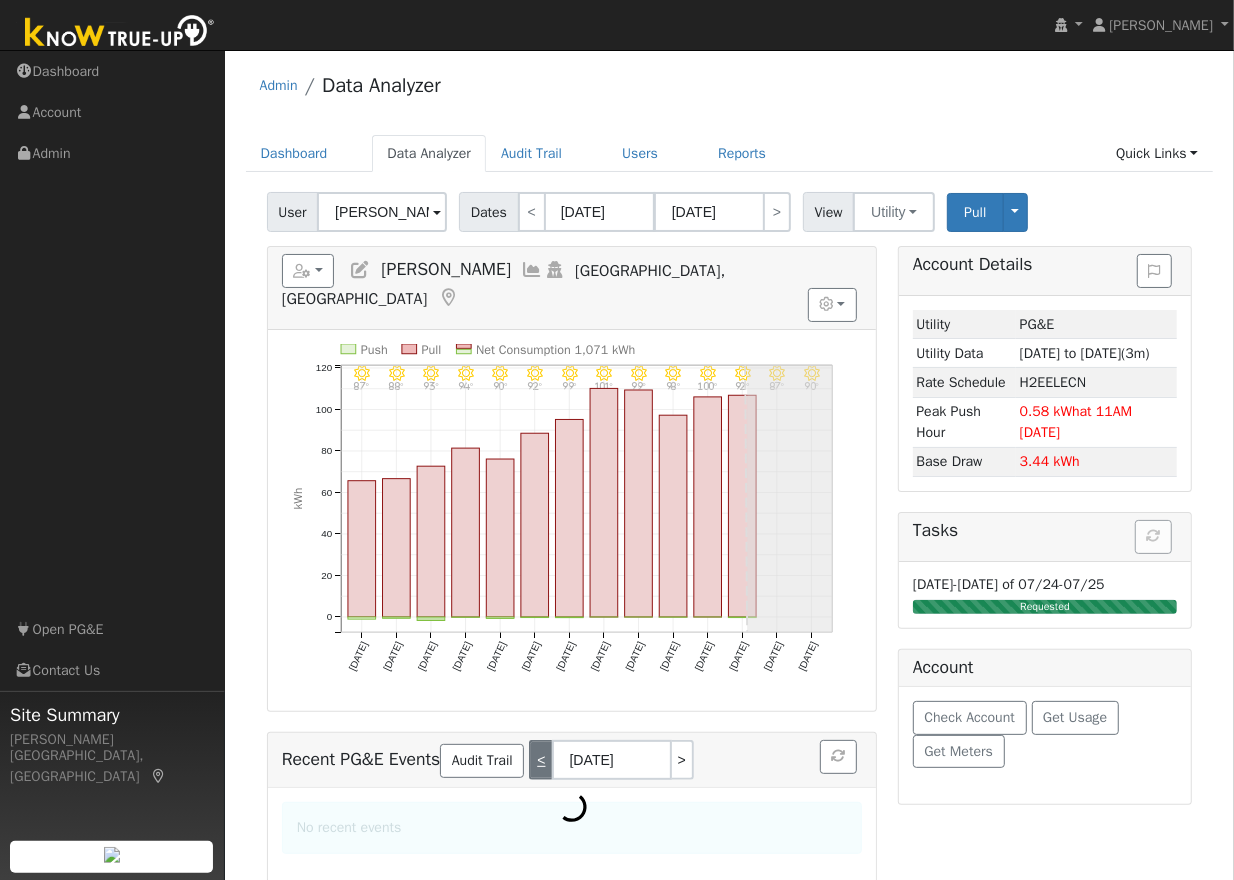 click on "<" at bounding box center [540, 760] 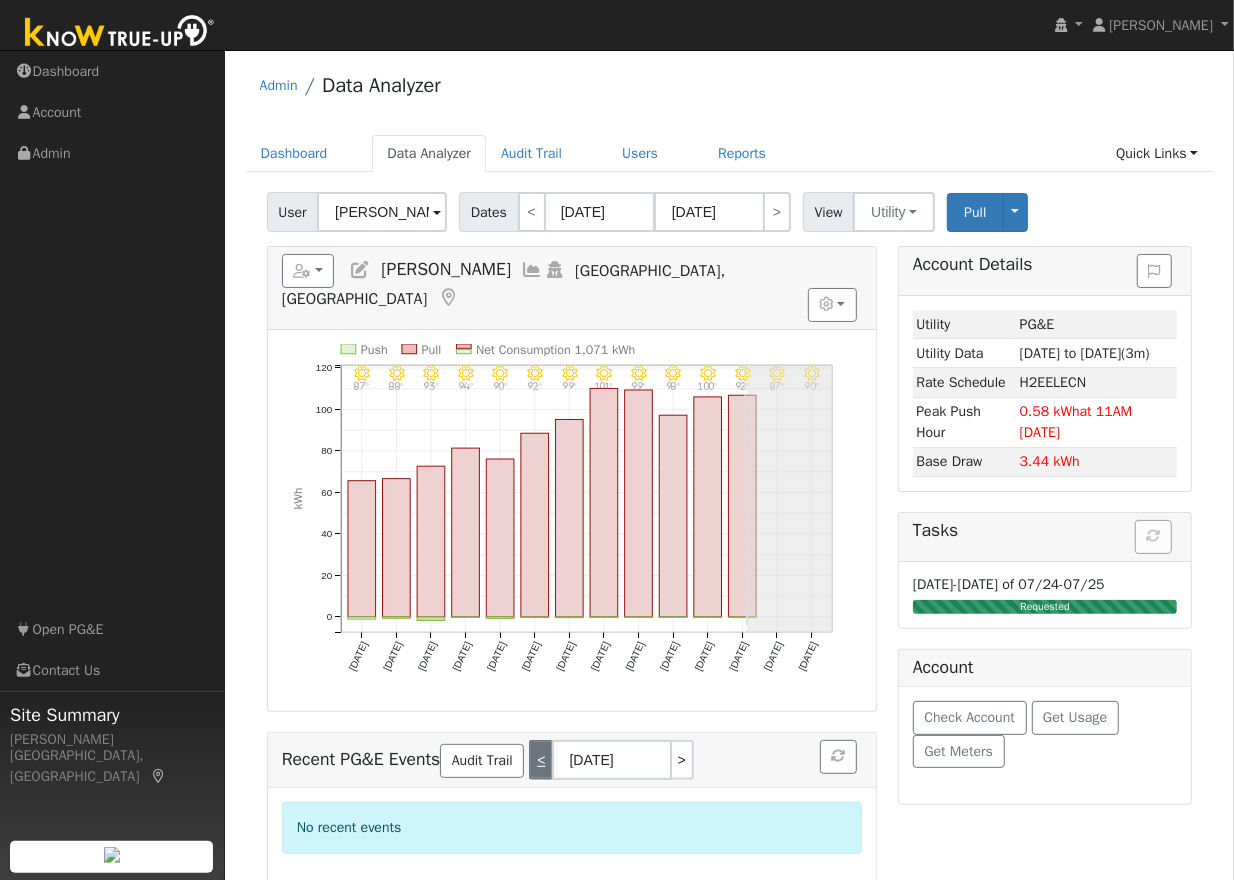 click on "<" at bounding box center (540, 760) 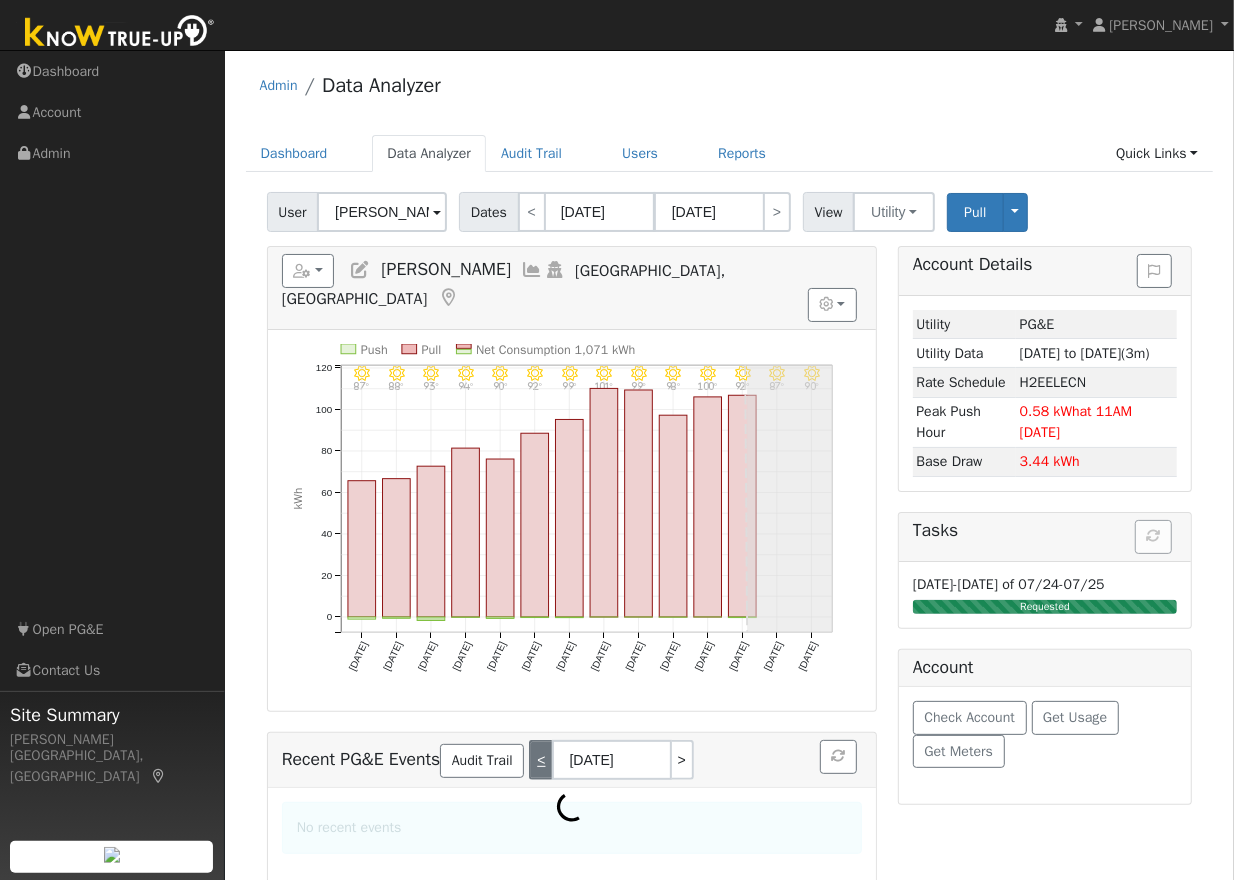 click on "<" at bounding box center [540, 760] 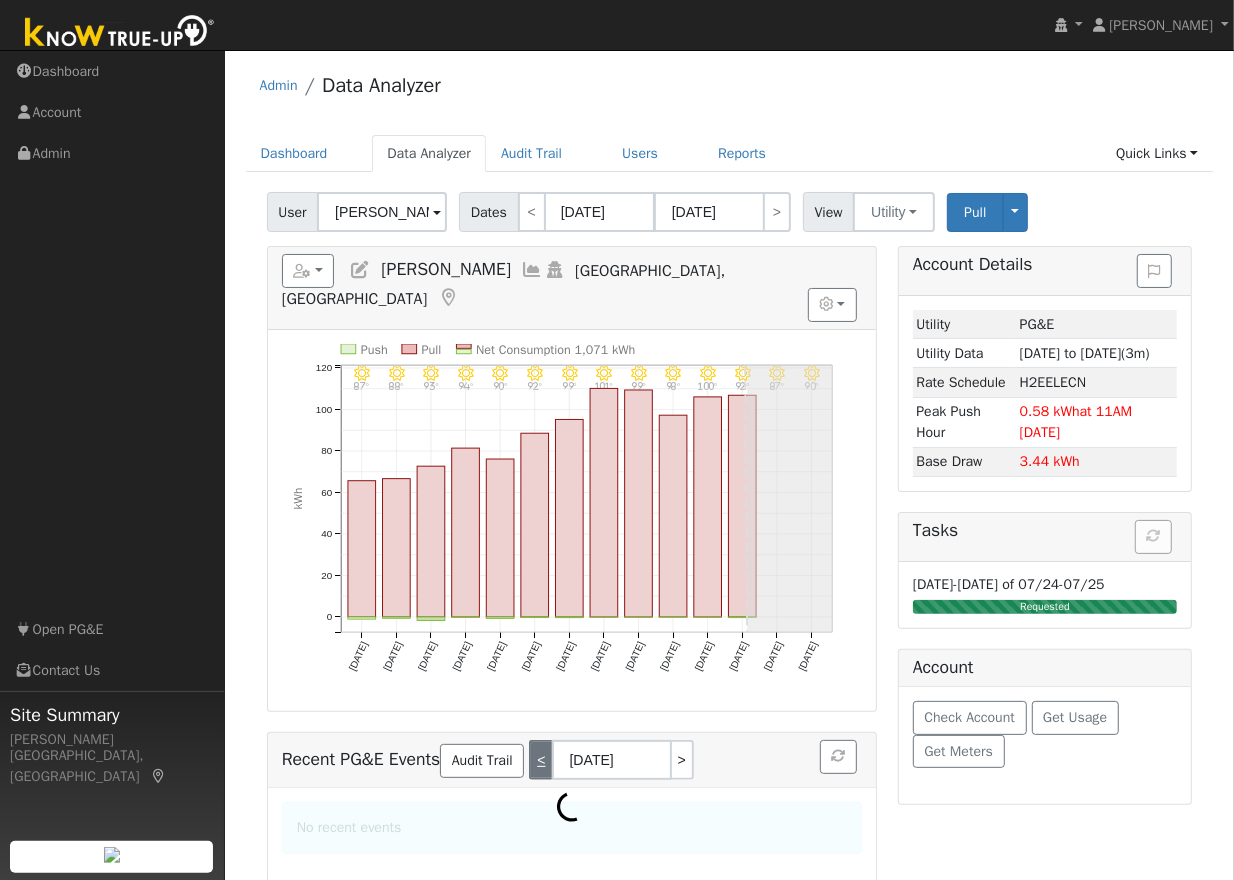 click on "<" at bounding box center [540, 760] 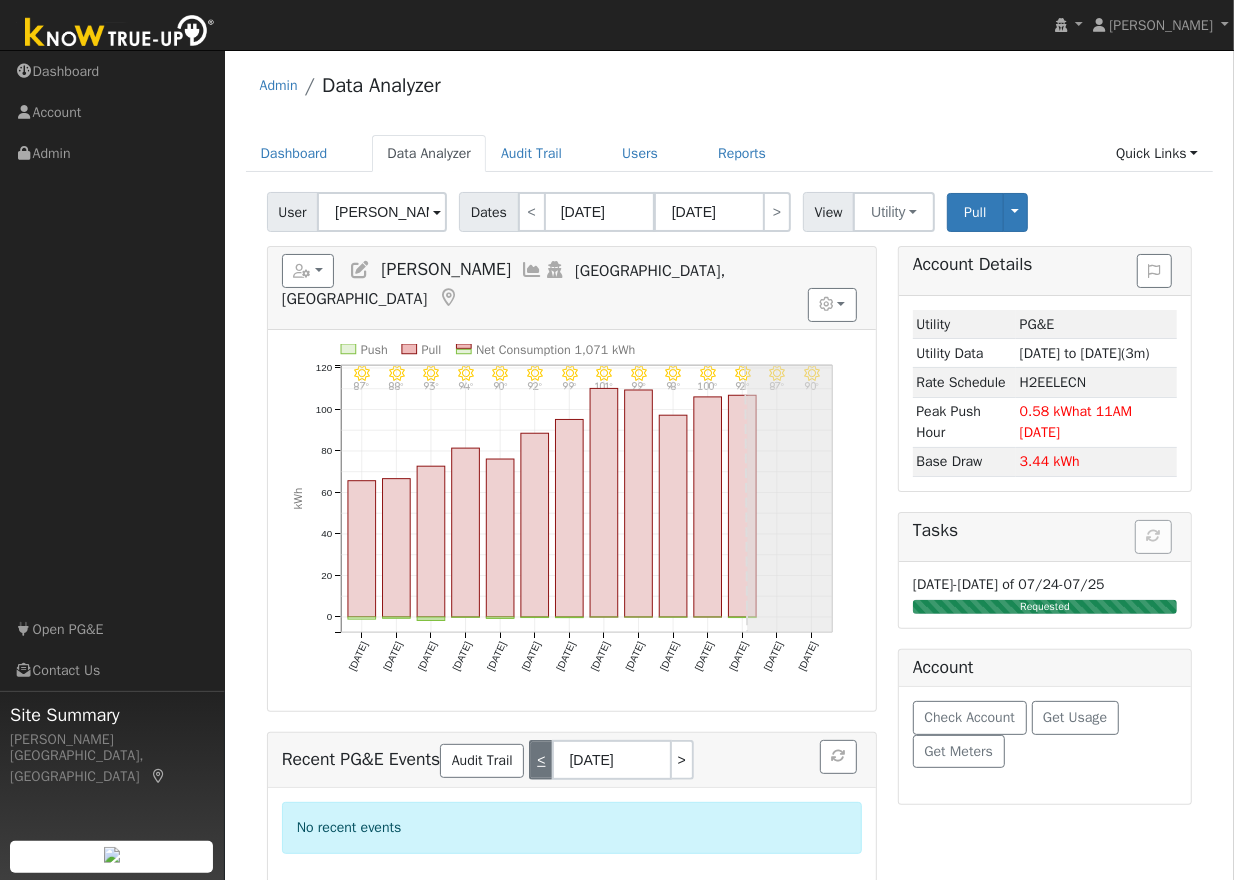 click on "<" at bounding box center (540, 760) 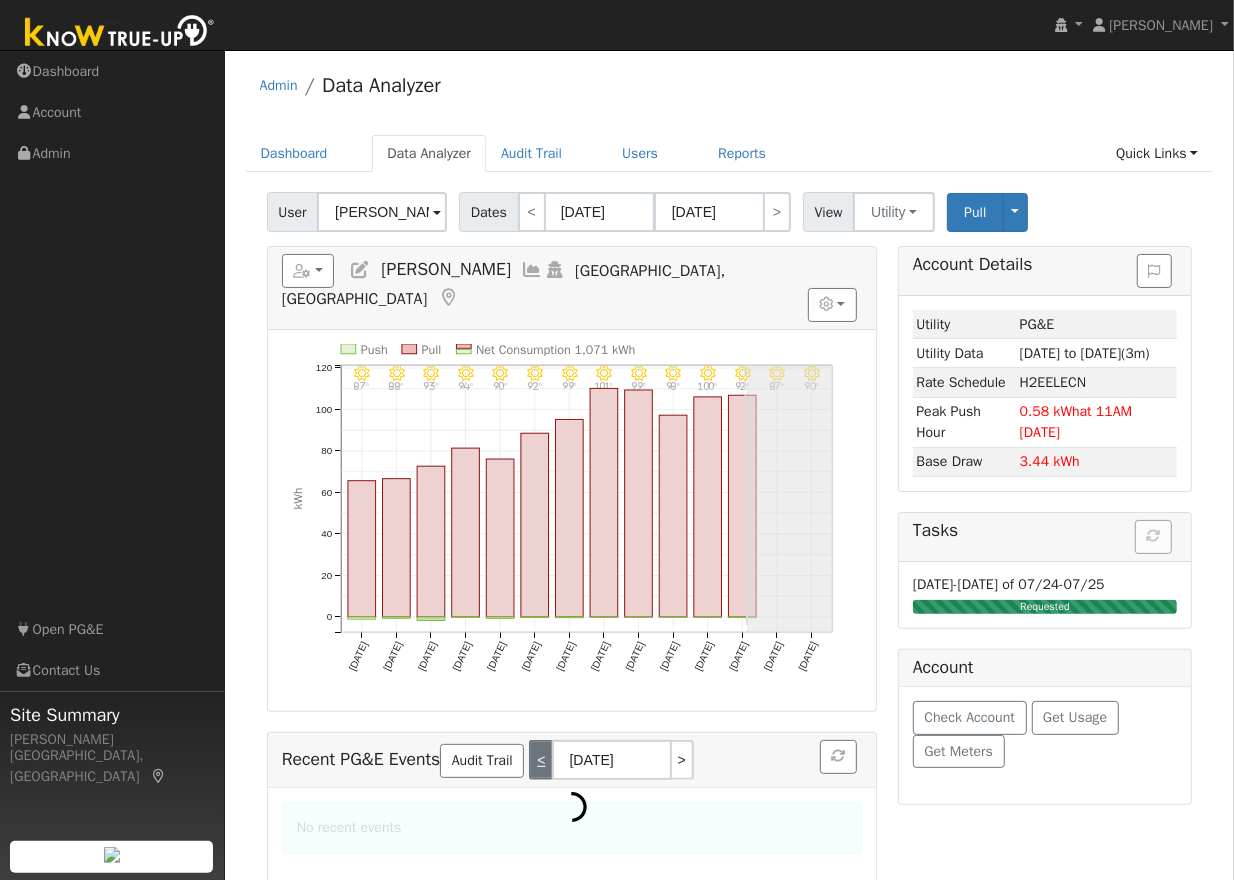 click on "<" at bounding box center [540, 760] 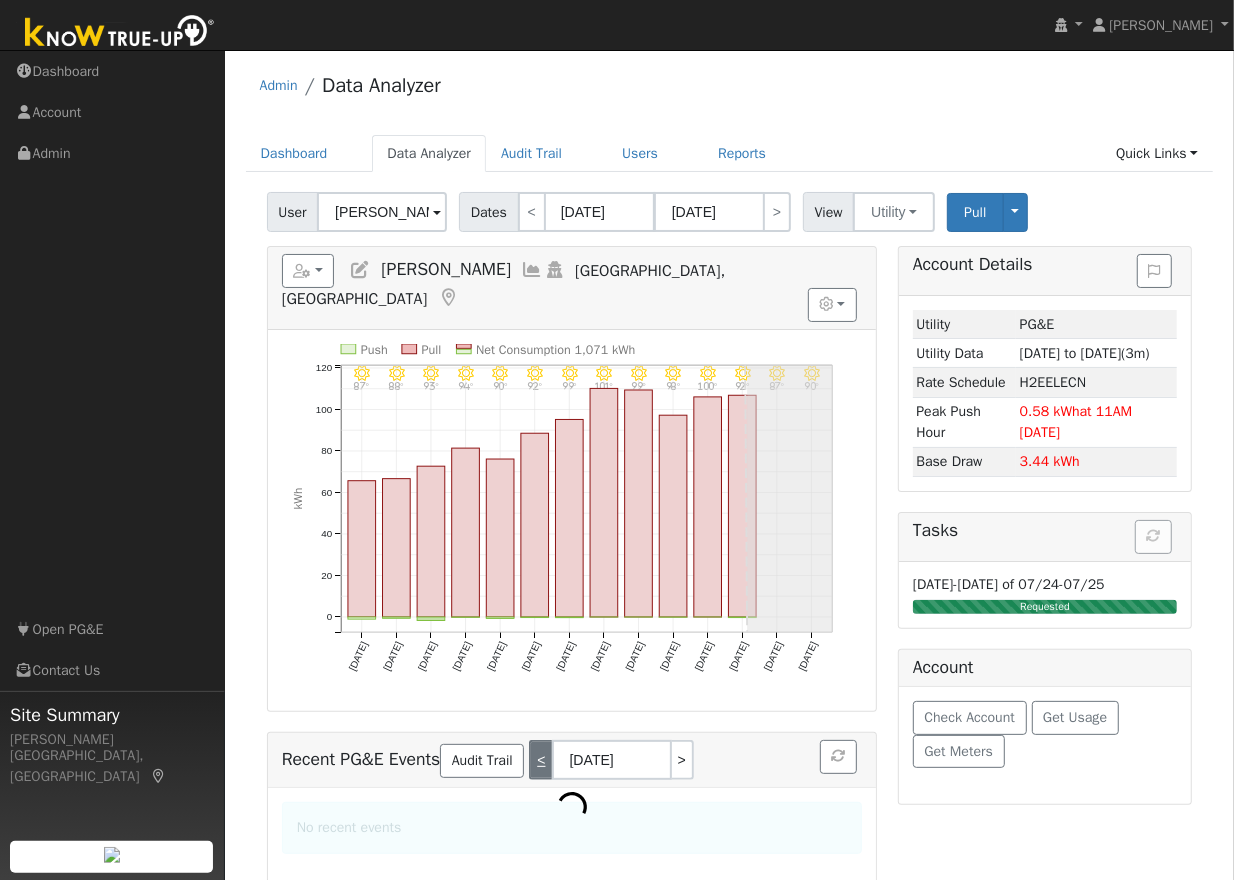 click on "<" at bounding box center [540, 760] 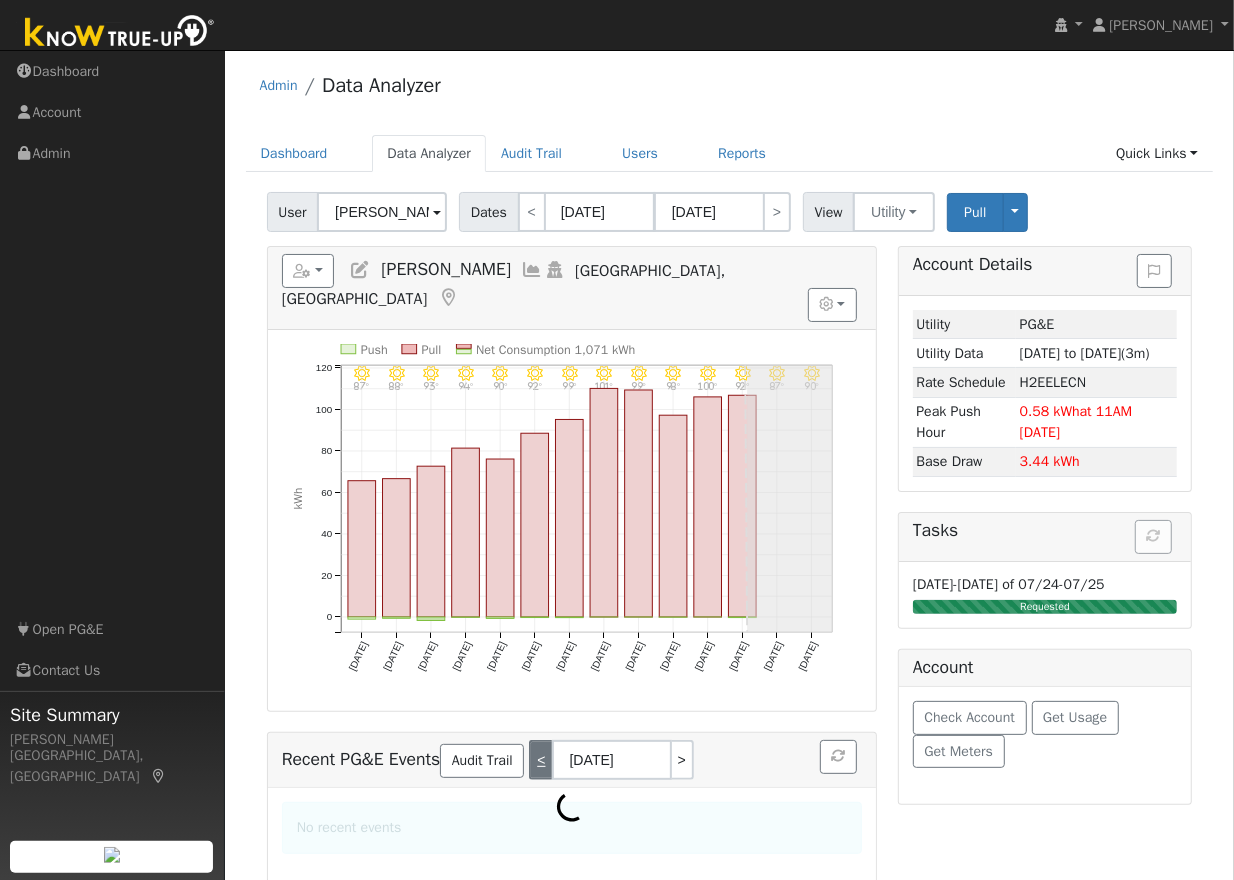 type on "07/03/2025" 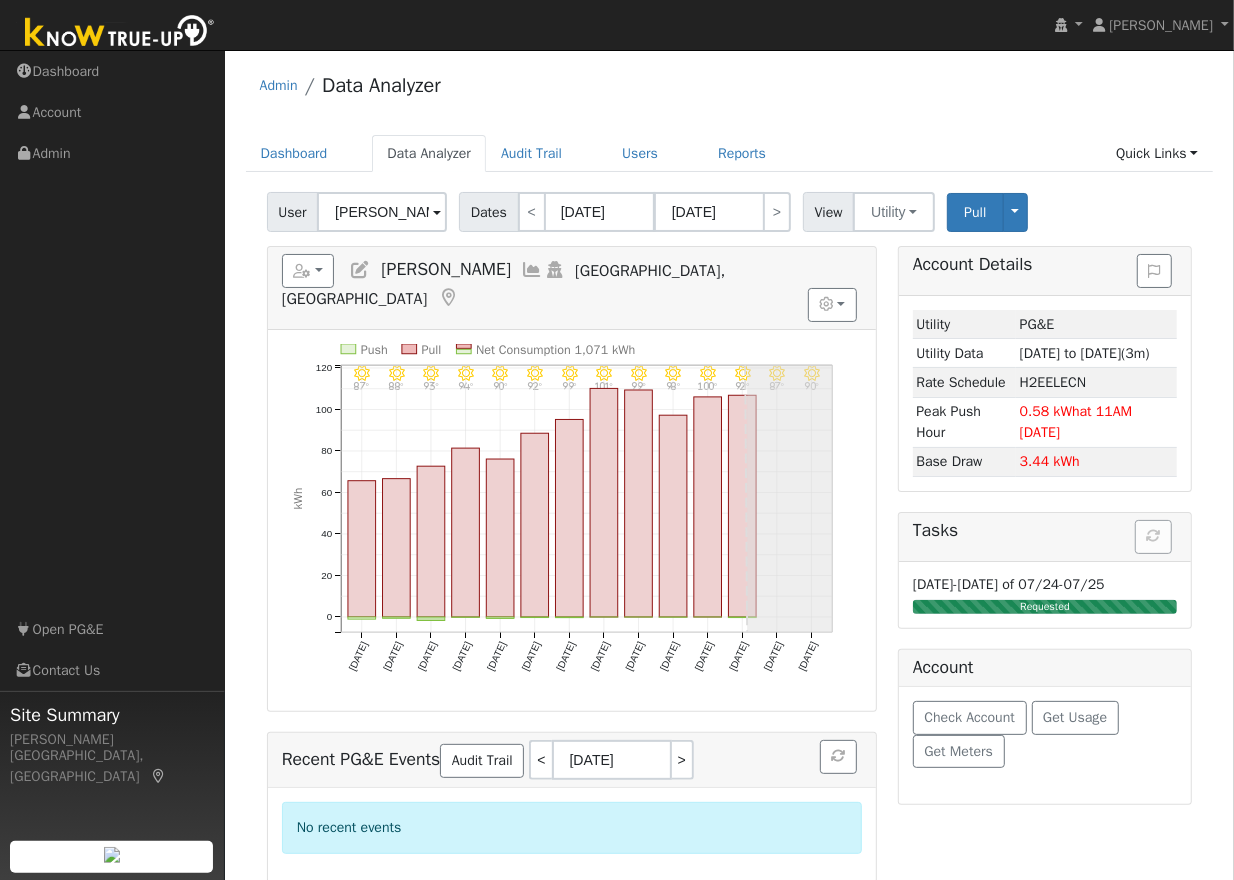 click on "Account Details   Issue History Date By Flag Comment Type No Issue History Loading... Utility PG&E Utility Data 05/01/25 to 07/15/25  (3m) Rate Schedule H2EELECN Peak Push Hour 0.58 kWh  at 11AM 7/06 Base Draw 3.44 kWh  Tasks  Loading... 05/01/25-05/31/25 of 07/24-07/25  Requested  Account Check Account Get Usage Get Meters" at bounding box center (1045, 564) 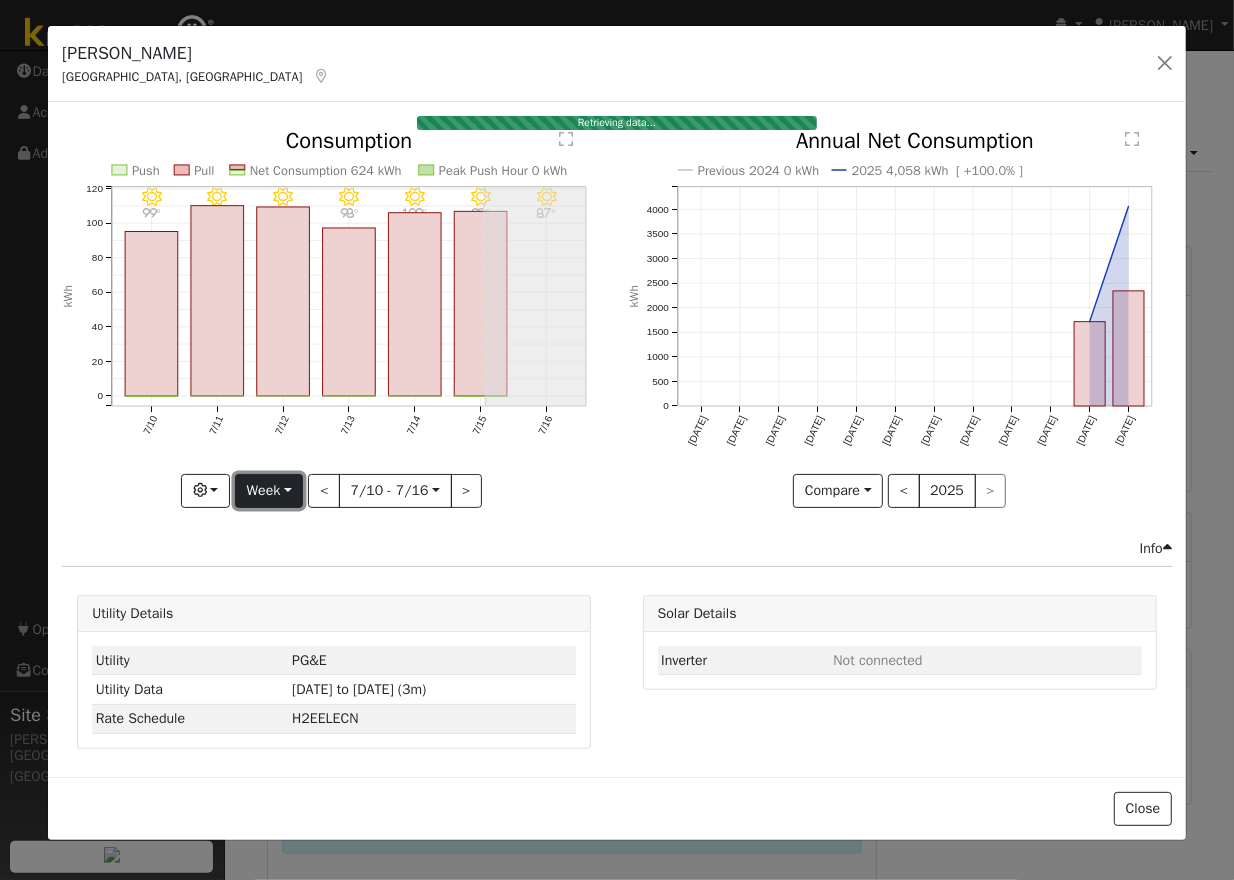 click on "Week" at bounding box center [269, 491] 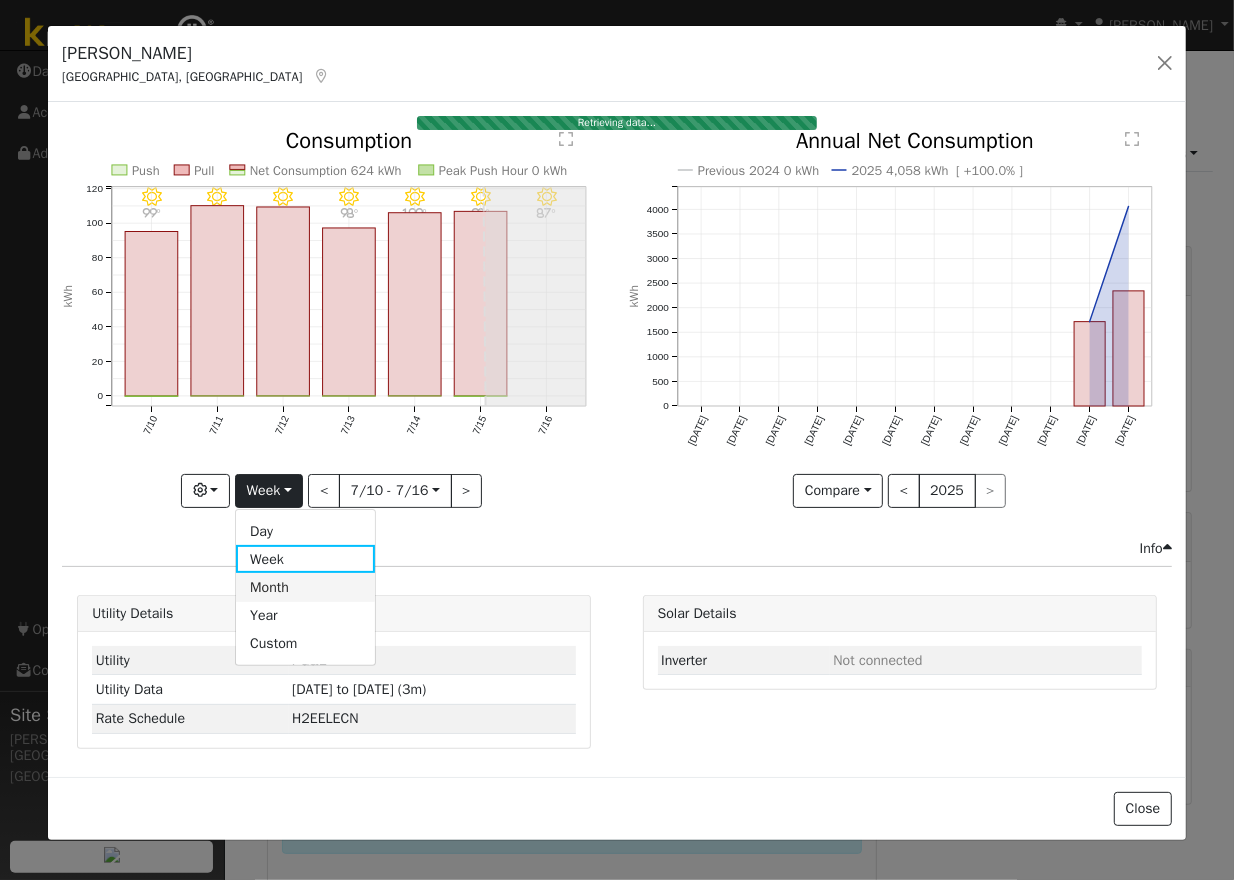 click on "Month" at bounding box center (305, 587) 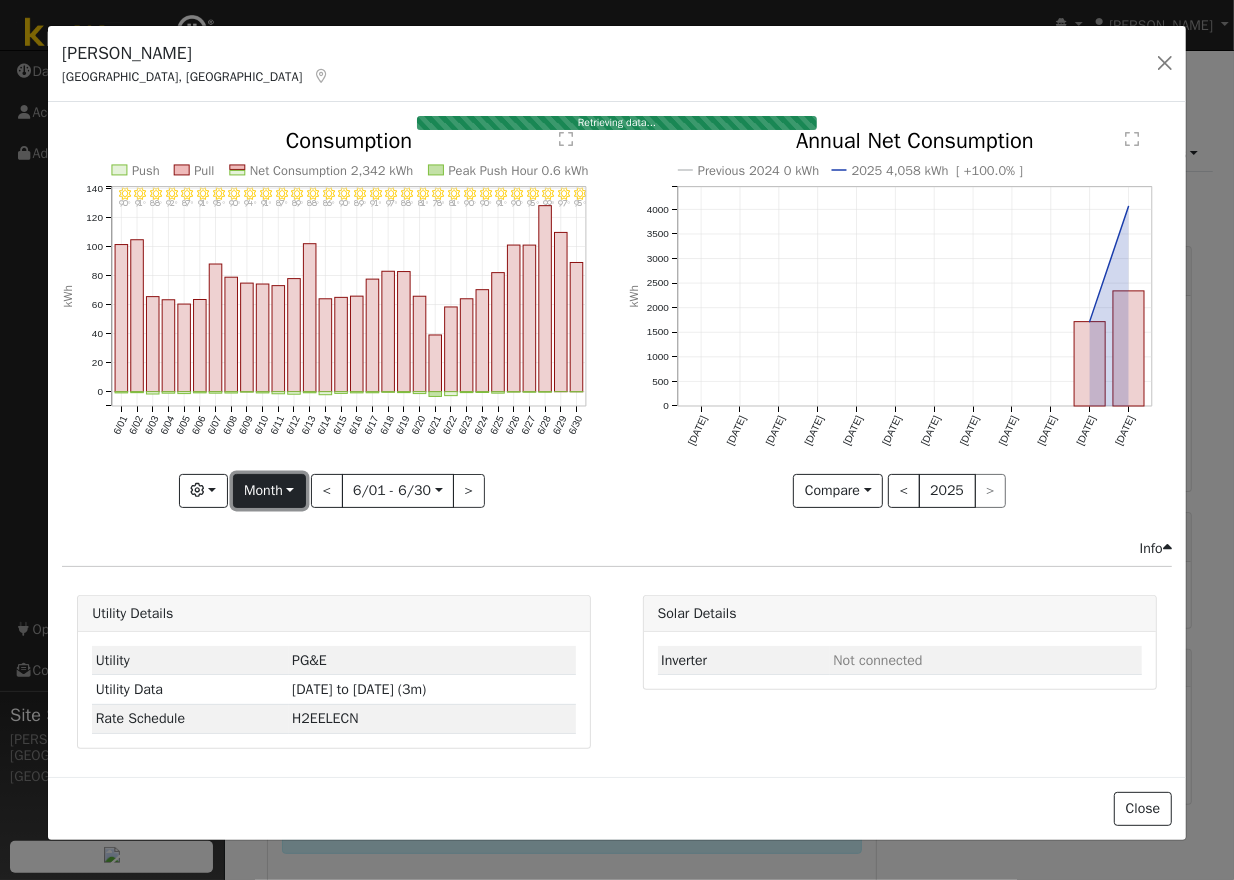 click on "Month" at bounding box center [269, 491] 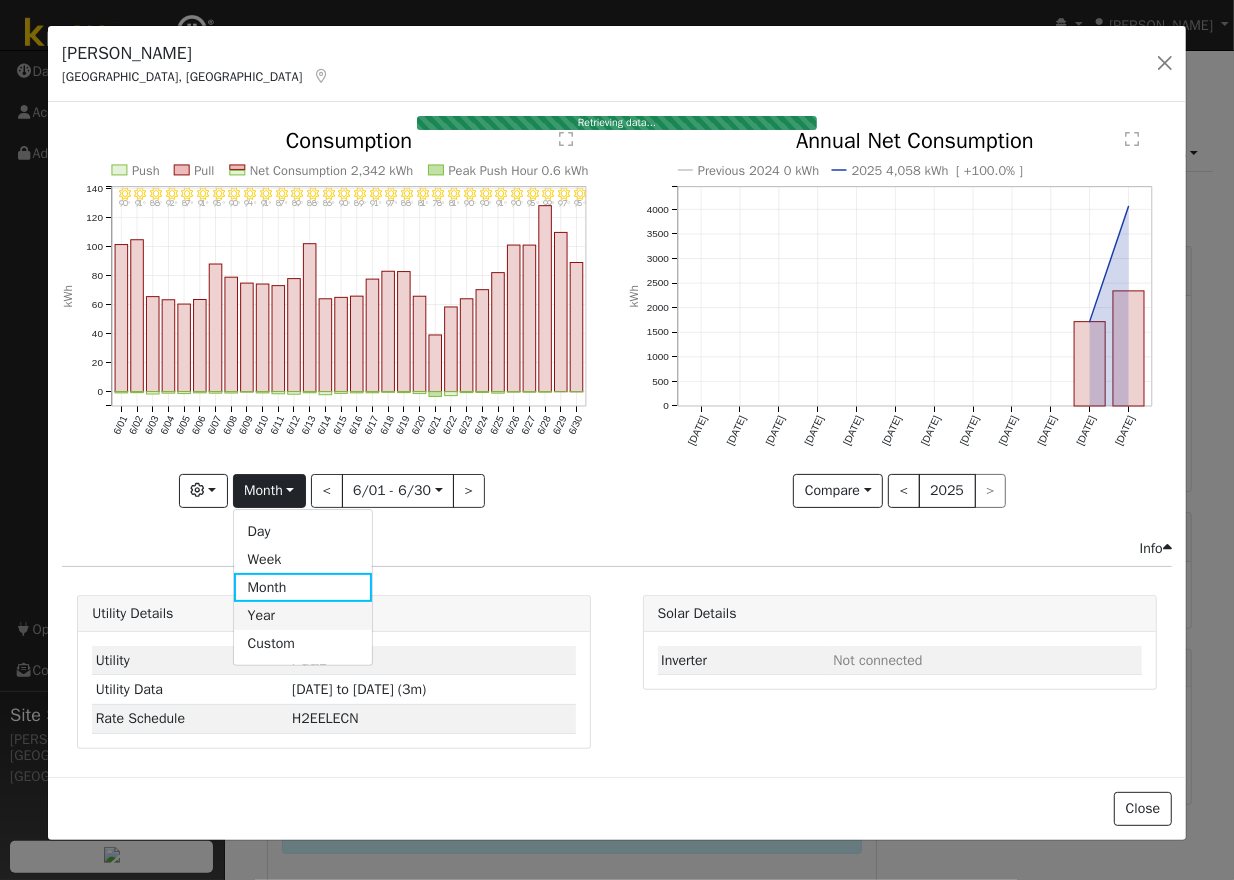 click on "Year" at bounding box center (303, 616) 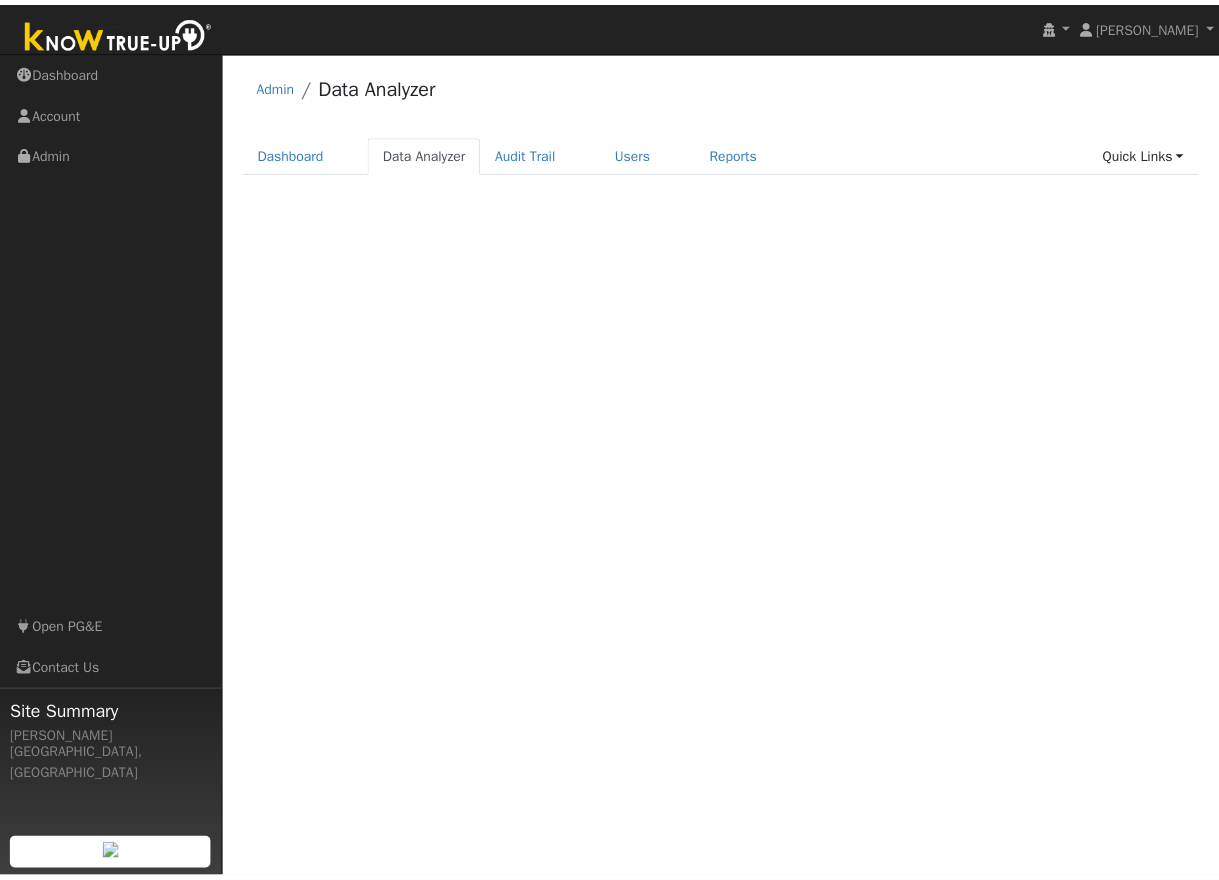 scroll, scrollTop: 0, scrollLeft: 0, axis: both 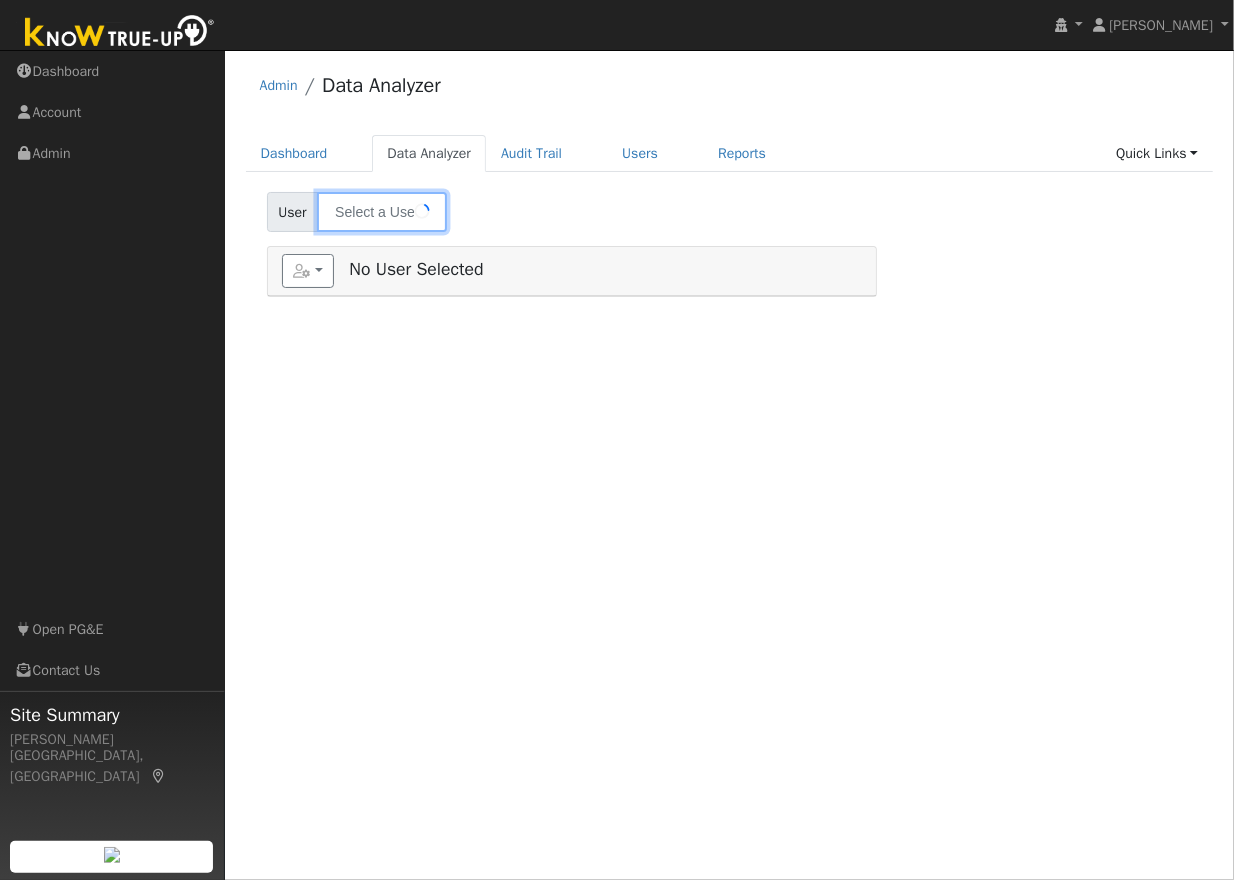 type on "[PERSON_NAME]" 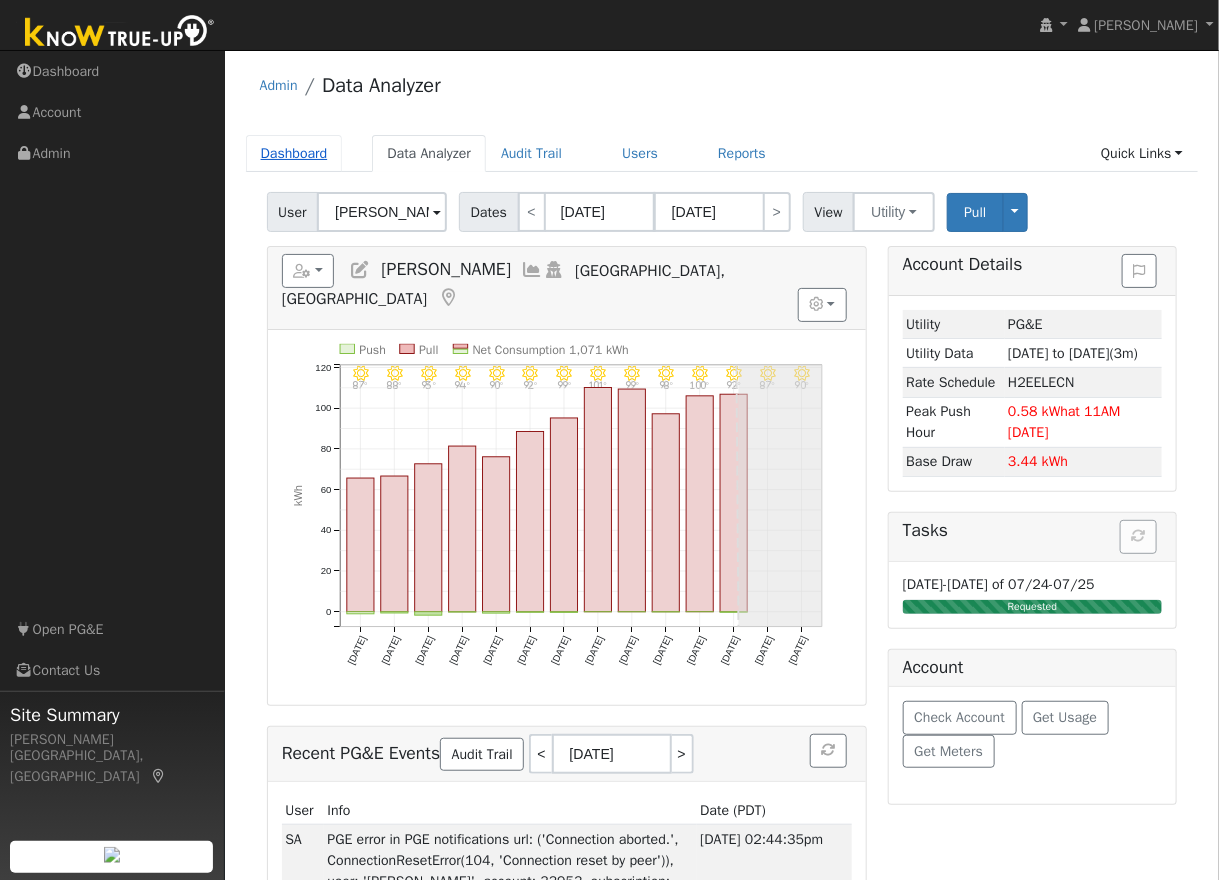 click on "Dashboard" at bounding box center (294, 153) 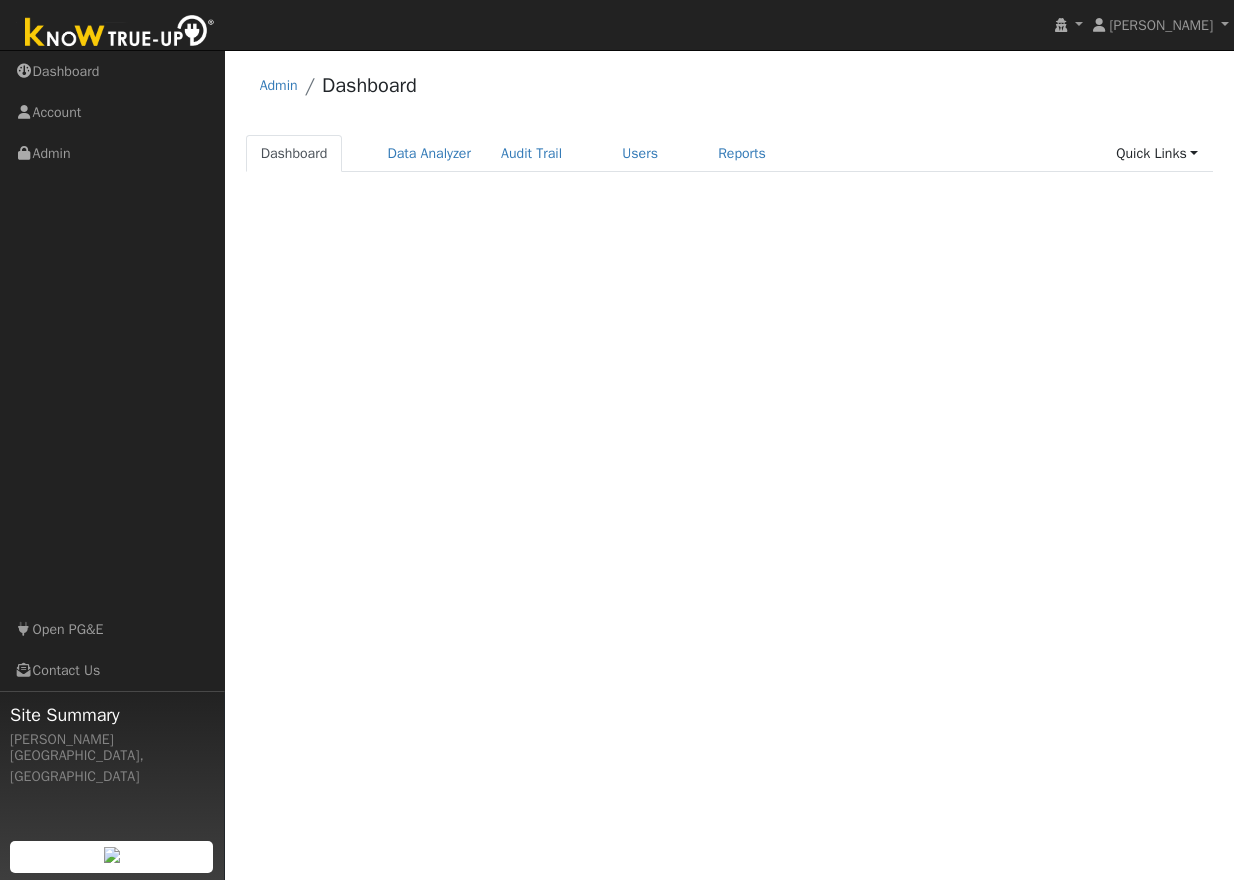 scroll, scrollTop: 0, scrollLeft: 0, axis: both 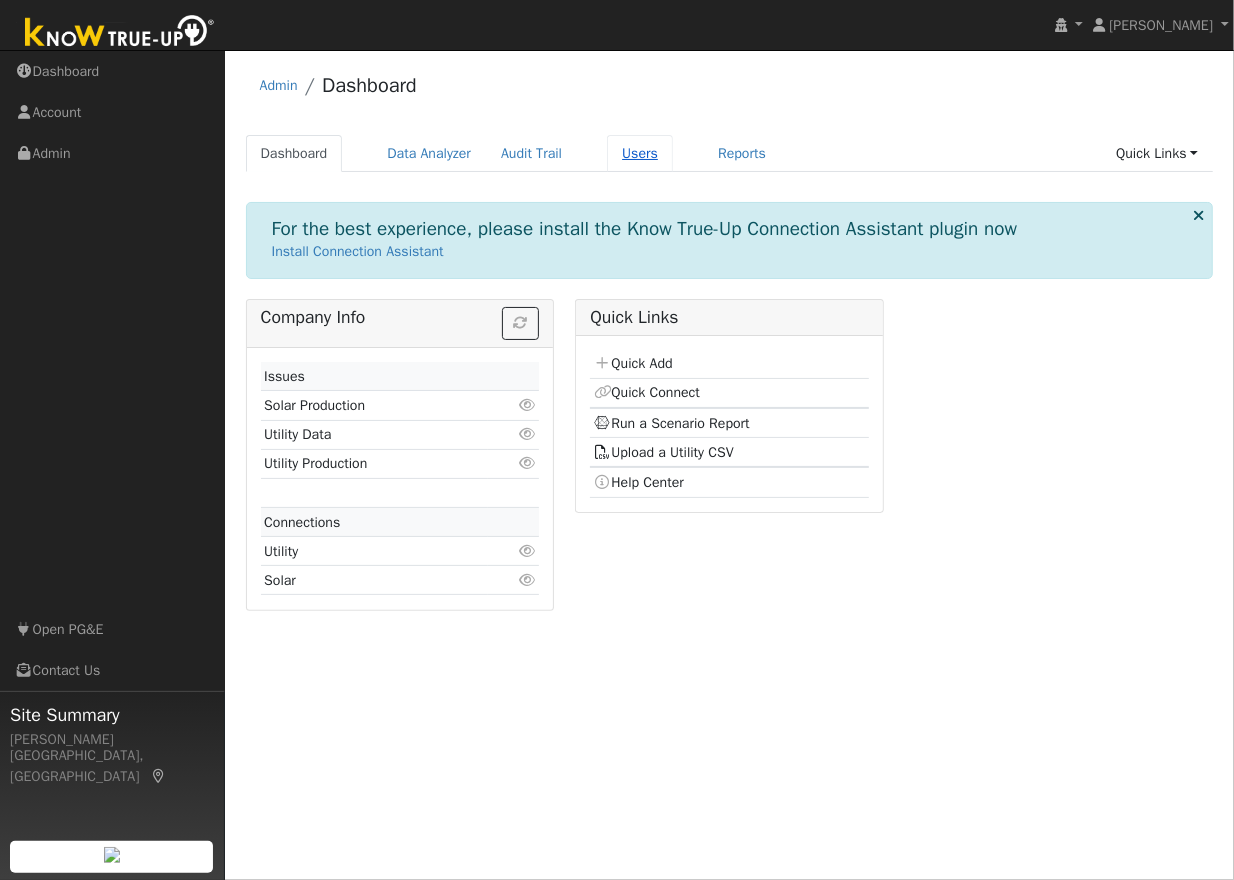 click on "Users" at bounding box center [640, 153] 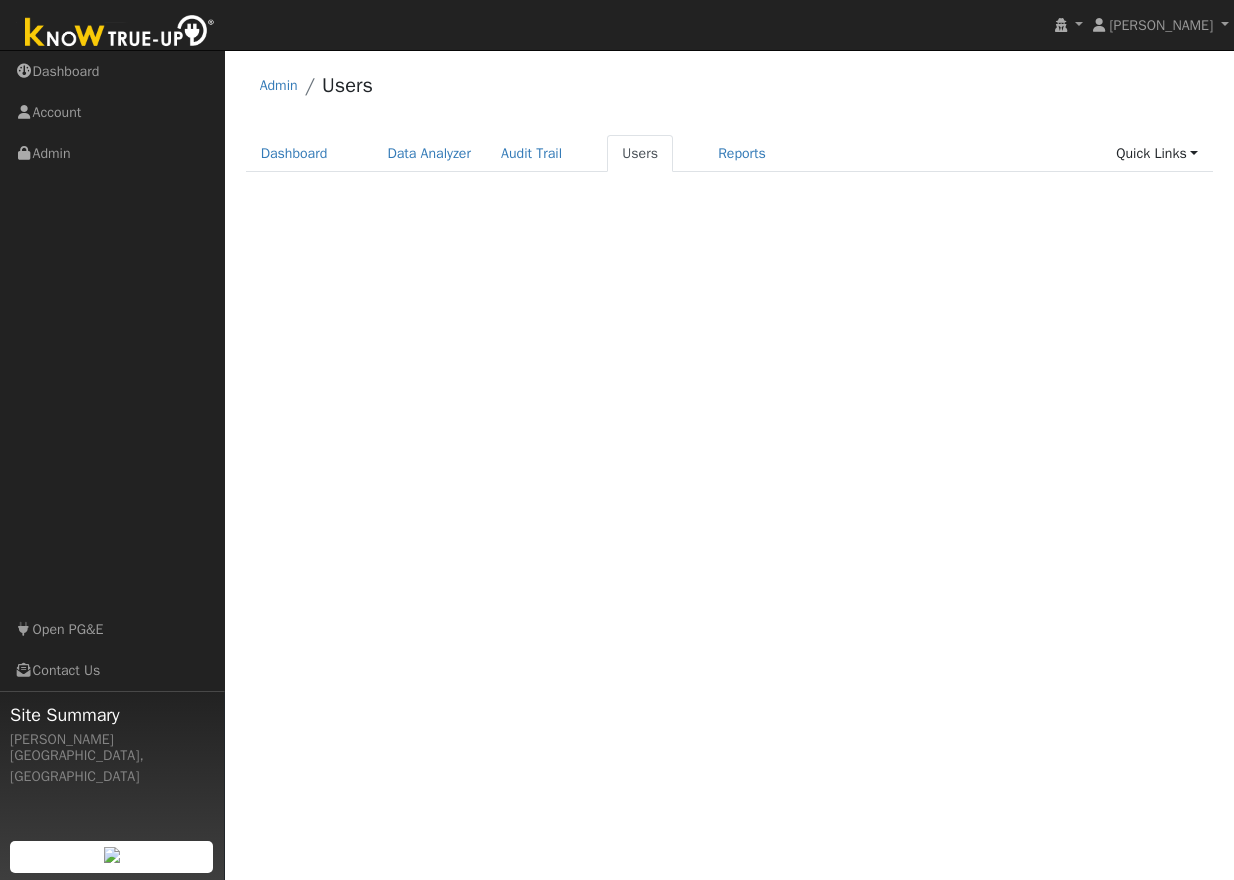 scroll, scrollTop: 0, scrollLeft: 0, axis: both 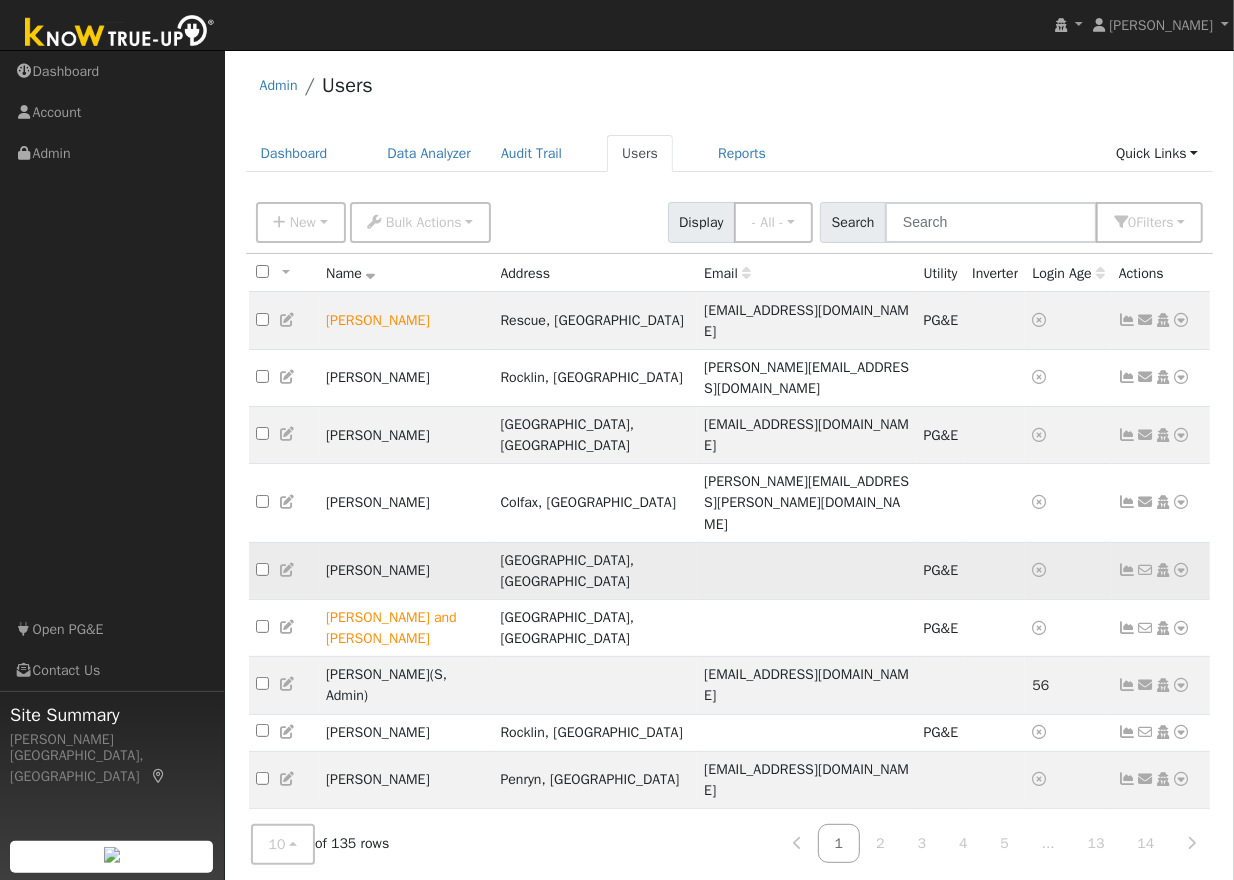 click at bounding box center [806, 570] 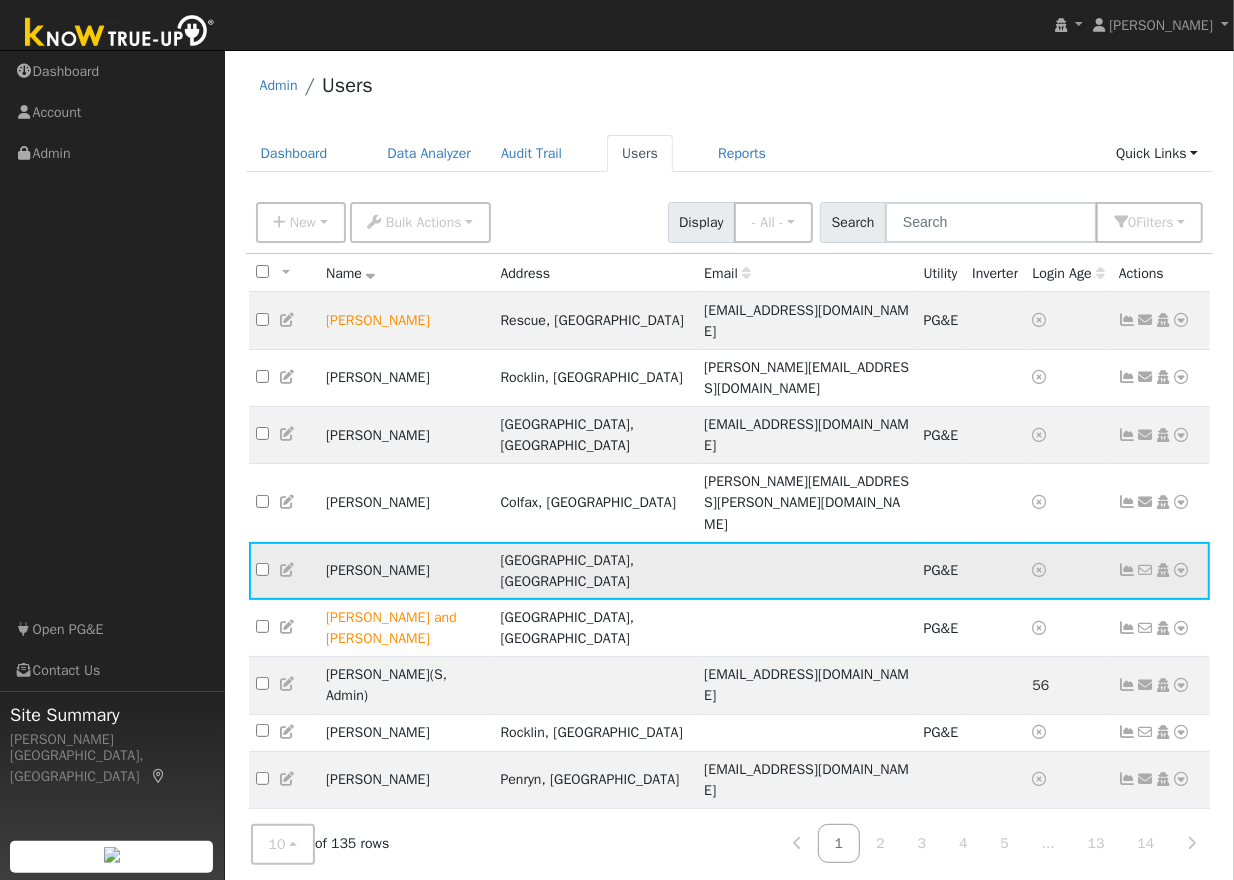 click at bounding box center [262, 569] 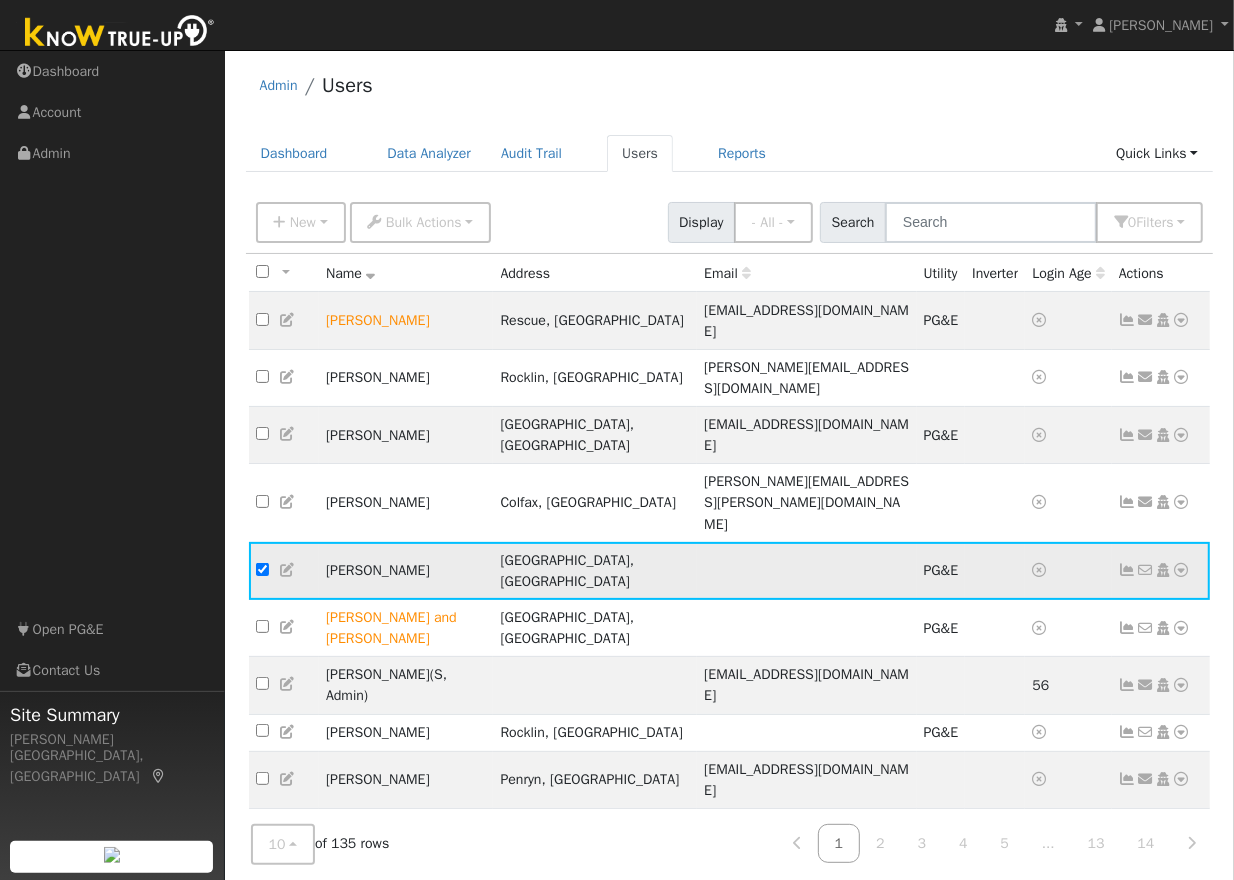 checkbox on "true" 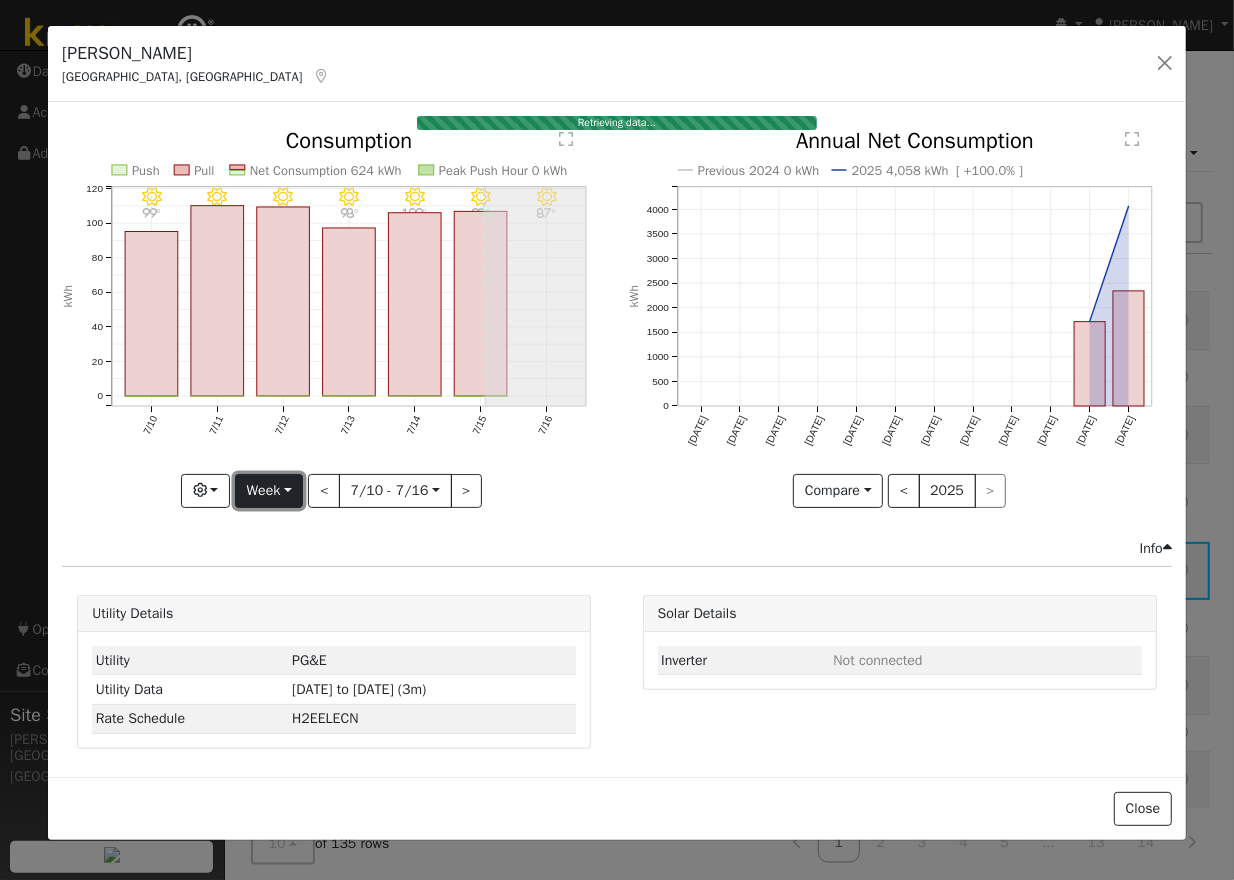 click on "Week" at bounding box center (269, 491) 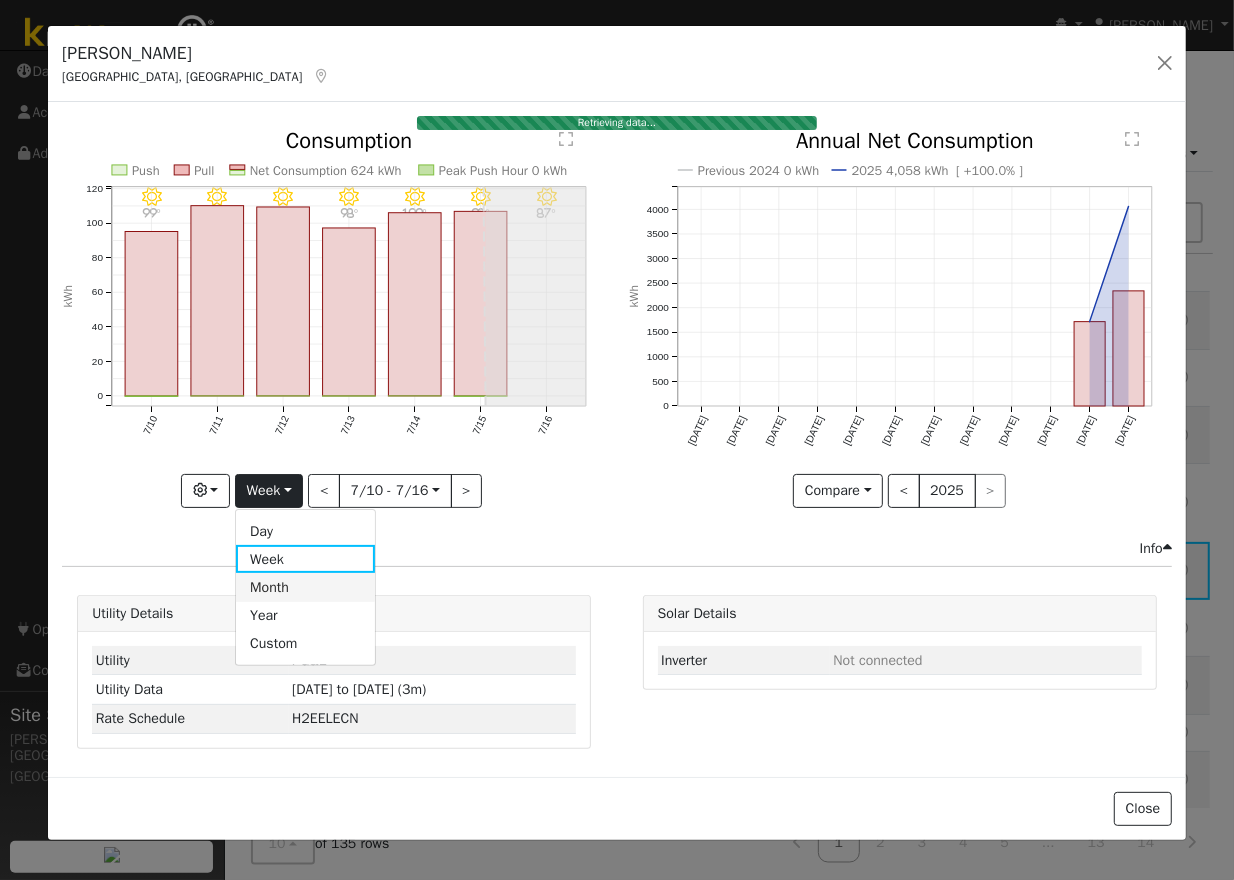 click on "Month" at bounding box center (305, 587) 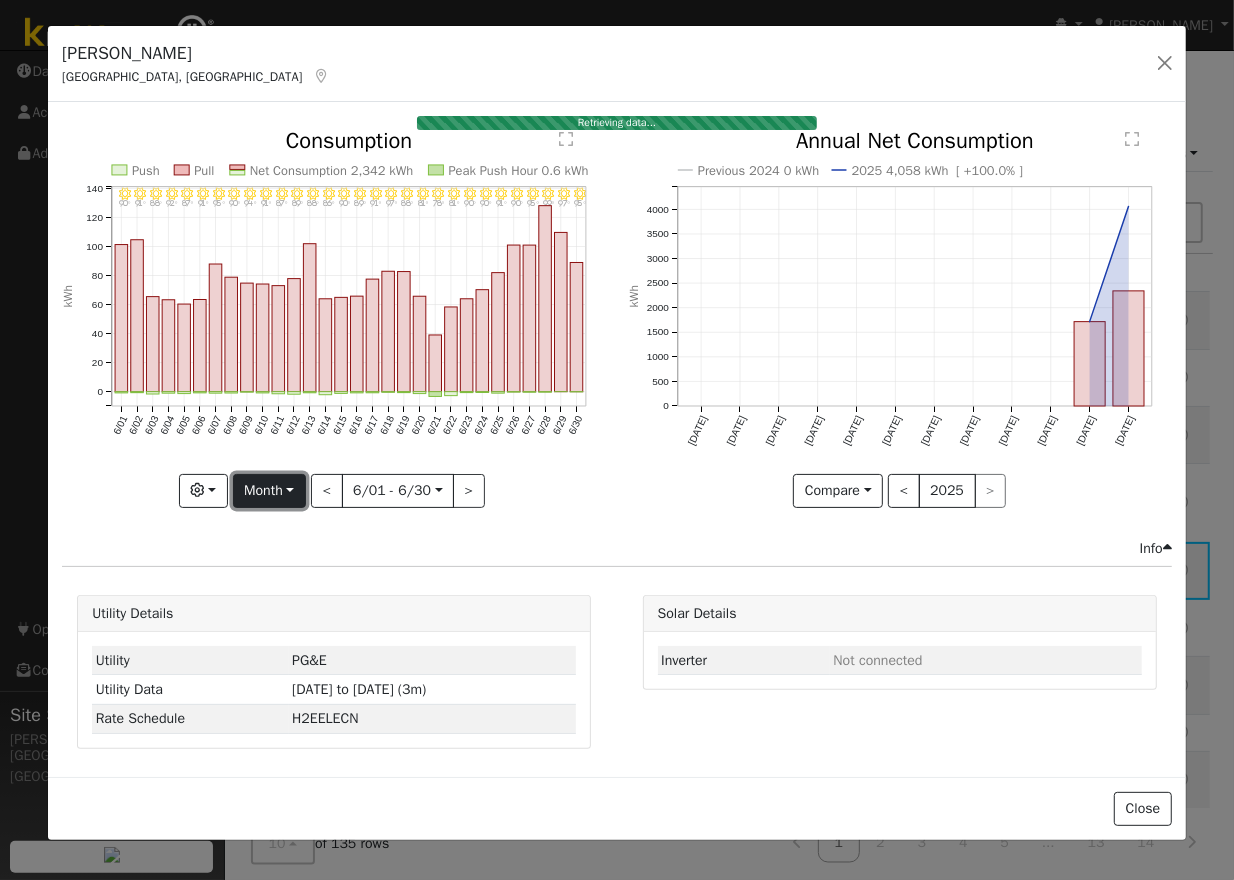 click on "Month" at bounding box center (269, 491) 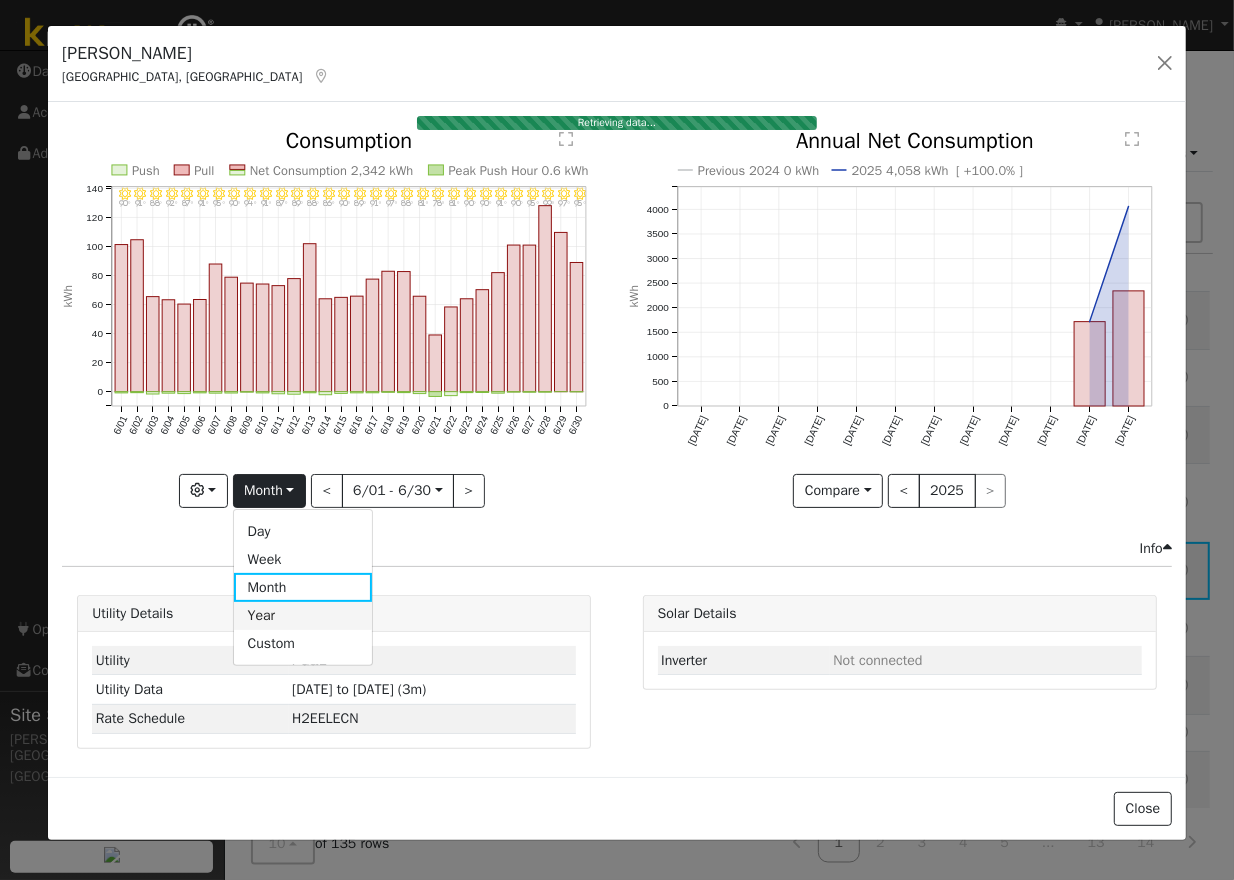 click on "Year" at bounding box center [303, 616] 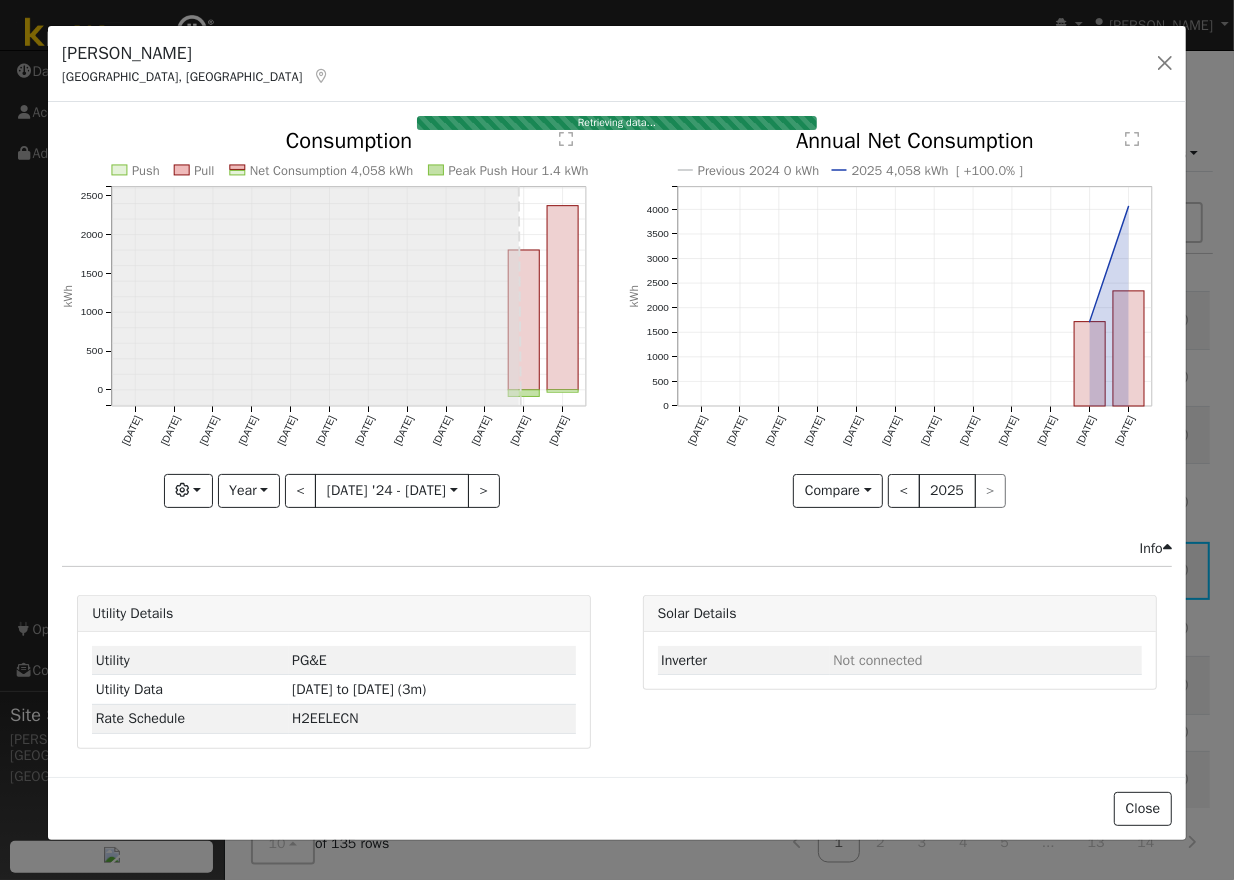click on "Previous 2024 0 kWh 2025 4,058 kWh  [ +100.0% ] [DATE] Aug '[DATE] Oct '[DATE] Dec '[DATE] Feb '[DATE] Apr '[DATE] Jun '25 0 500 1000 1500 2000 2500 3000 3500 4000  Annual Net Consumption kWh onclick="" onclick="" onclick="" onclick="" onclick="" onclick="" onclick="" onclick="" onclick="" onclick="" onclick="" onclick="" onclick="" onclick="" onclick="" onclick="" onclick="" onclick="" onclick="" onclick="" onclick="" onclick="" onclick="" onclick="" Compare Compare Previous Current Year  <  2025 >" at bounding box center [899, 333] 